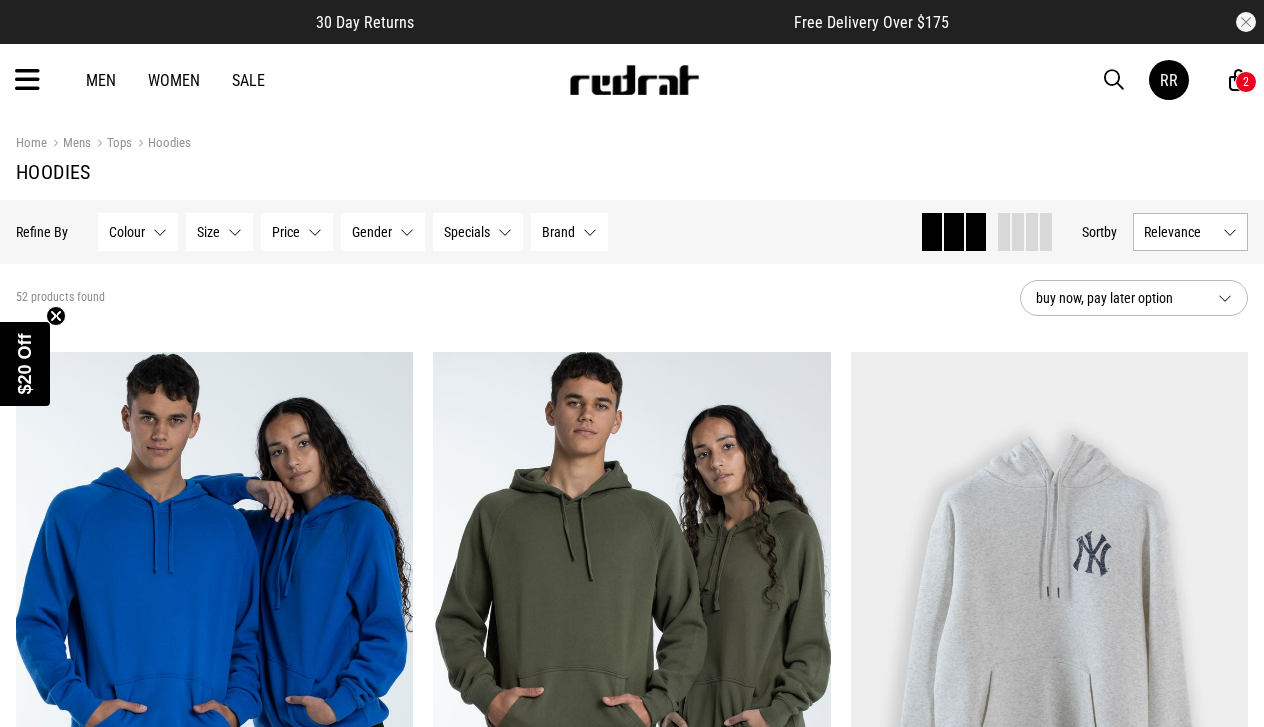 scroll, scrollTop: 6188, scrollLeft: 0, axis: vertical 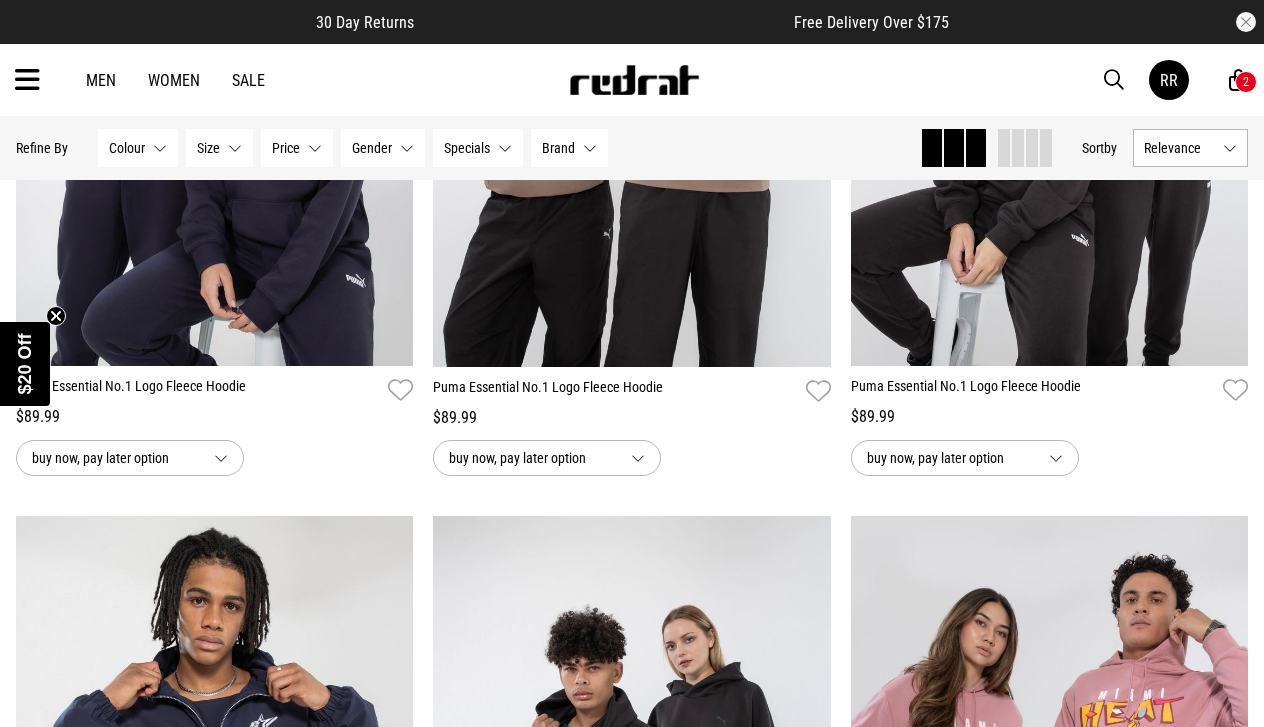click on "2" at bounding box center (1246, 82) 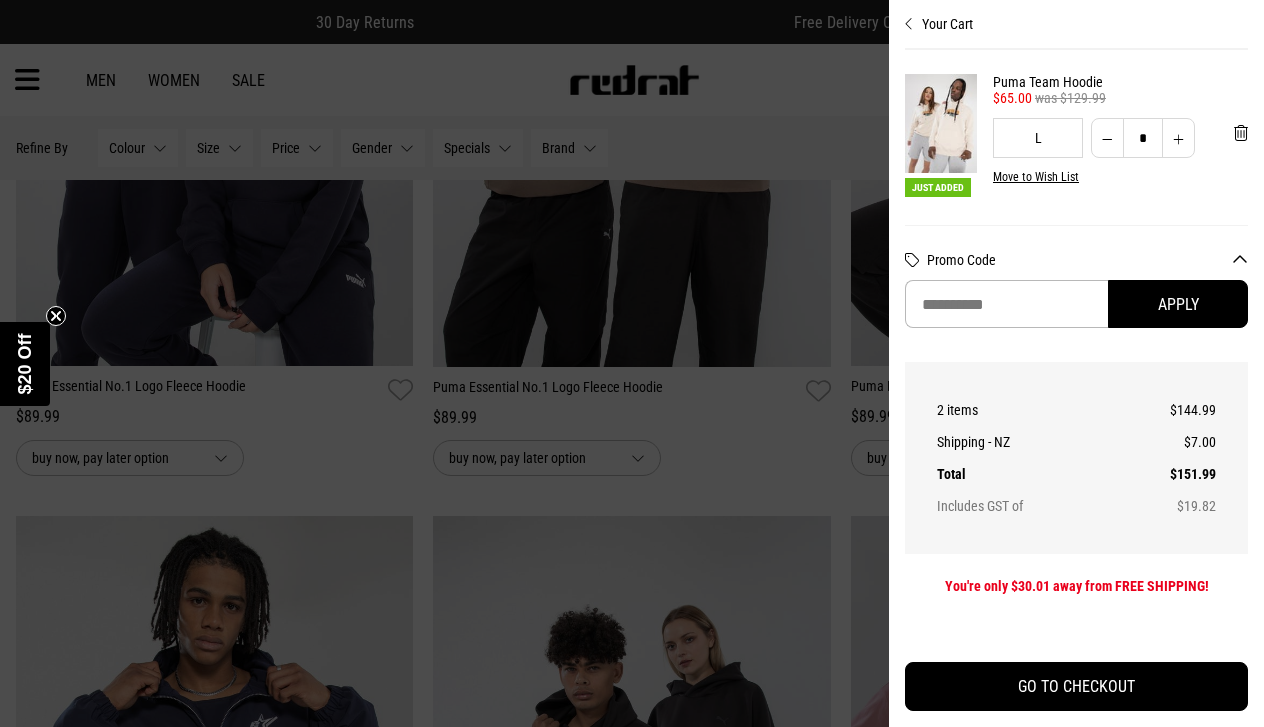 scroll, scrollTop: 0, scrollLeft: 0, axis: both 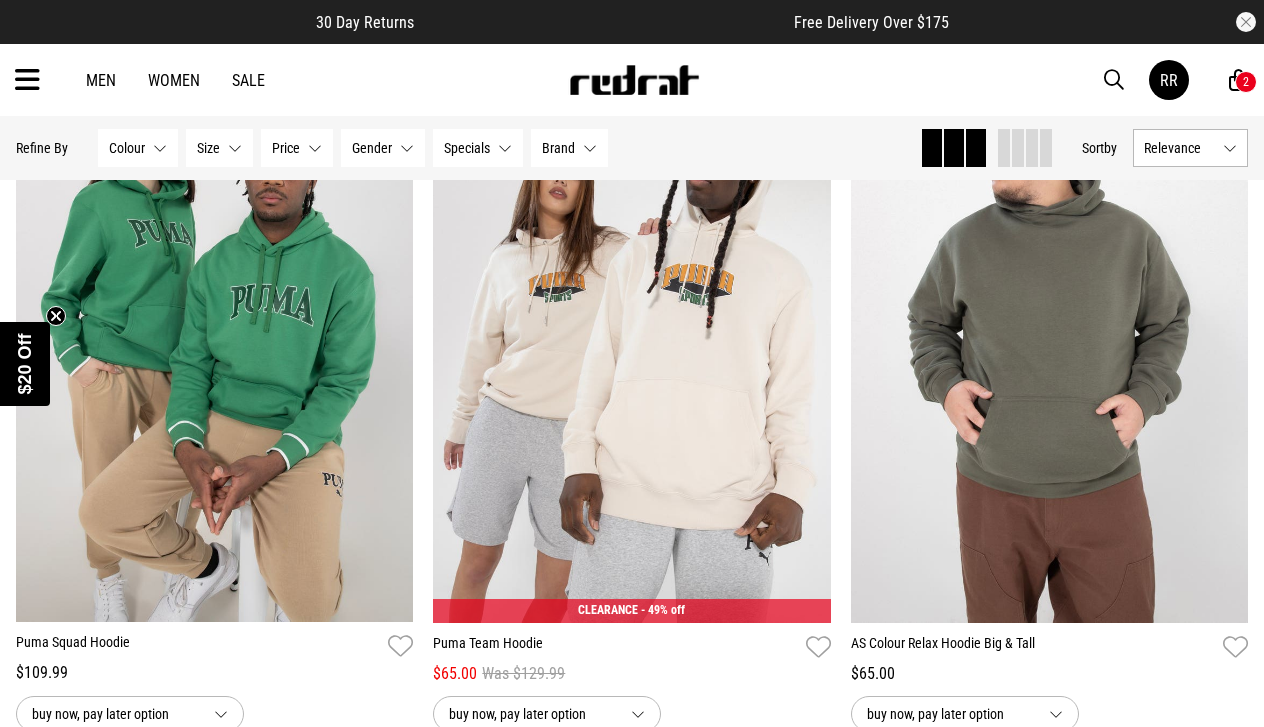 click on "2" at bounding box center (1246, 82) 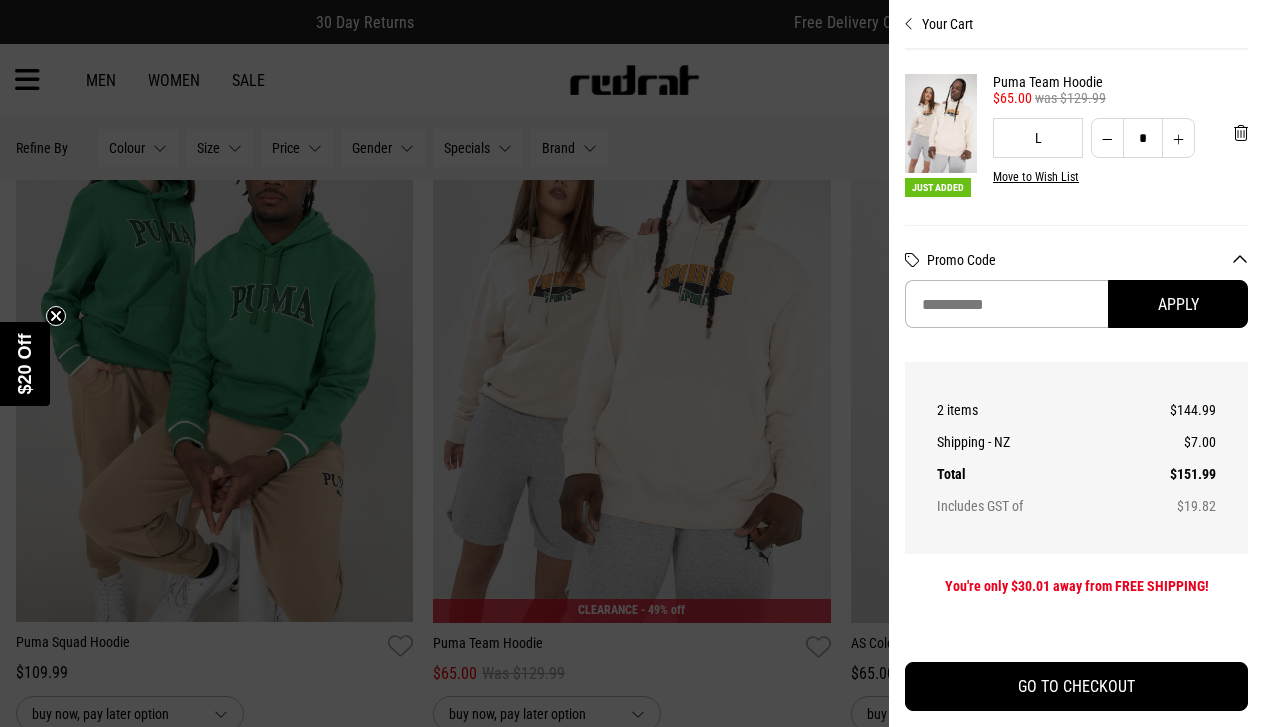 click at bounding box center (909, 24) 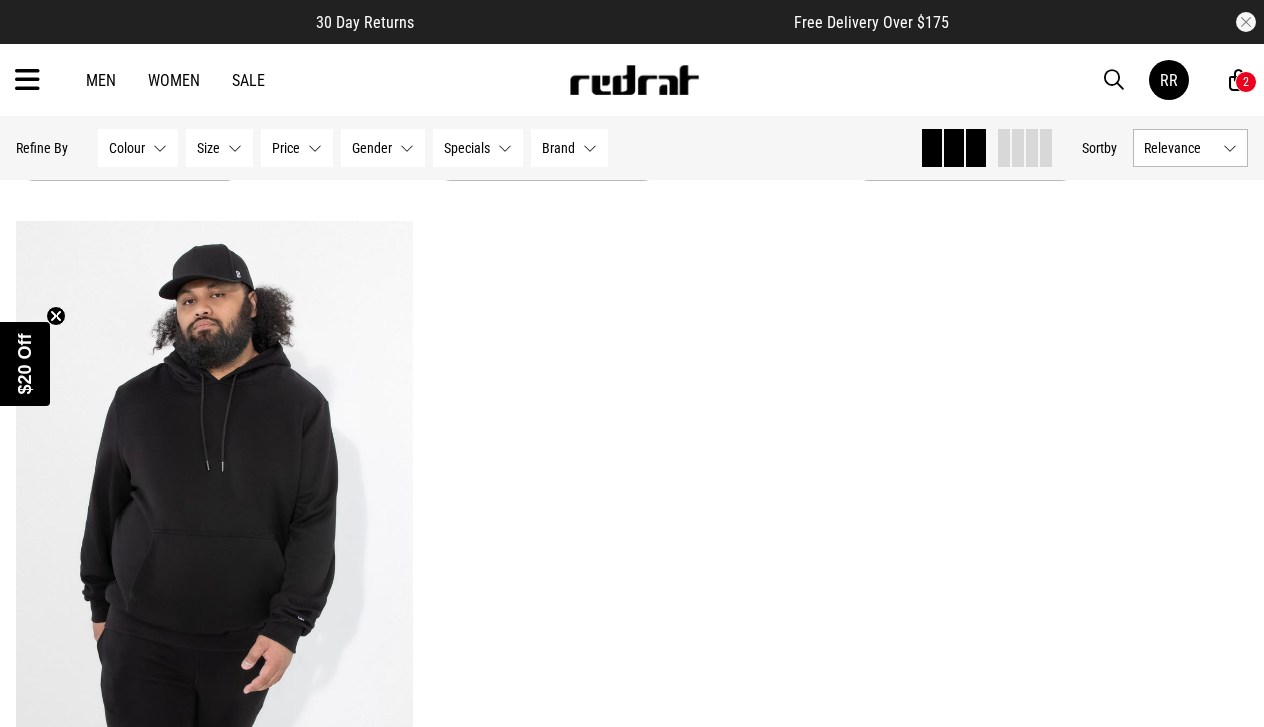 scroll, scrollTop: 12133, scrollLeft: 0, axis: vertical 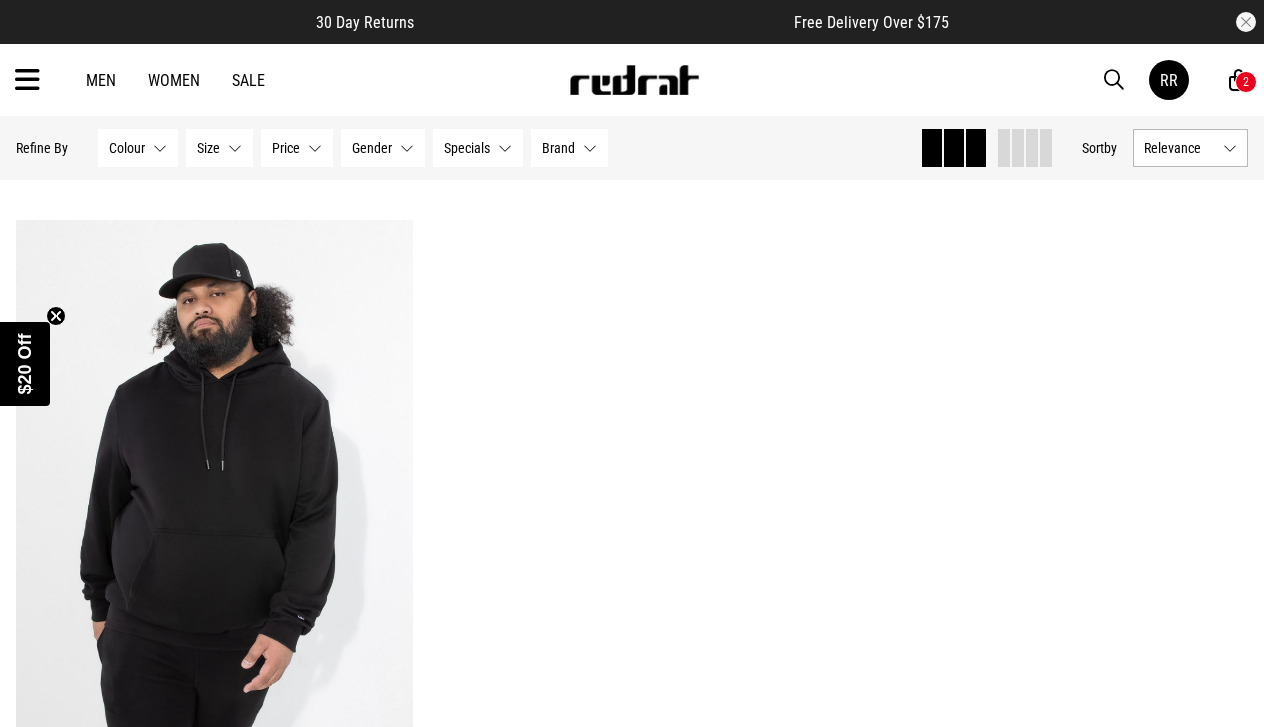 click on "Women" at bounding box center [174, 80] 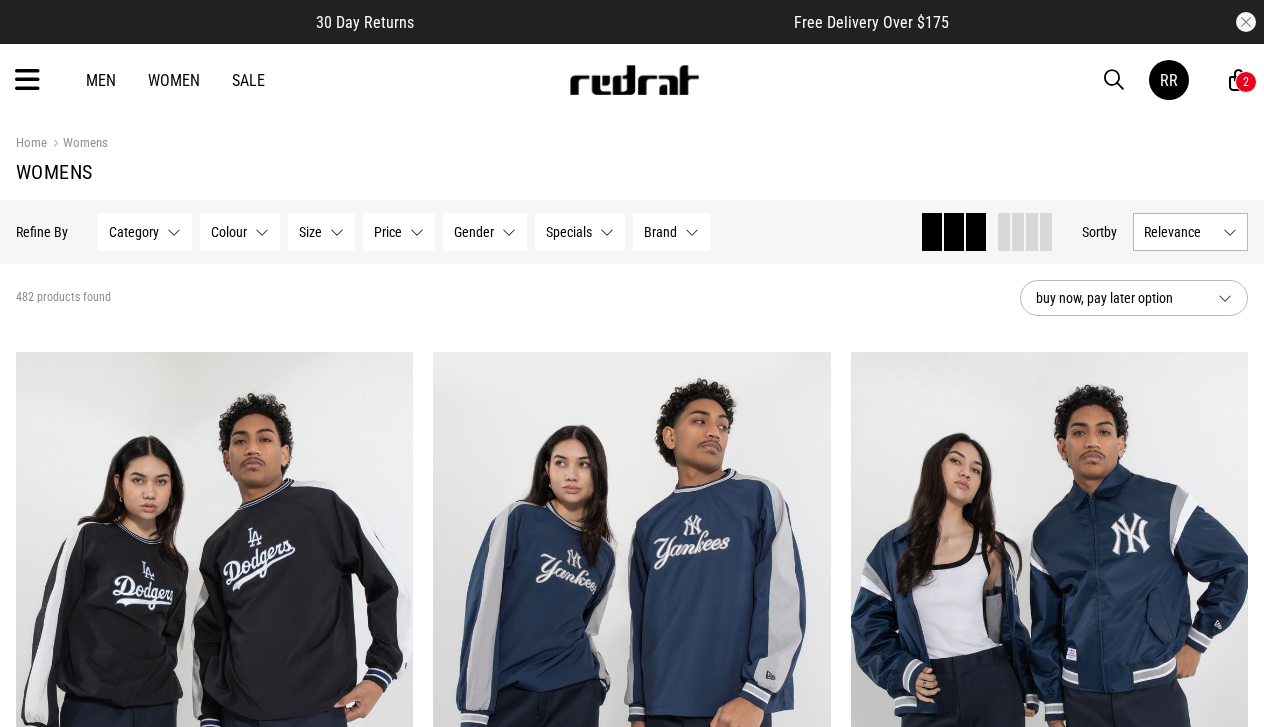 scroll, scrollTop: 0, scrollLeft: 0, axis: both 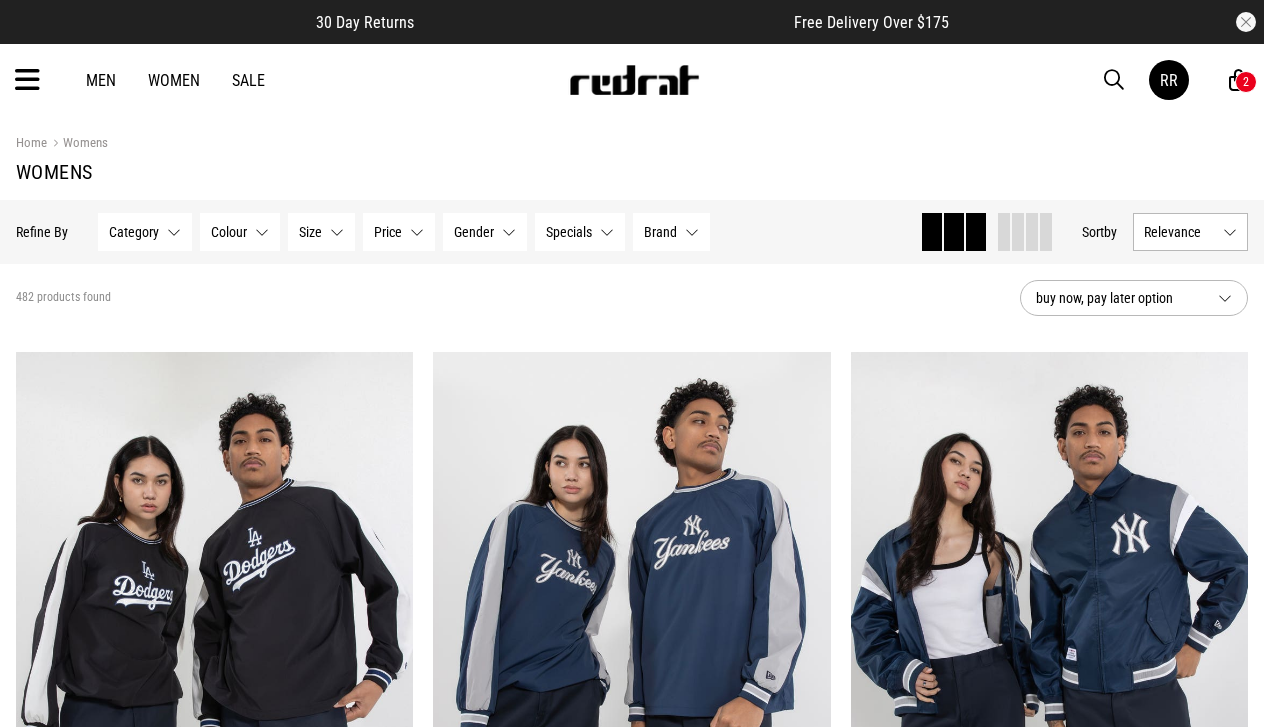 click at bounding box center (27, 80) 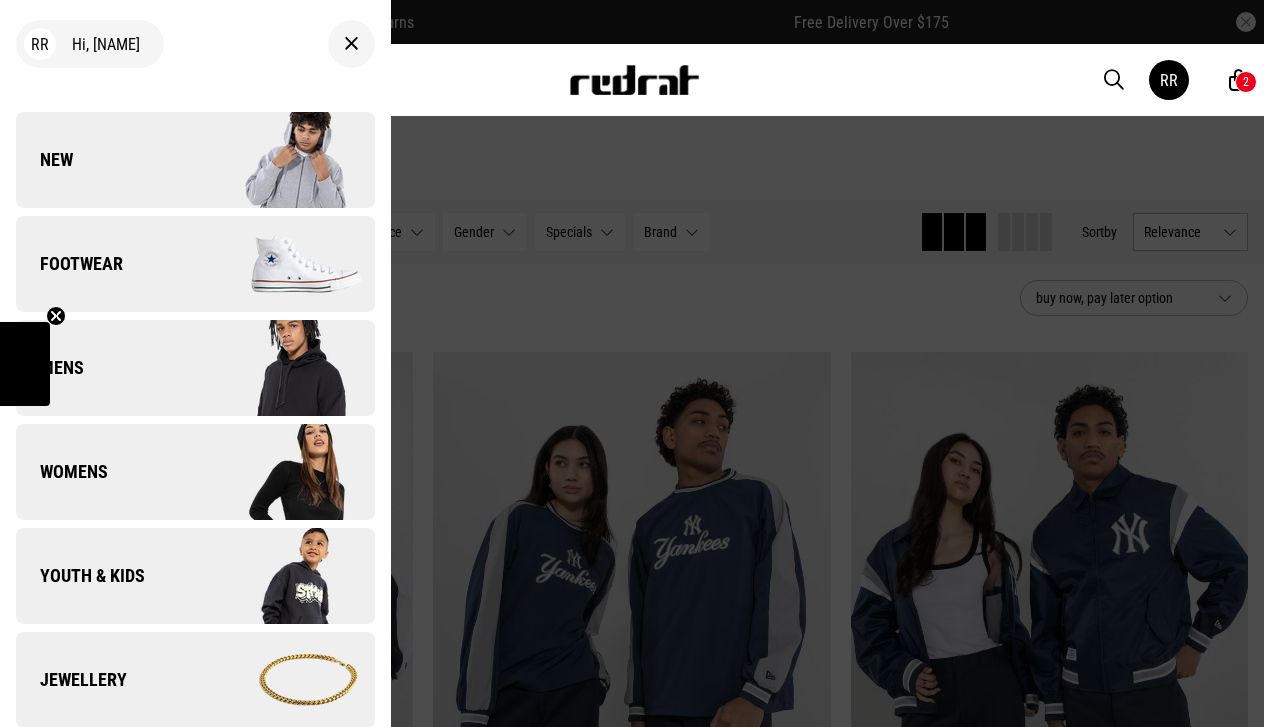 click on "Womens" at bounding box center [195, 472] 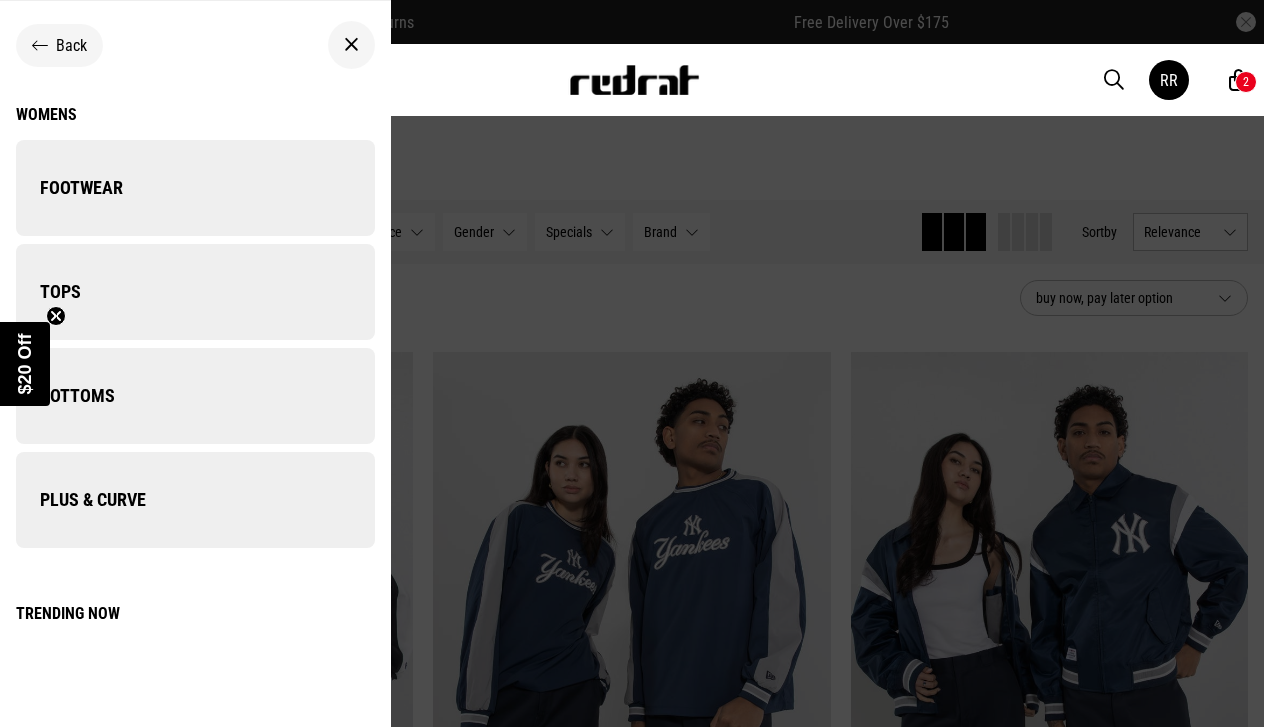 scroll, scrollTop: 0, scrollLeft: 0, axis: both 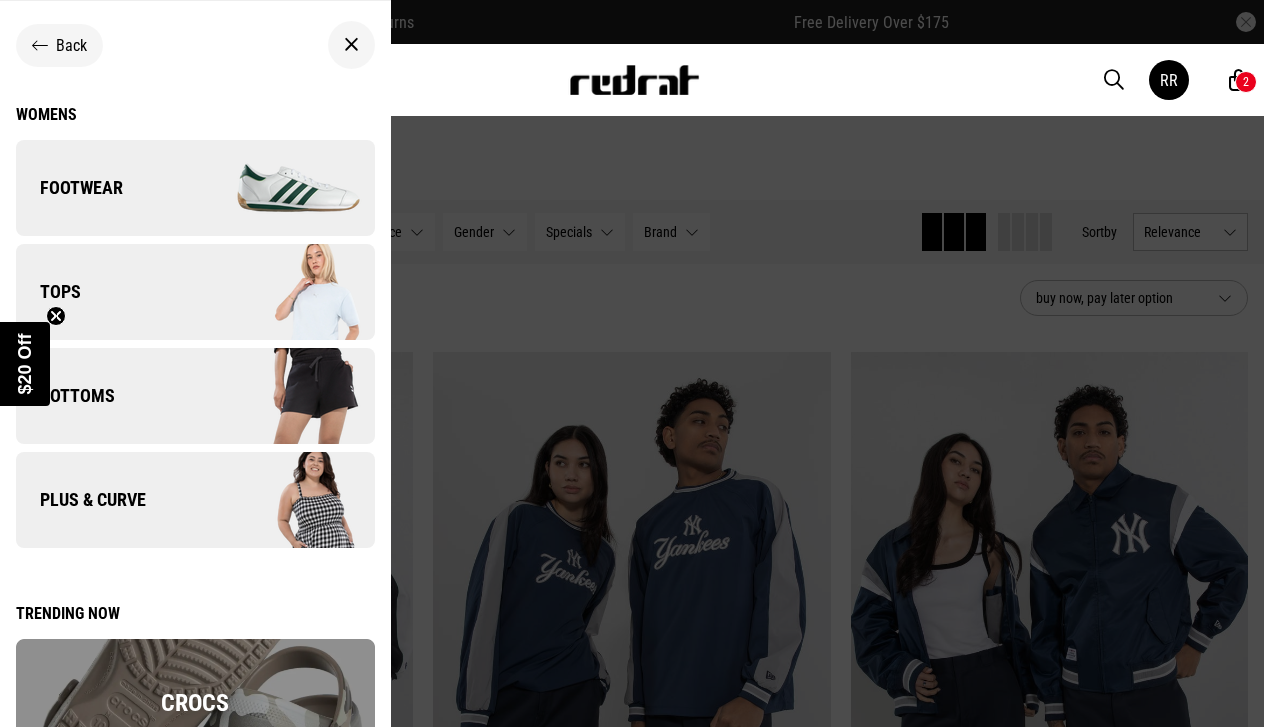 click at bounding box center (284, 292) 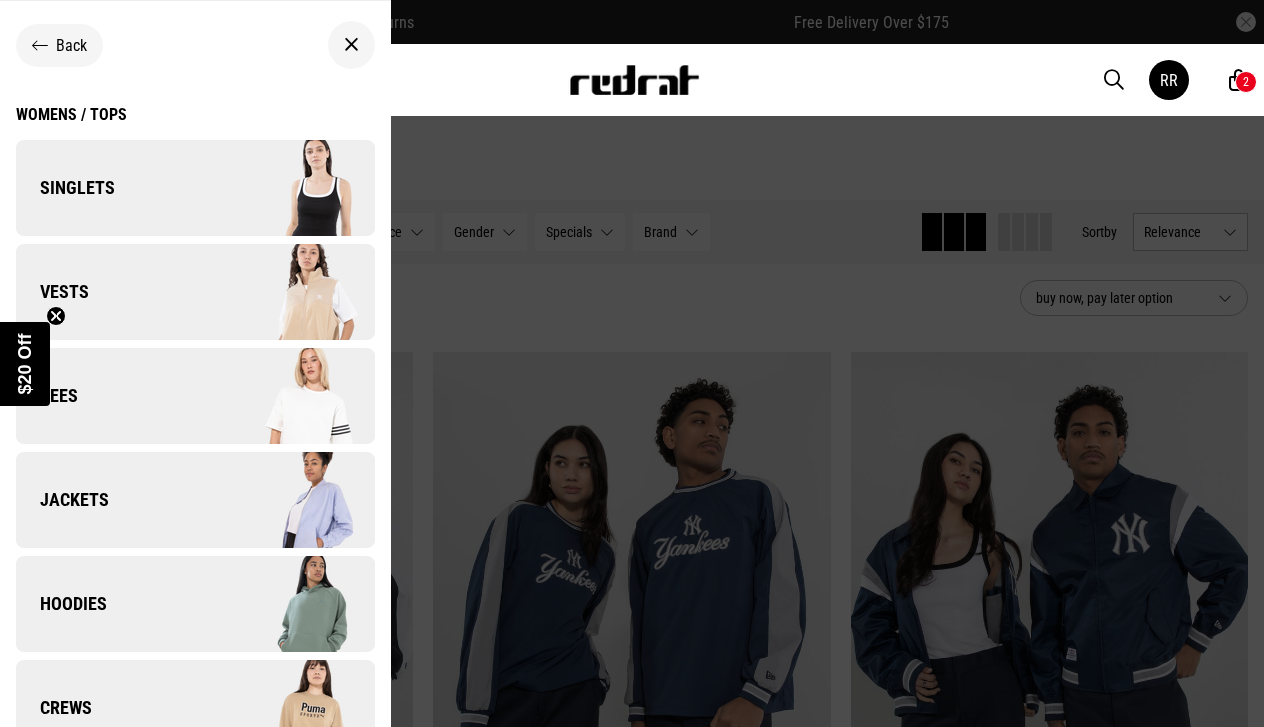 click on "Hoodies" at bounding box center [195, 604] 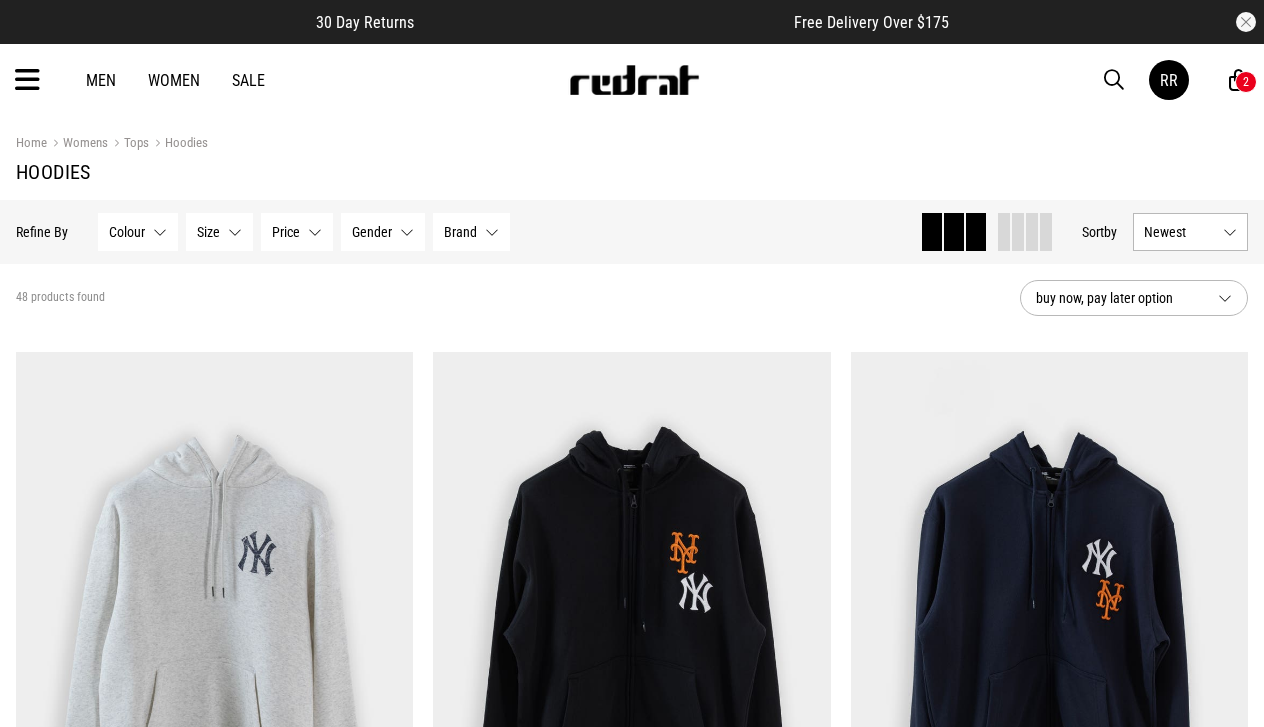 scroll, scrollTop: 0, scrollLeft: 0, axis: both 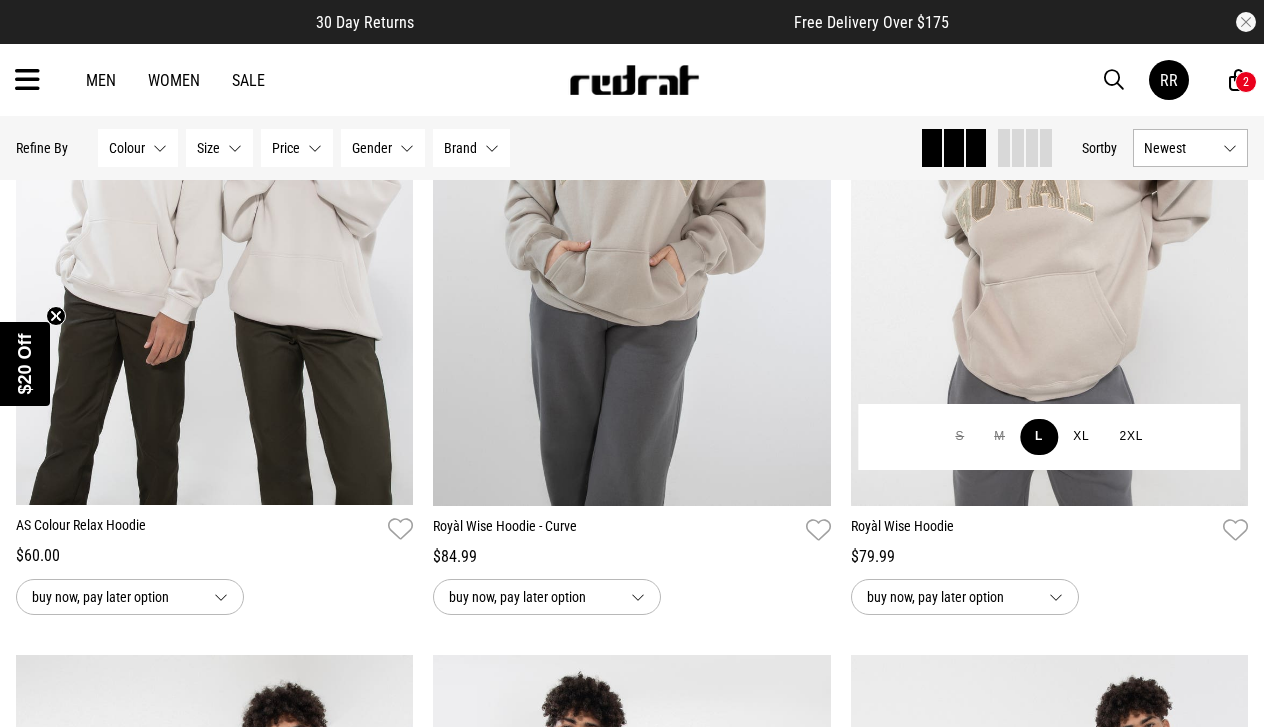 click on "L" at bounding box center [1039, 437] 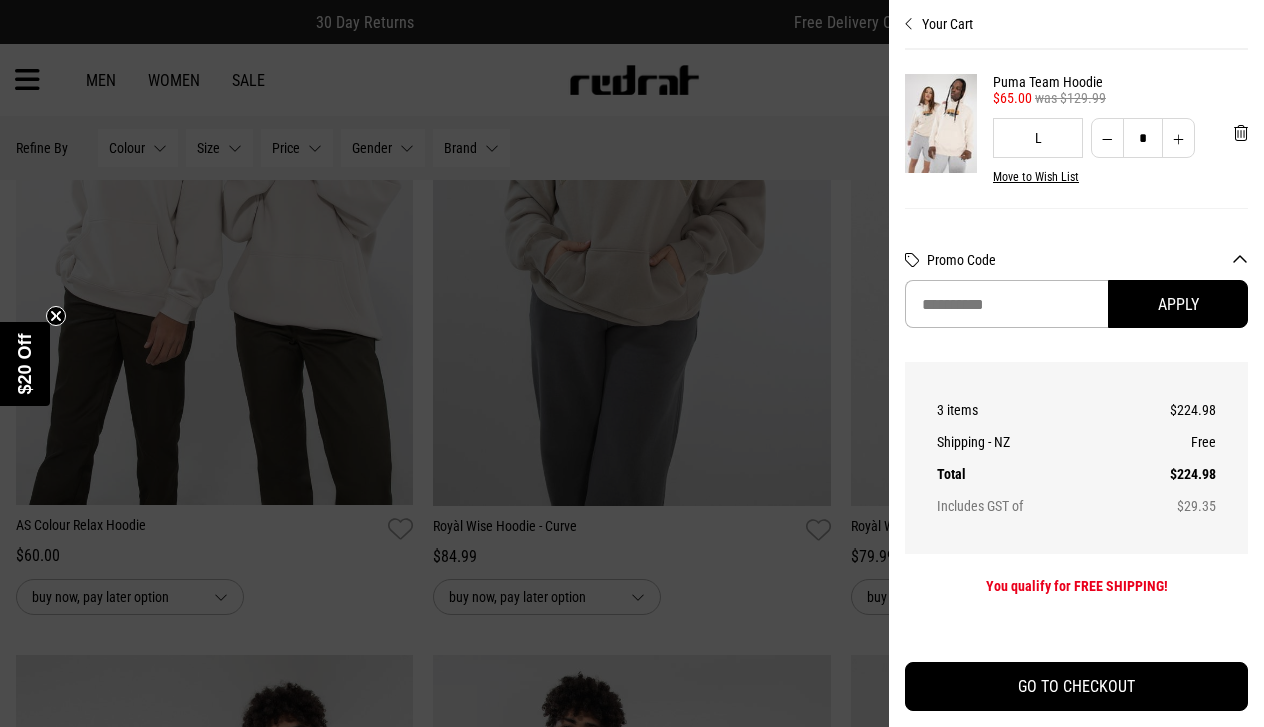 click at bounding box center (909, 24) 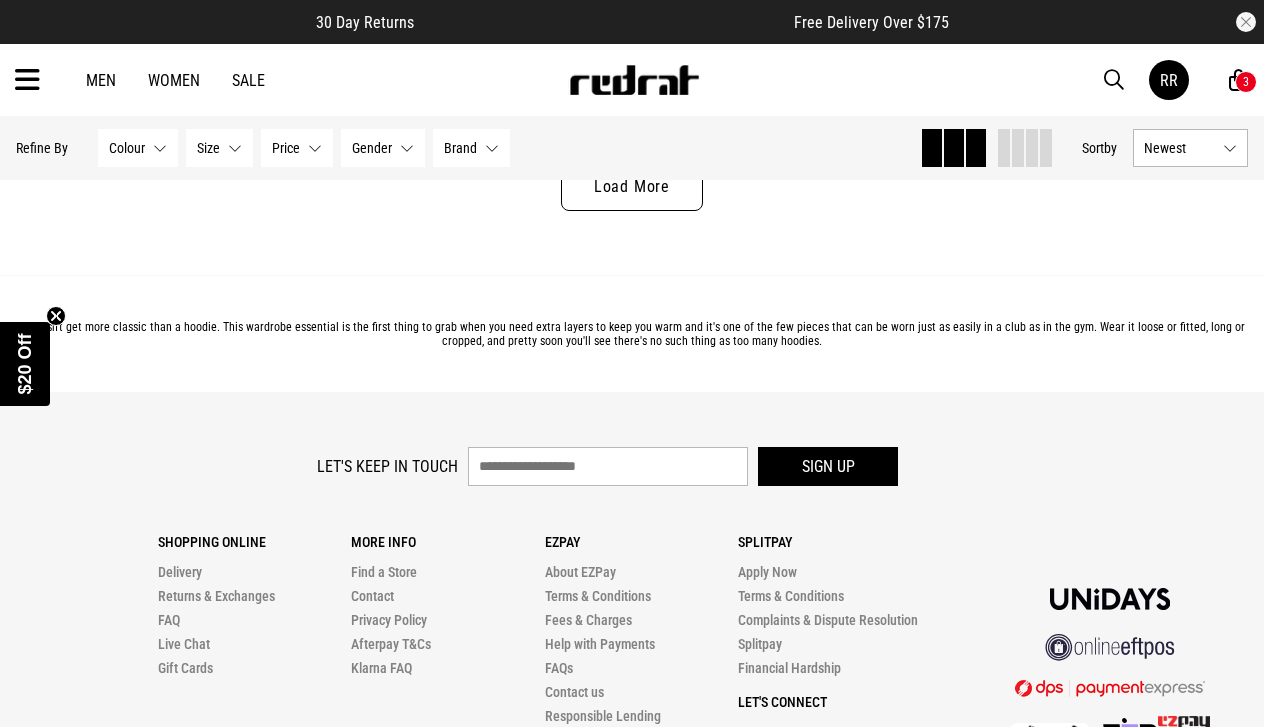 scroll, scrollTop: 5927, scrollLeft: 0, axis: vertical 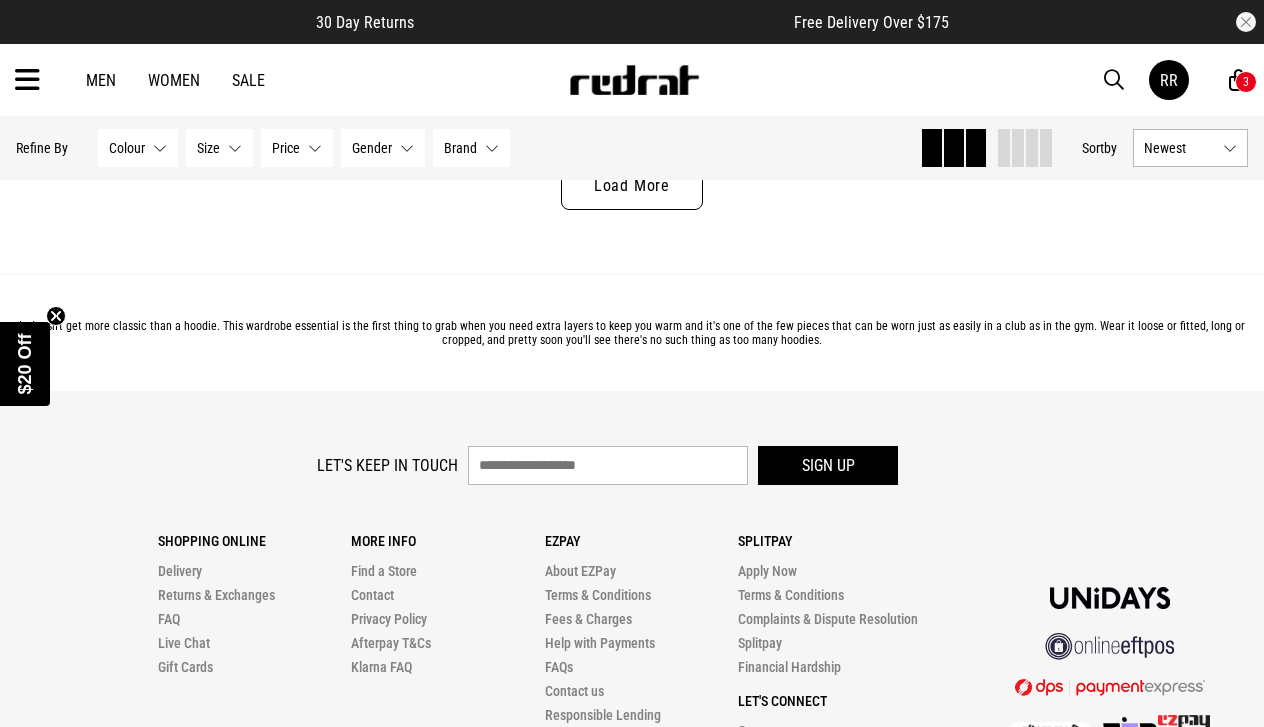 click on "Load More" at bounding box center (632, 186) 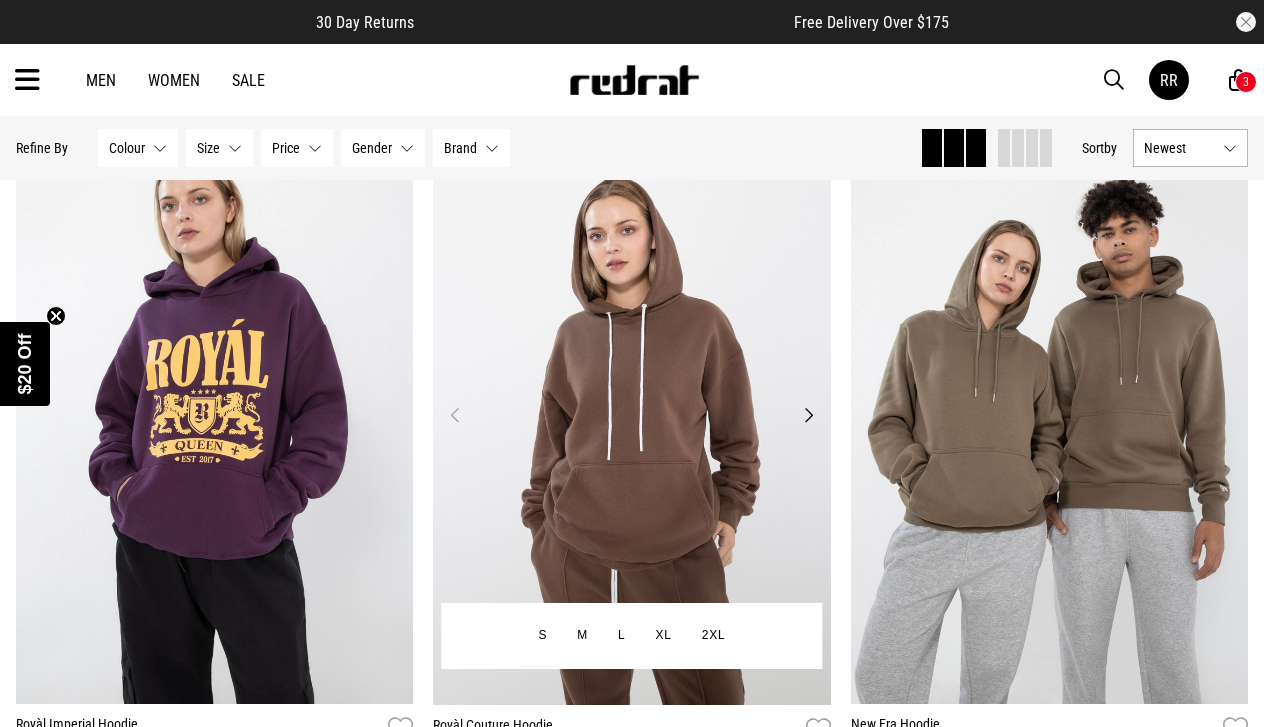 scroll, scrollTop: 910, scrollLeft: 0, axis: vertical 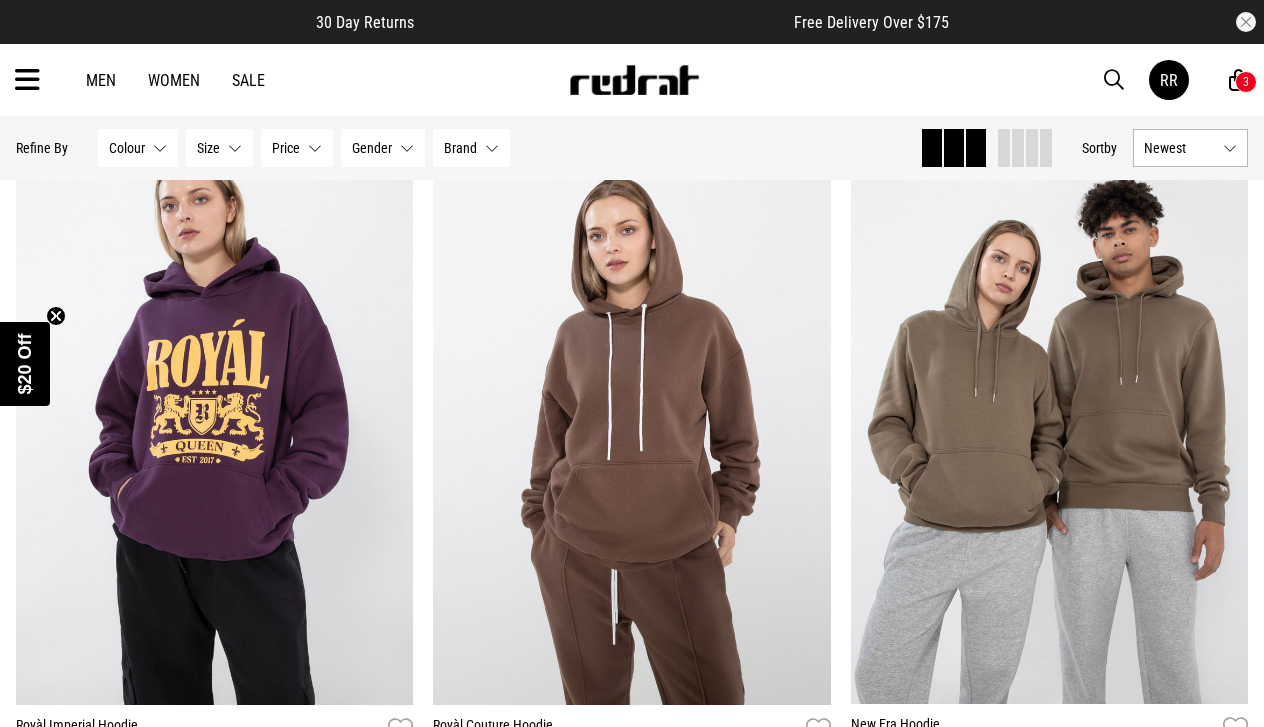 click at bounding box center [27, 80] 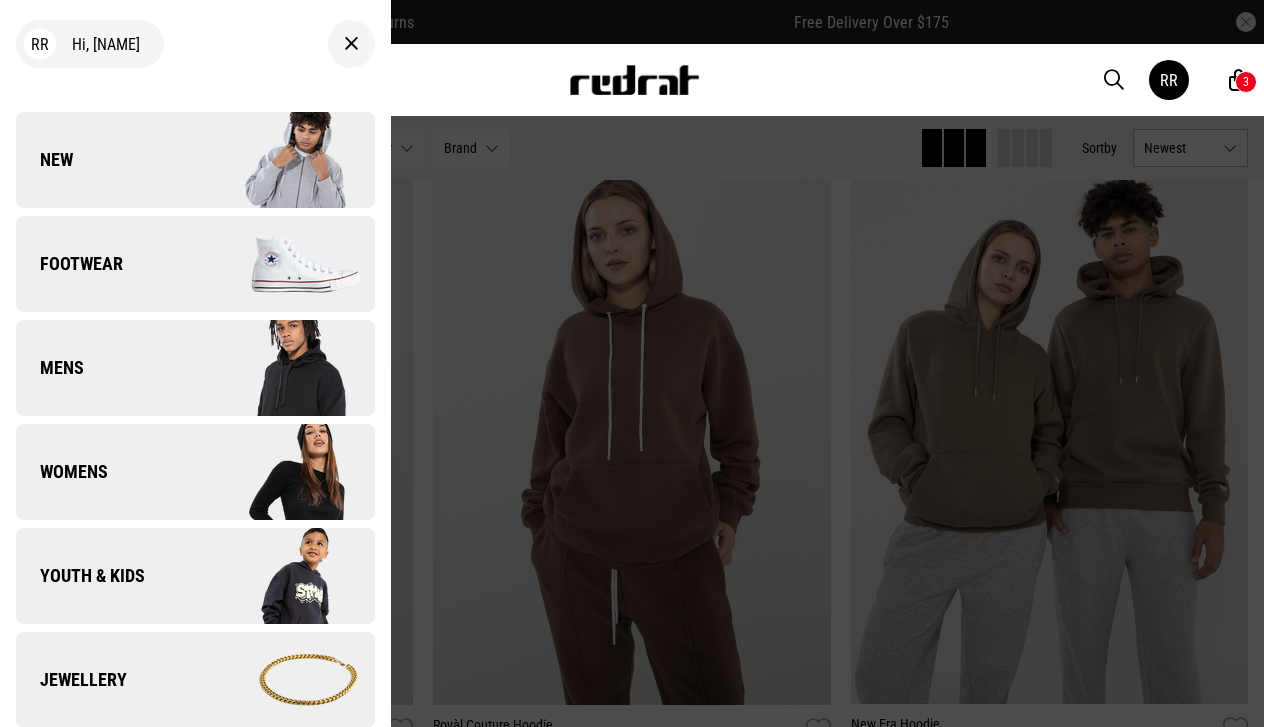 click at bounding box center [284, 472] 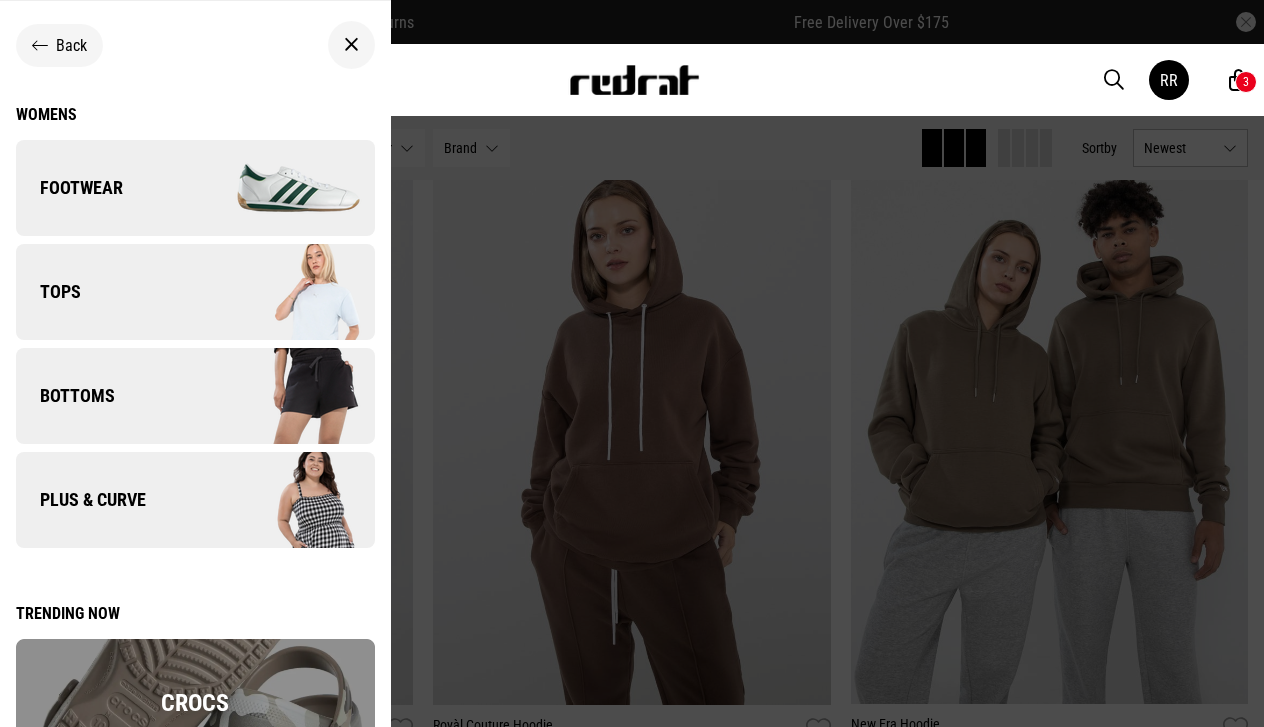 click at bounding box center [284, 292] 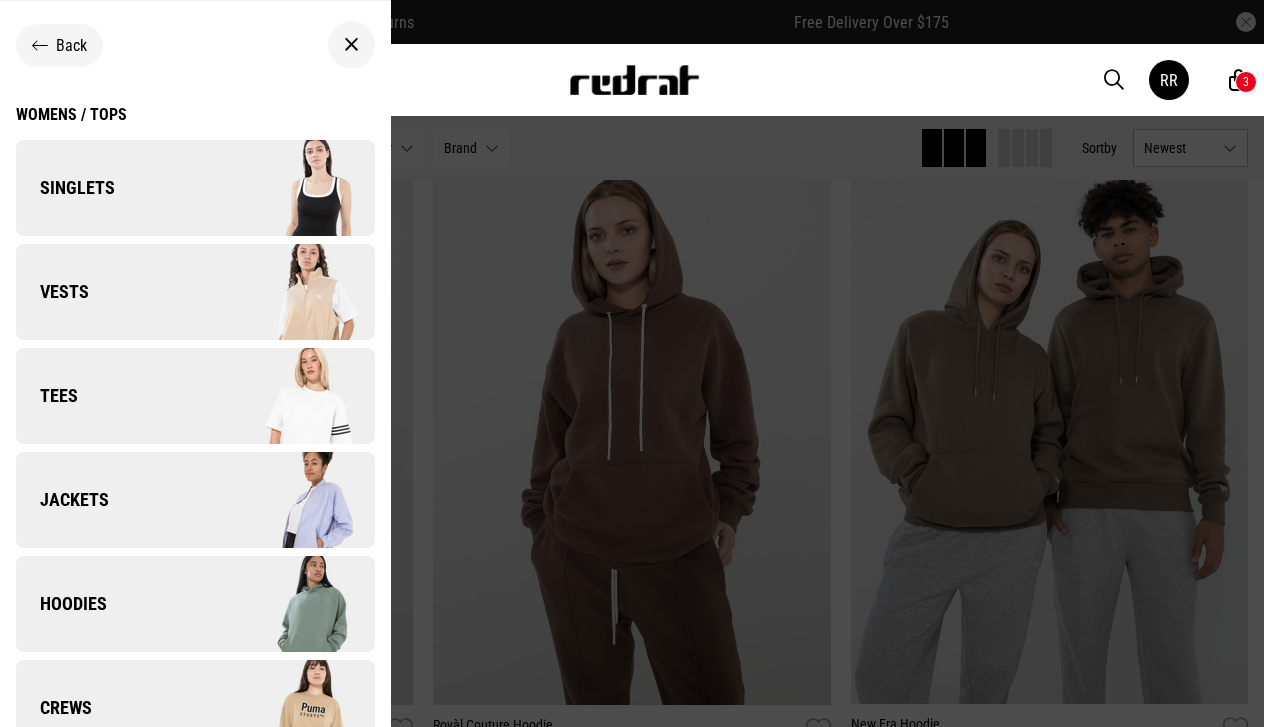 click at bounding box center [284, 708] 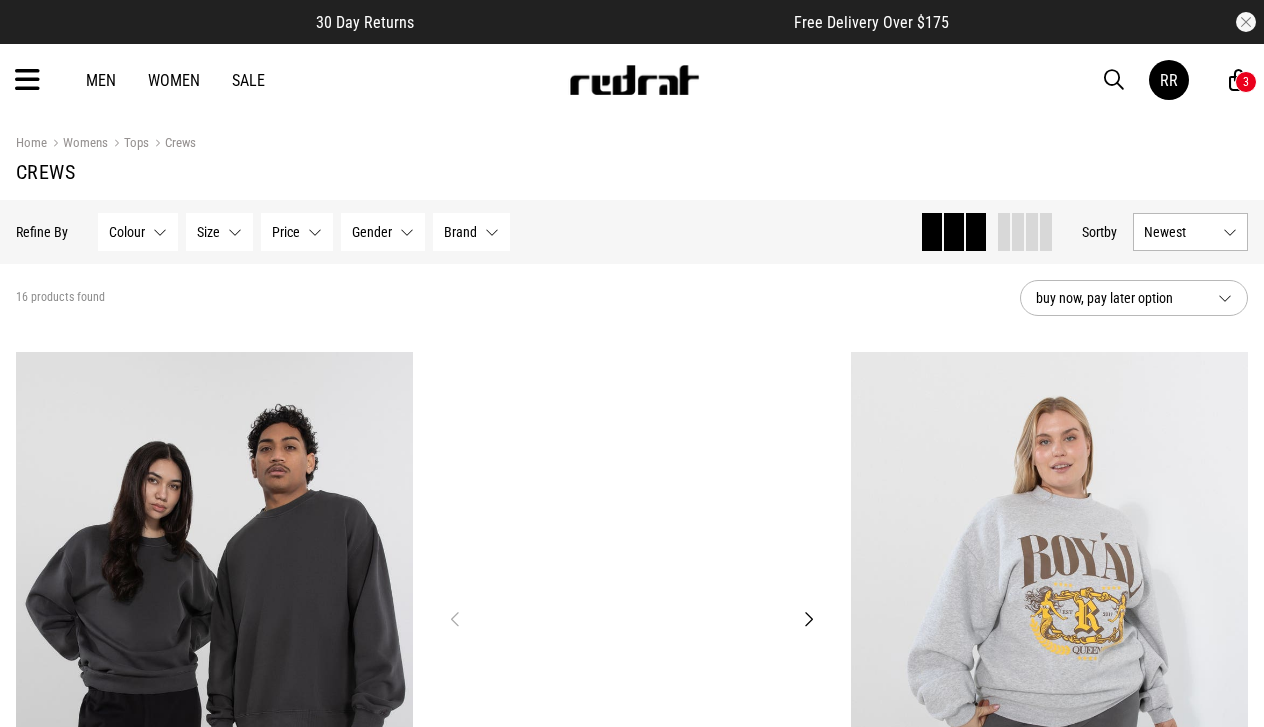 scroll, scrollTop: 0, scrollLeft: 0, axis: both 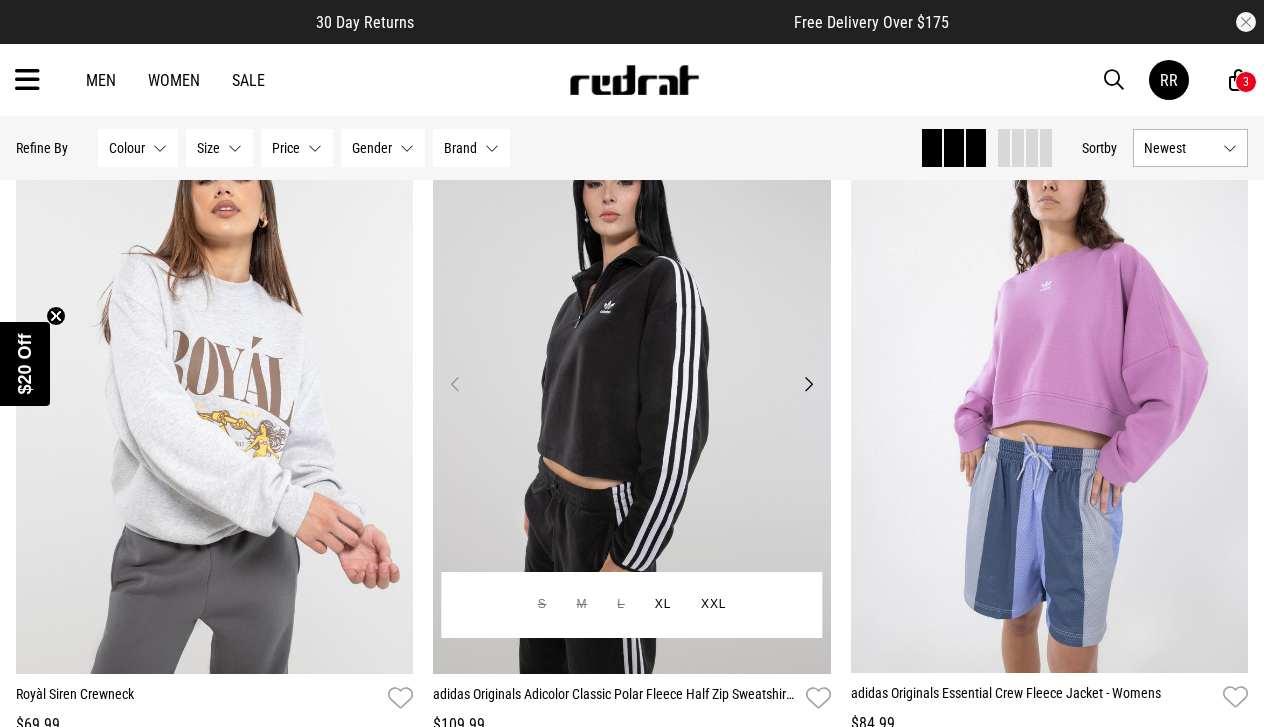 click on "Next" at bounding box center [808, 384] 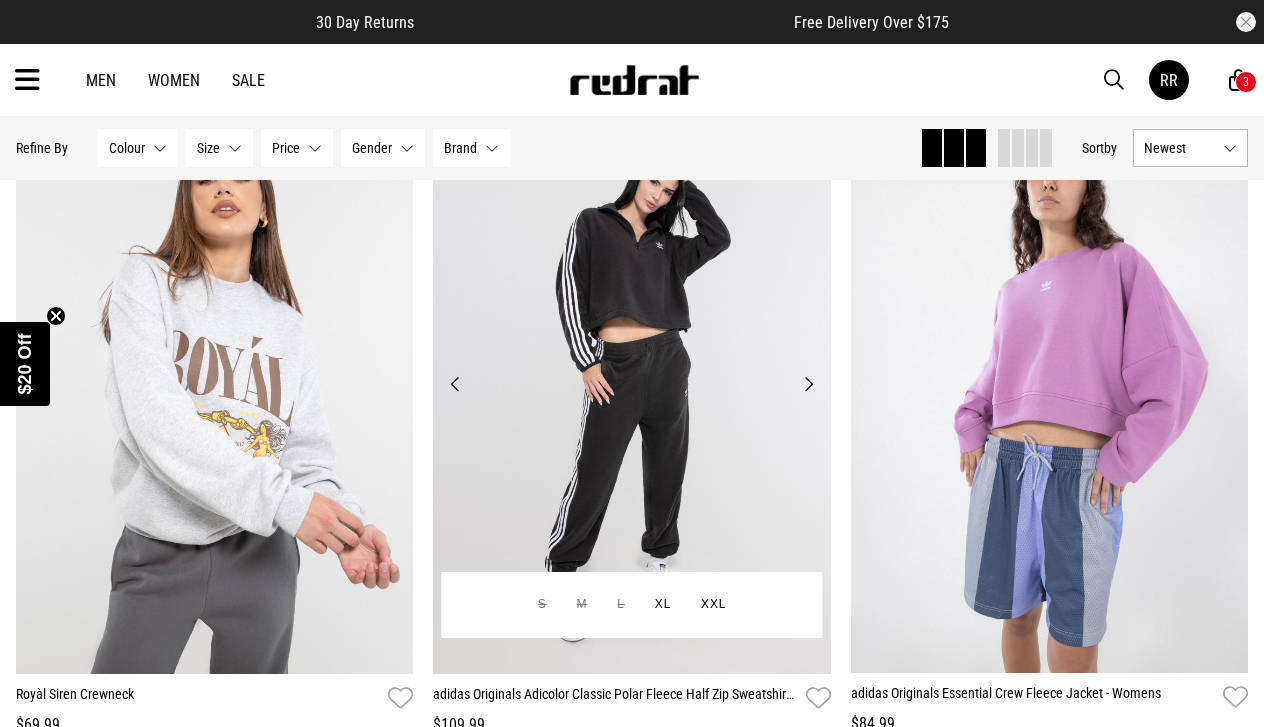 click on "Next" at bounding box center [808, 384] 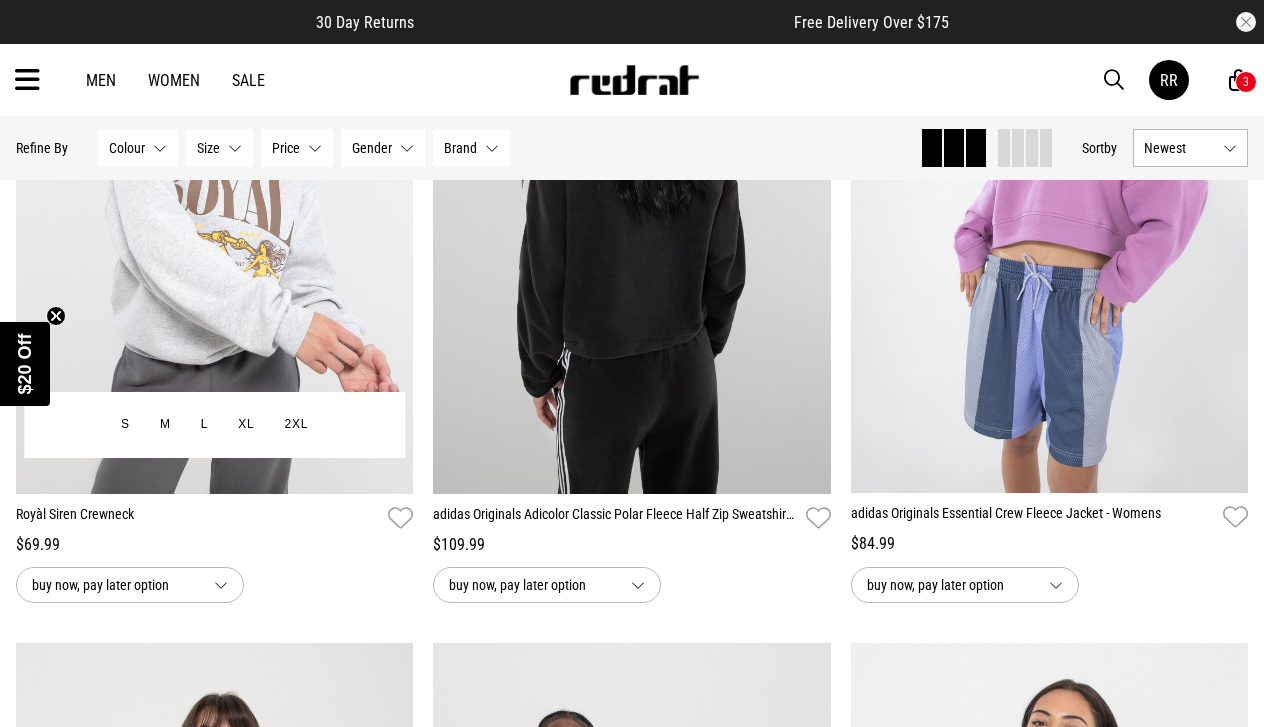 scroll, scrollTop: 1126, scrollLeft: 0, axis: vertical 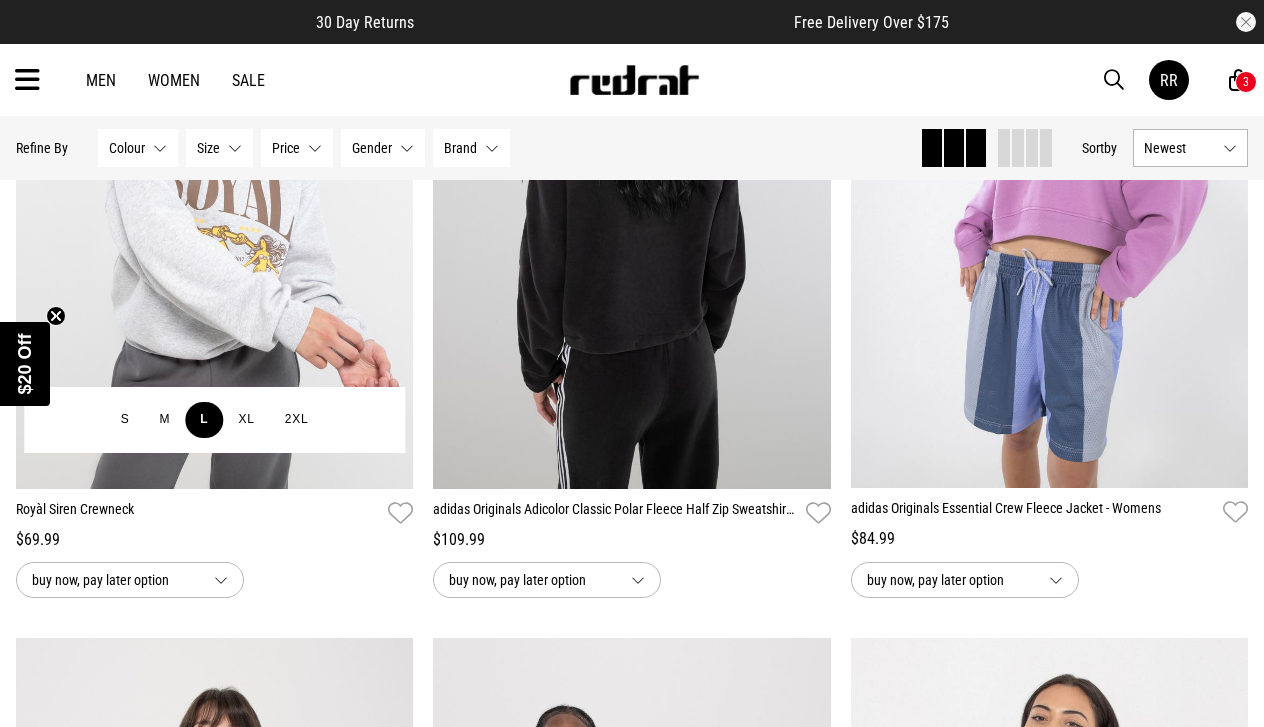 click on "L" at bounding box center (204, 420) 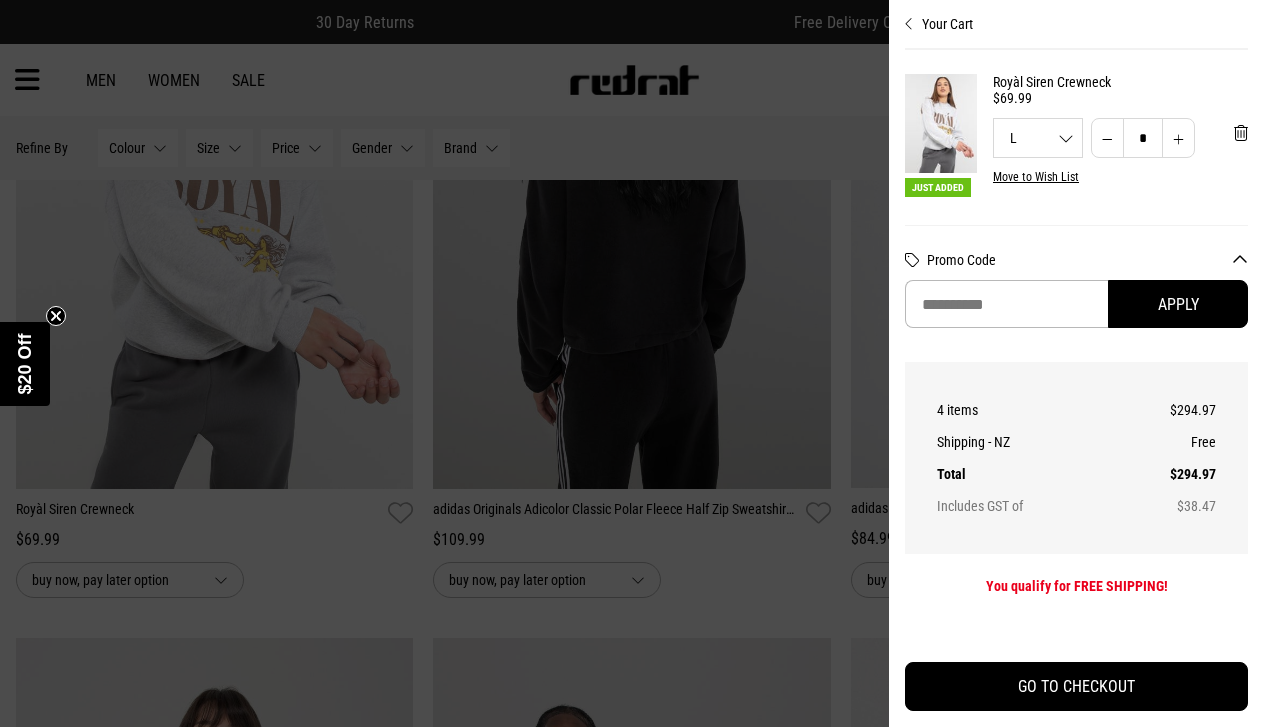 click on "Your Cart            Just Added   Royàl Siren Crewneck        $69.99       L   S M L XL 2XL   * * * ** ***       *       Move to Wish List             Puma Team Hoodie       $65.00   was $129.99         L     *       Move to Wish List             STMNT Areca Crewneck        $79.99       L   S M L XL 2XL   * * * ** ***       *       Move to Wish List             Royàl Wise Hoodie        $79.99       L   L XL 2XL   * ** ***       *       Move to Wish List             Items aren't reserved until order has been submitted
Promo Code
Apply         Order Summary   4 items   $294.97   Shipping - NZ   Free       Total   $294.97   Includes GST of   $38.47     You qualify for FREE SHIPPING!          GO TO CHECKOUT" at bounding box center (1076, 363) 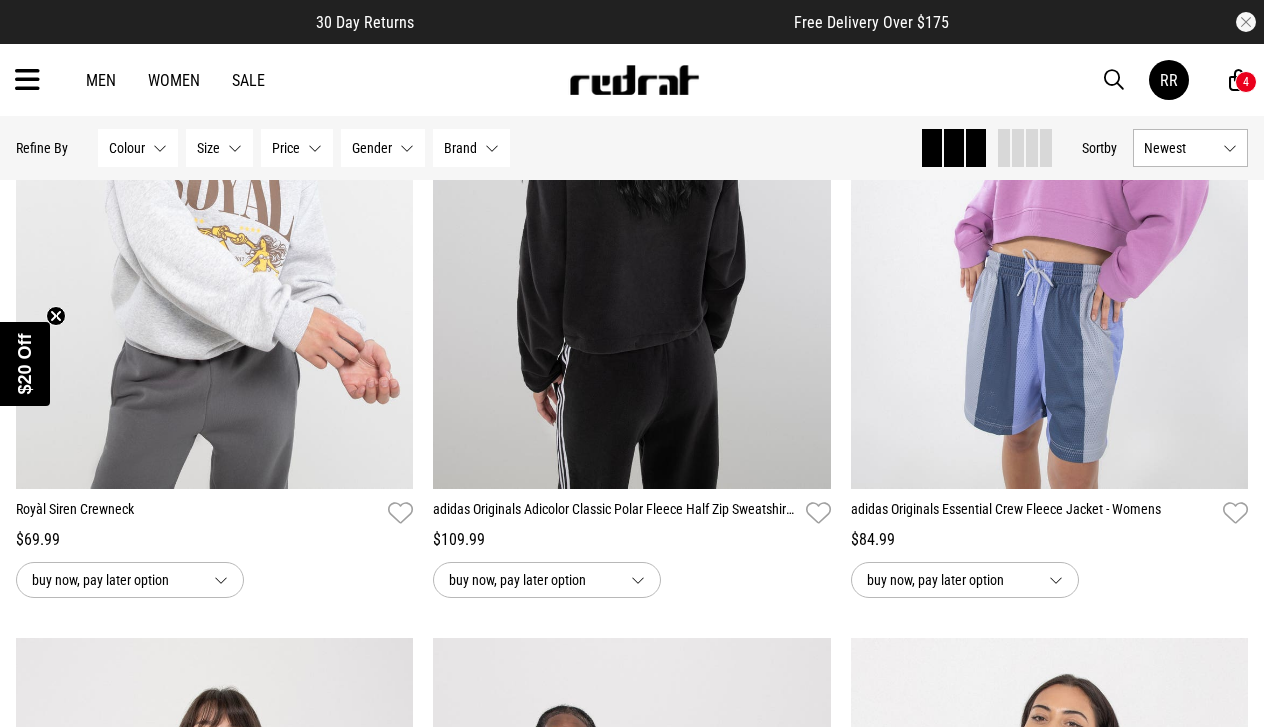 click at bounding box center (1238, 80) 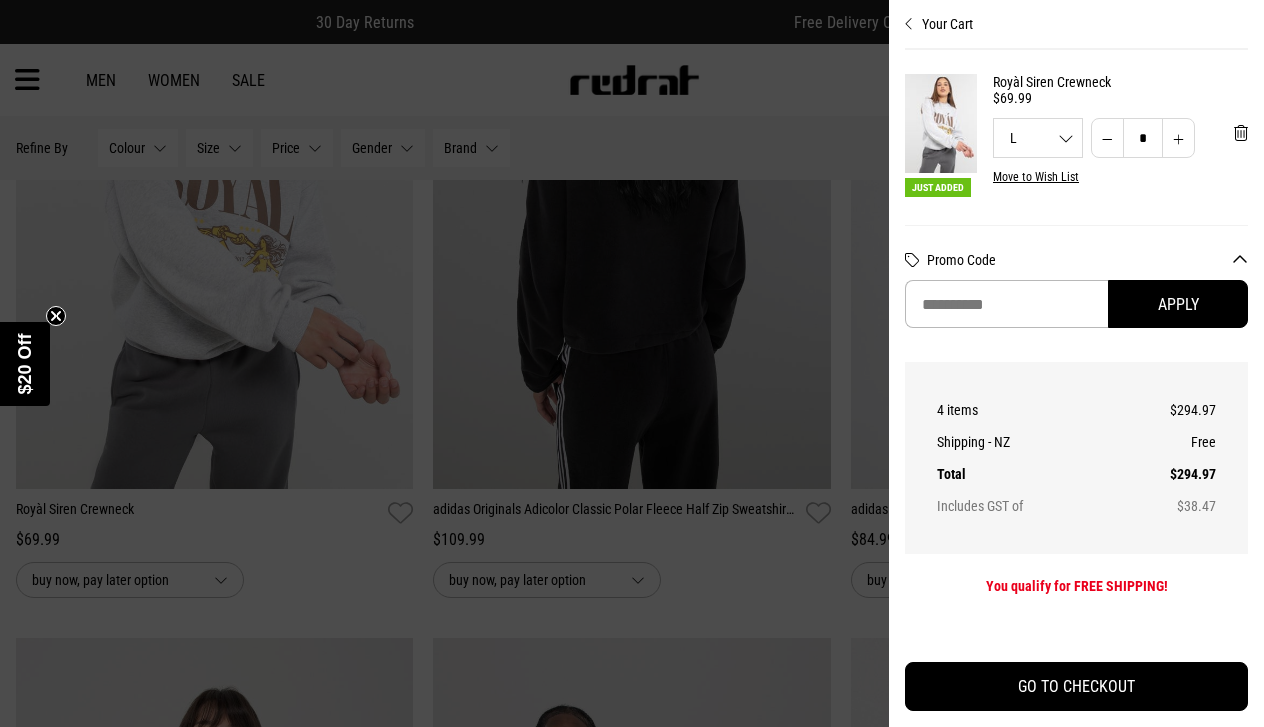 click at bounding box center (909, 24) 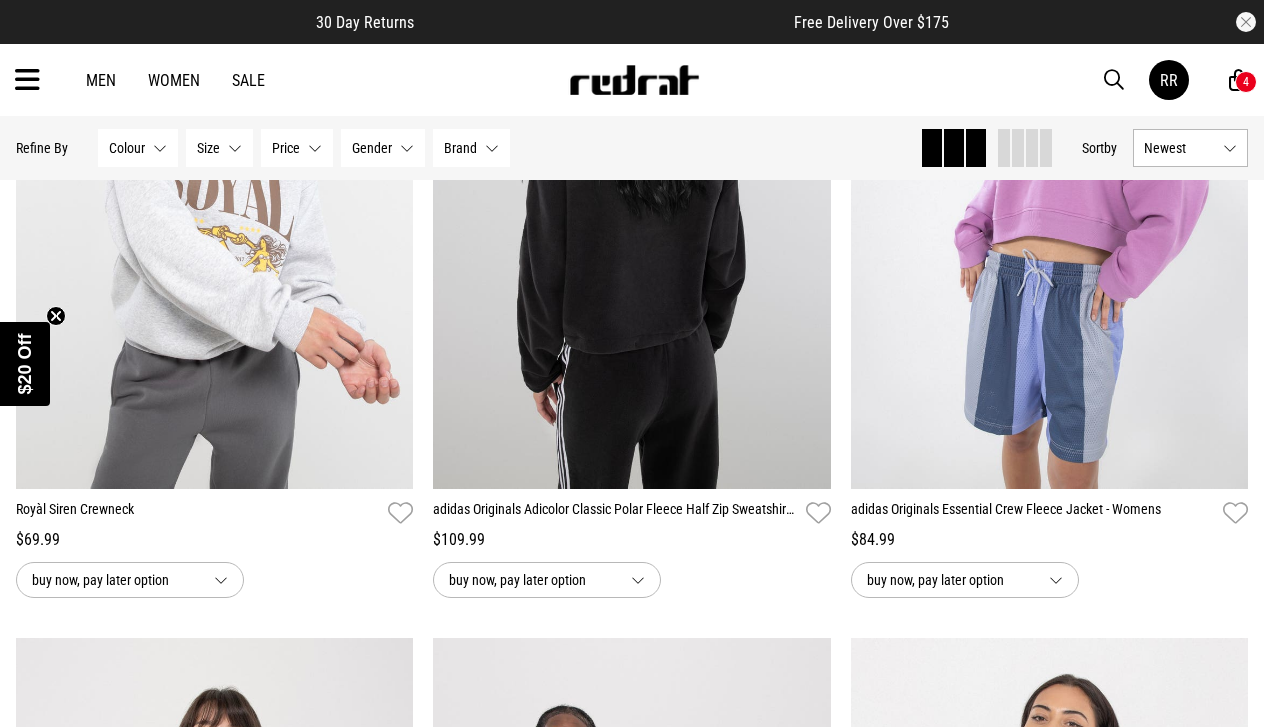 click at bounding box center [27, 80] 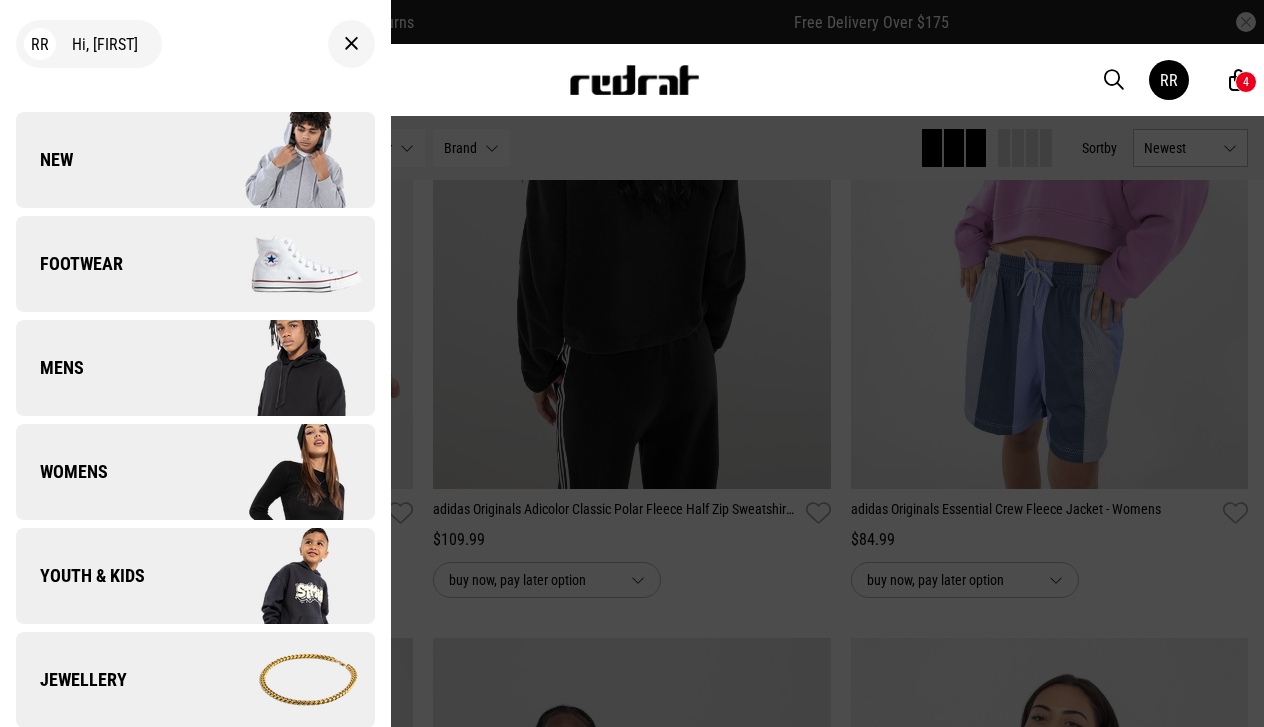 click on "Jewellery" at bounding box center (71, 680) 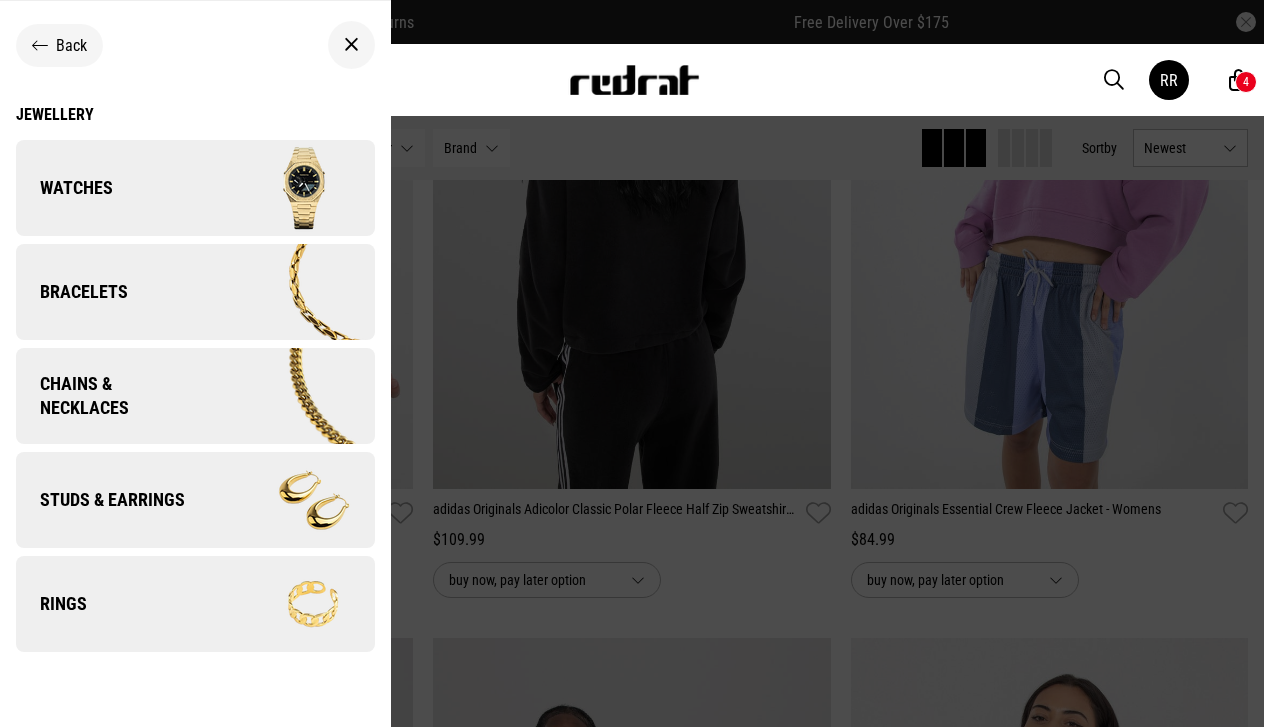 click on "Studs & Earrings" at bounding box center (100, 500) 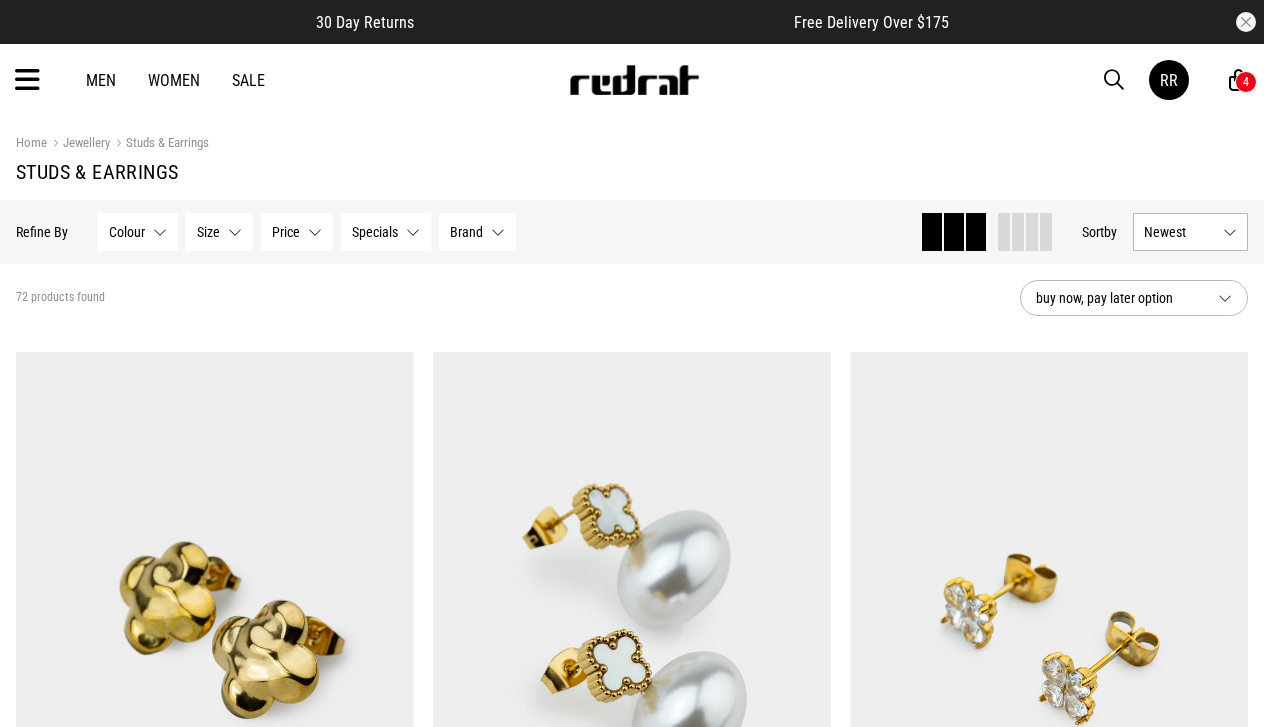 scroll, scrollTop: 0, scrollLeft: 0, axis: both 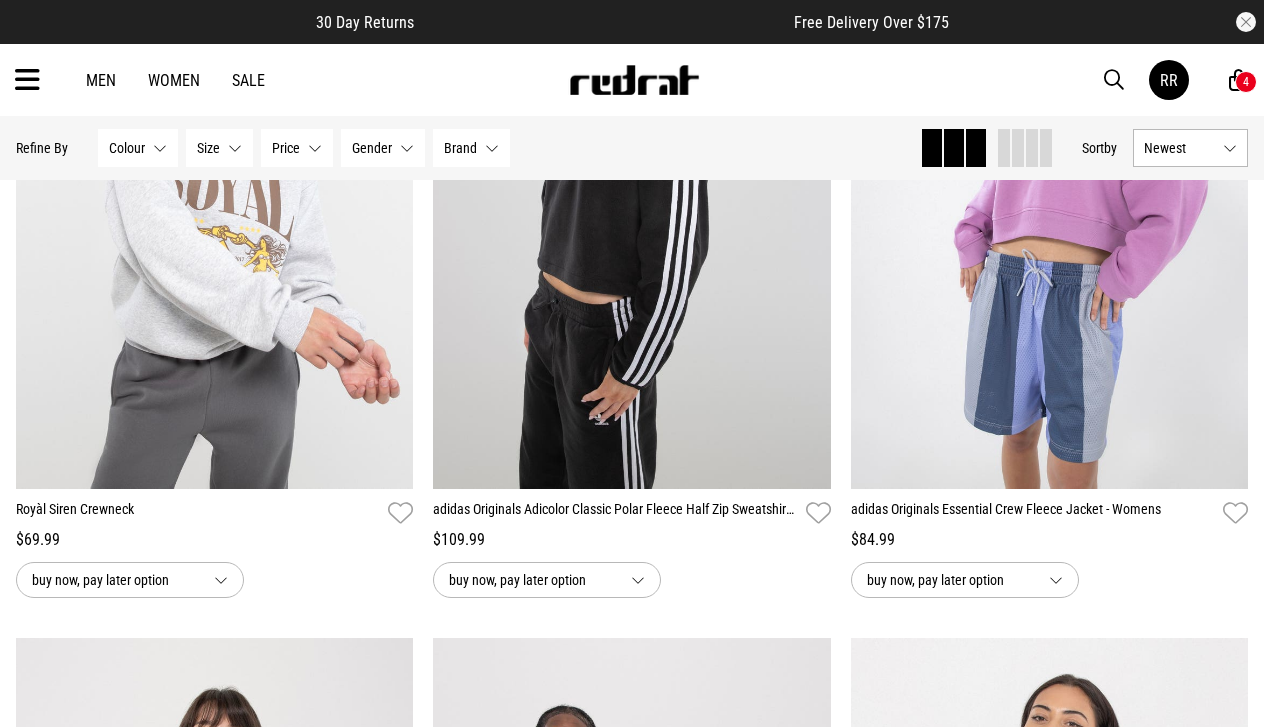 click at bounding box center (27, 80) 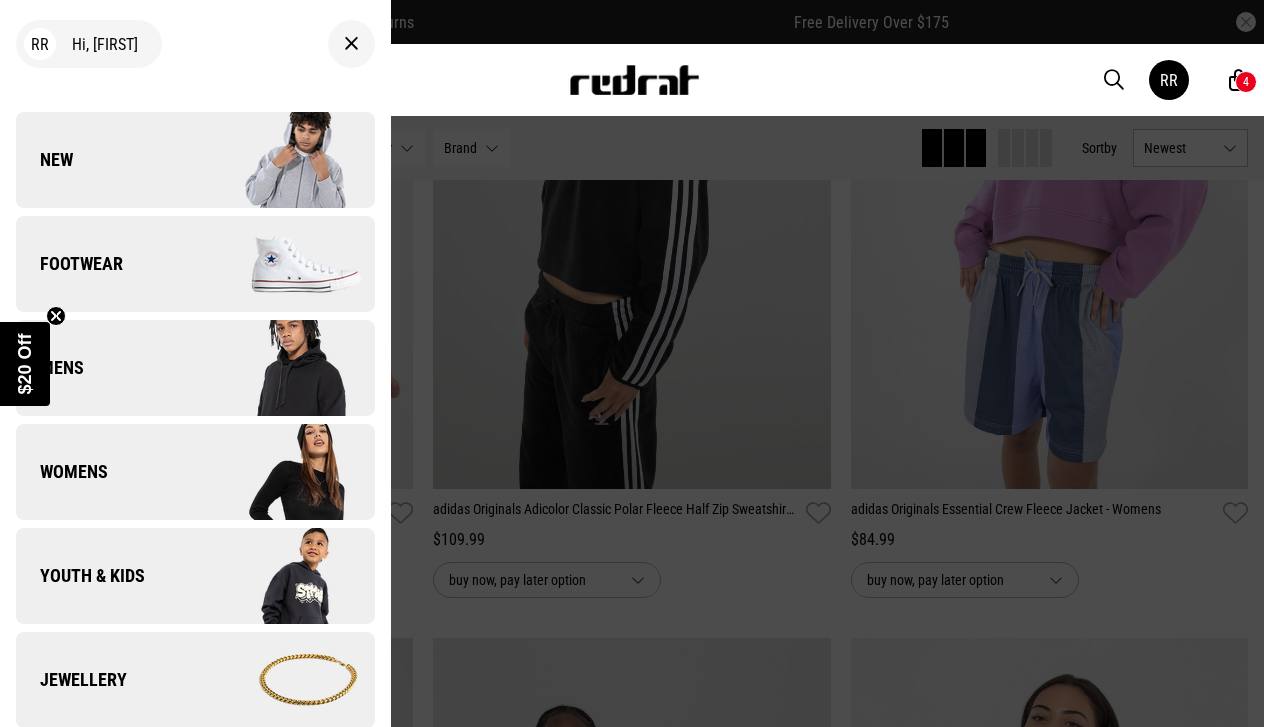 scroll, scrollTop: 0, scrollLeft: 0, axis: both 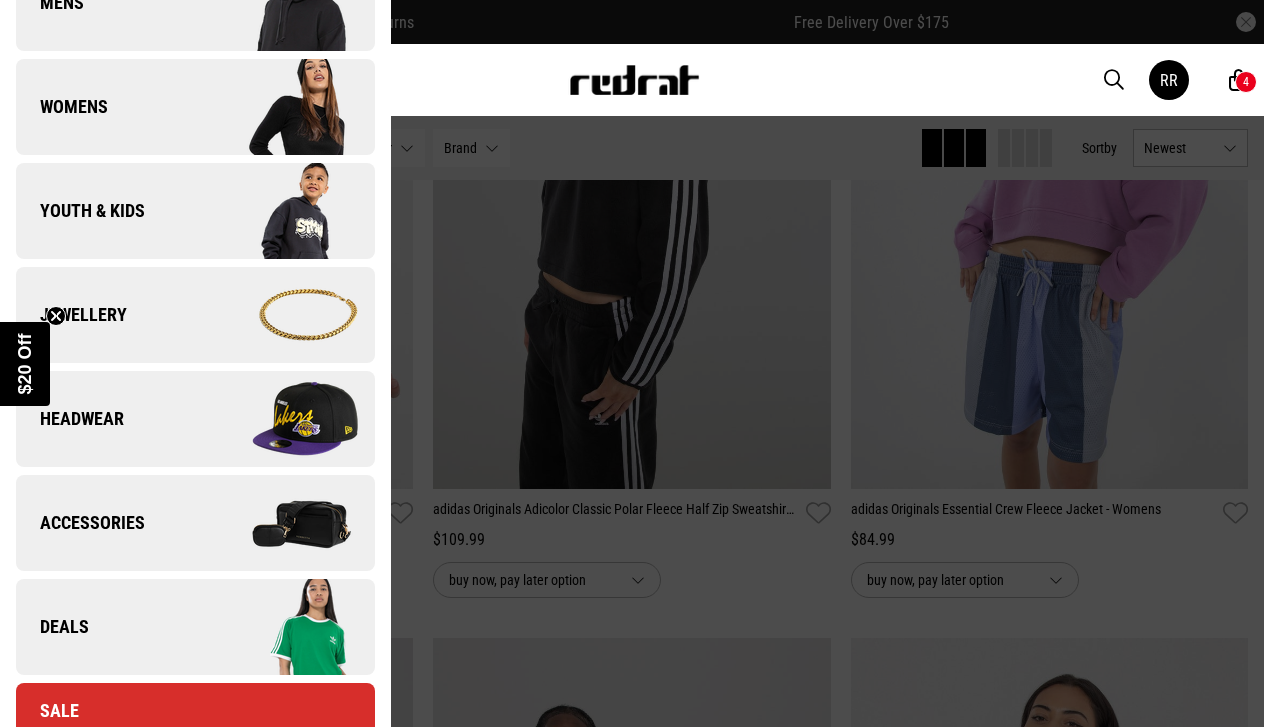 click on "Accessories" at bounding box center (80, 523) 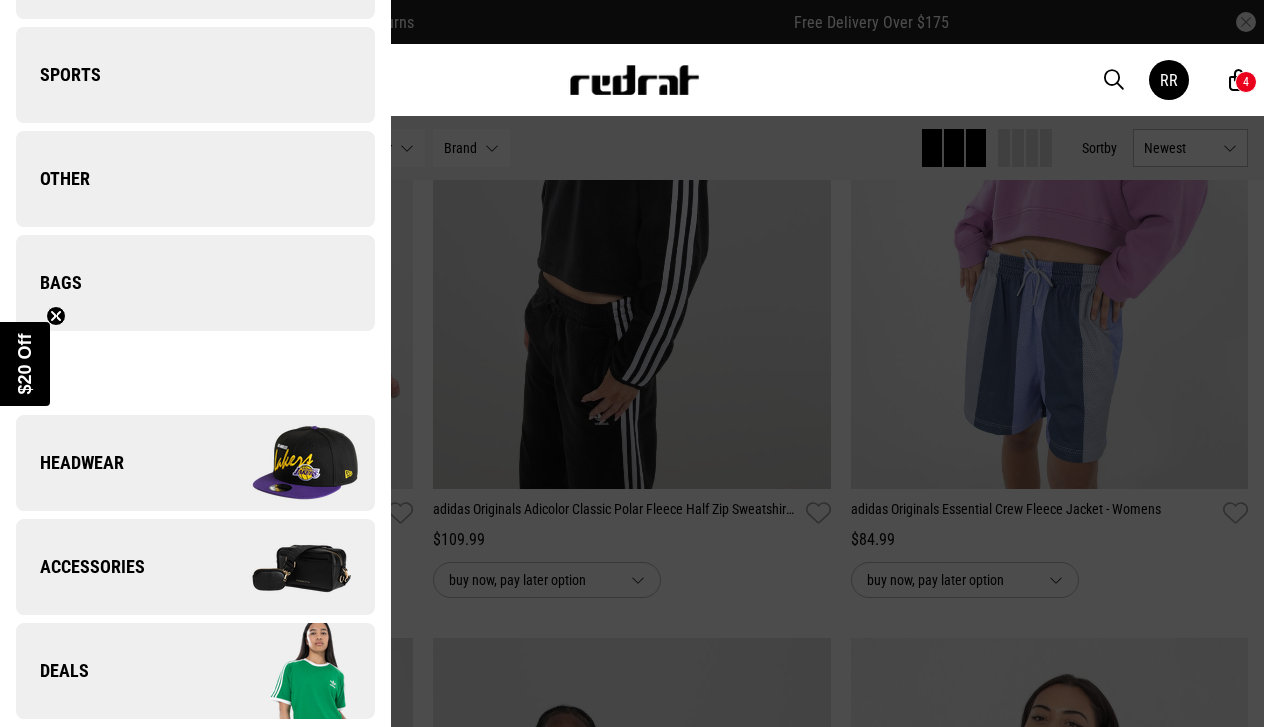 scroll, scrollTop: 0, scrollLeft: 0, axis: both 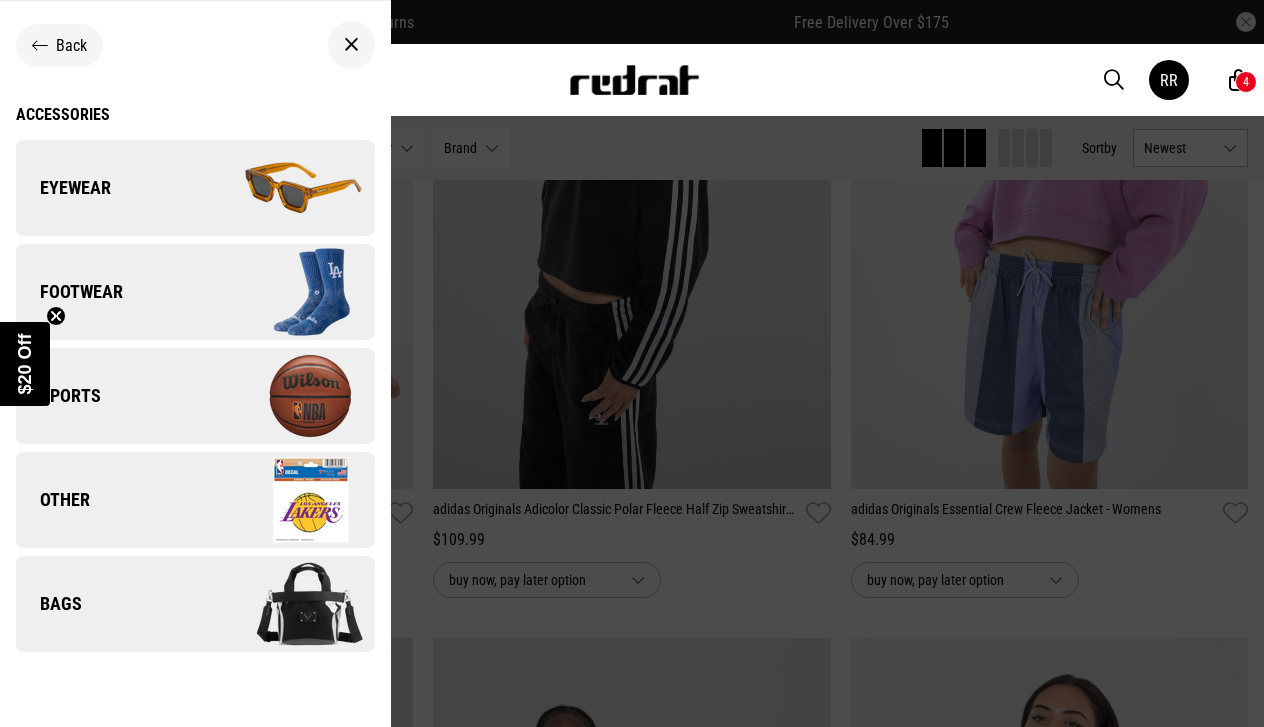 click at bounding box center [284, 188] 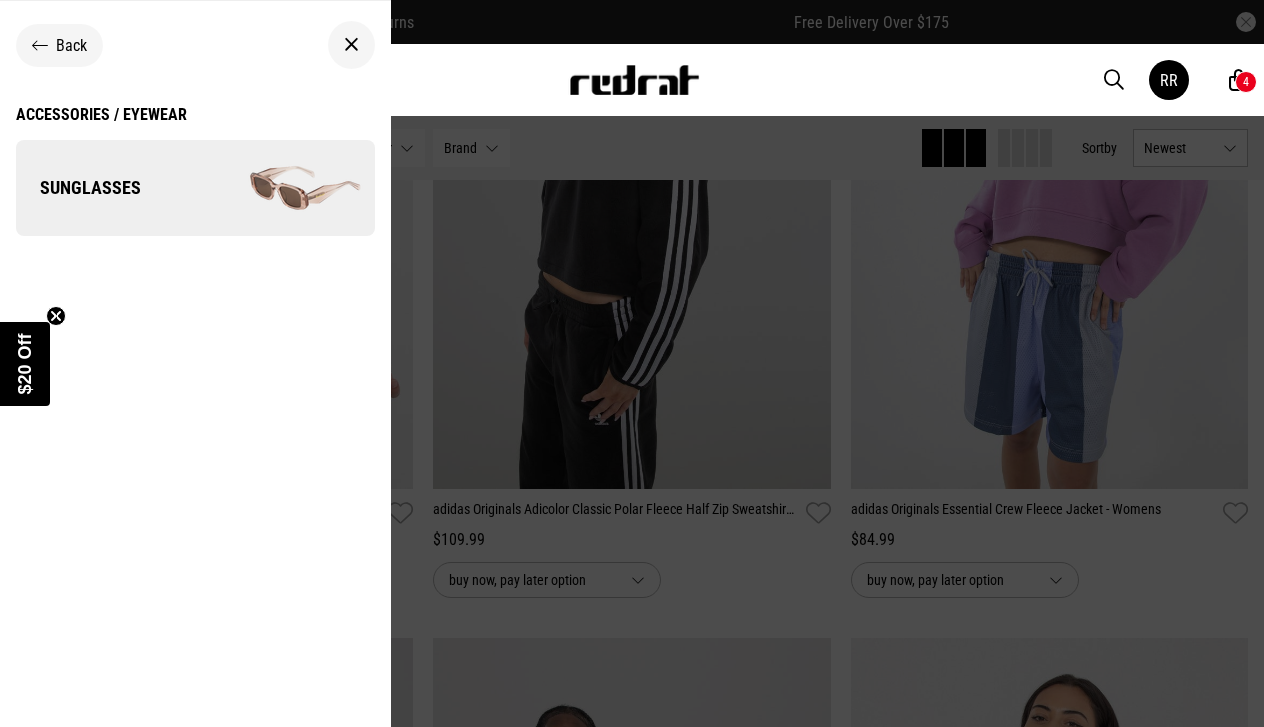 click at bounding box center [284, 188] 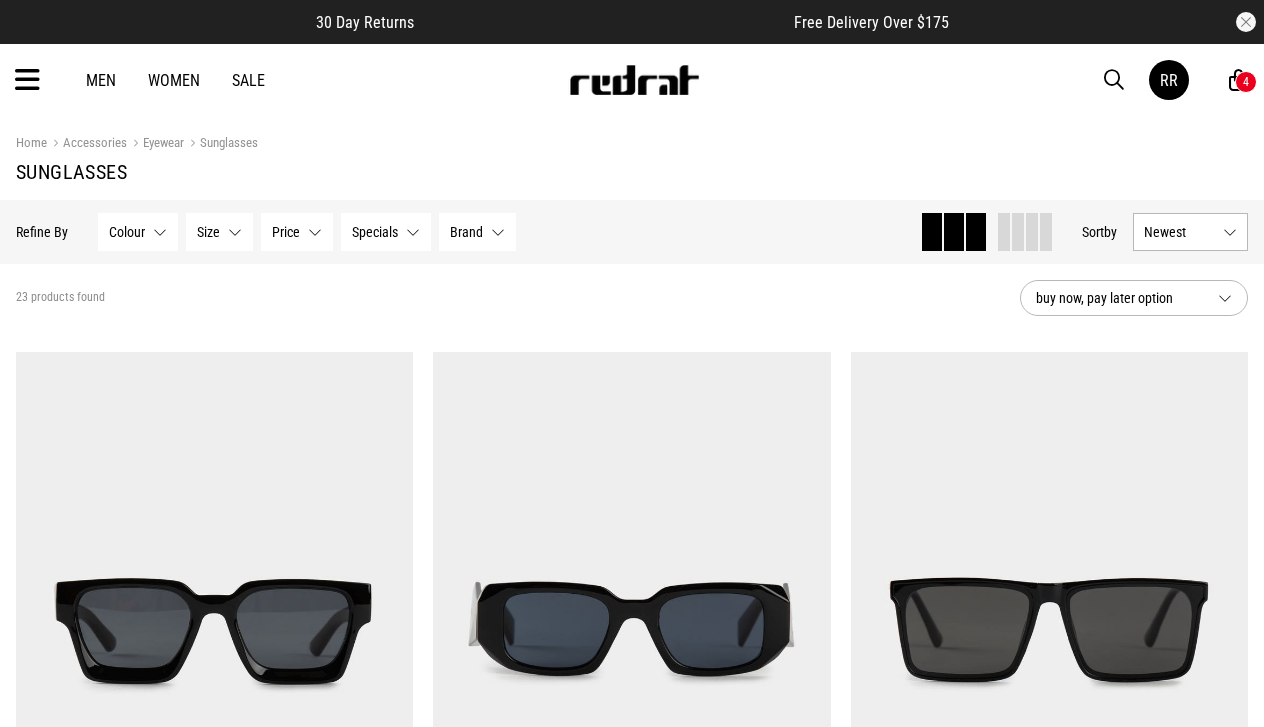 scroll, scrollTop: 0, scrollLeft: 0, axis: both 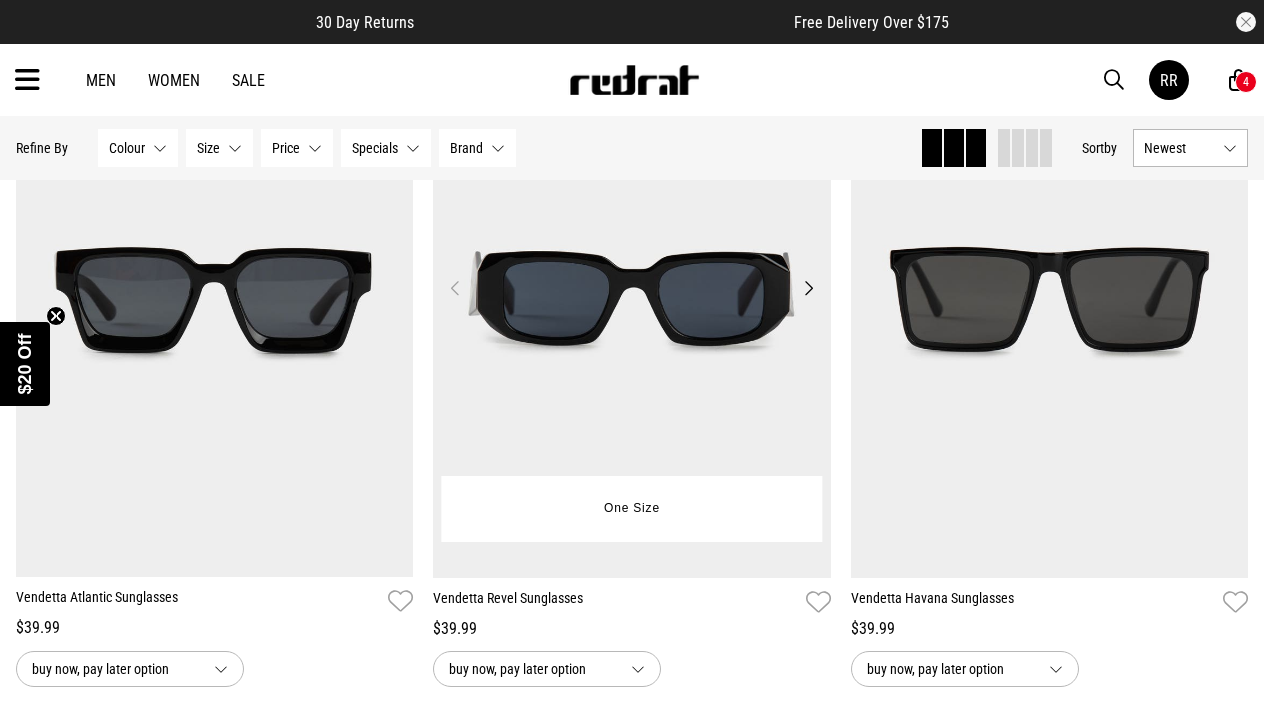 click on "Next" at bounding box center [808, 288] 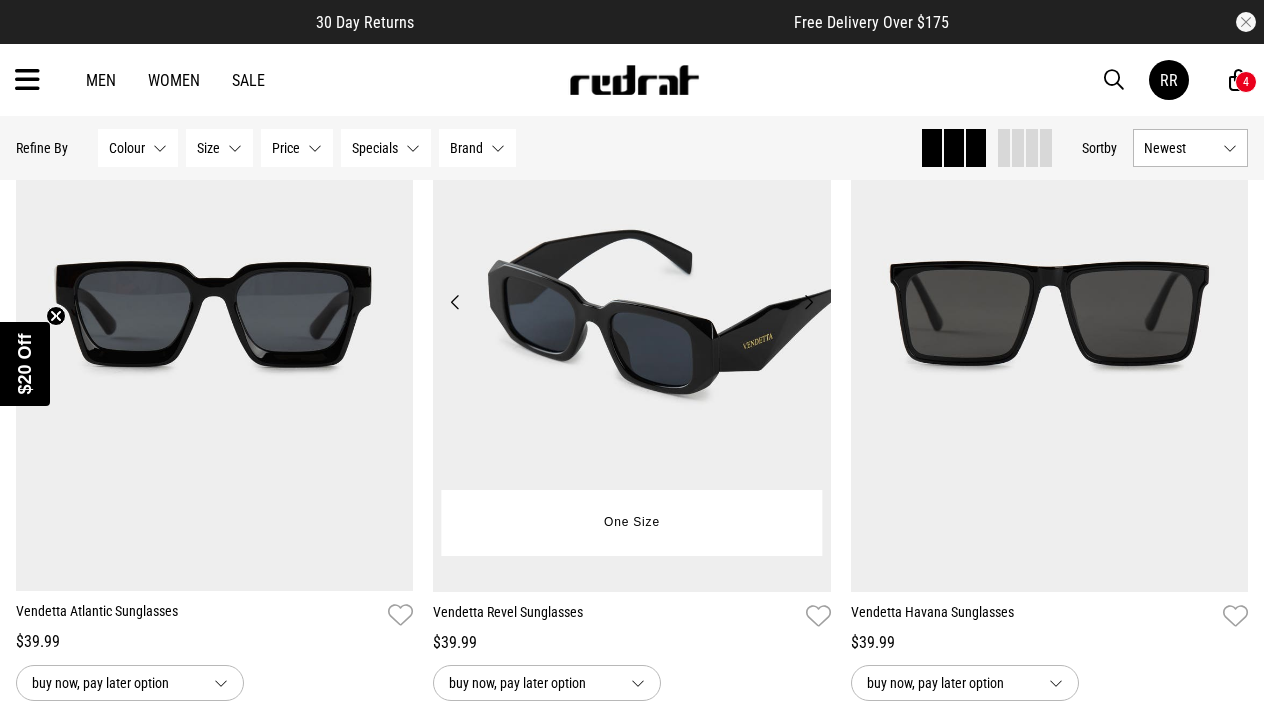 scroll, scrollTop: 315, scrollLeft: 0, axis: vertical 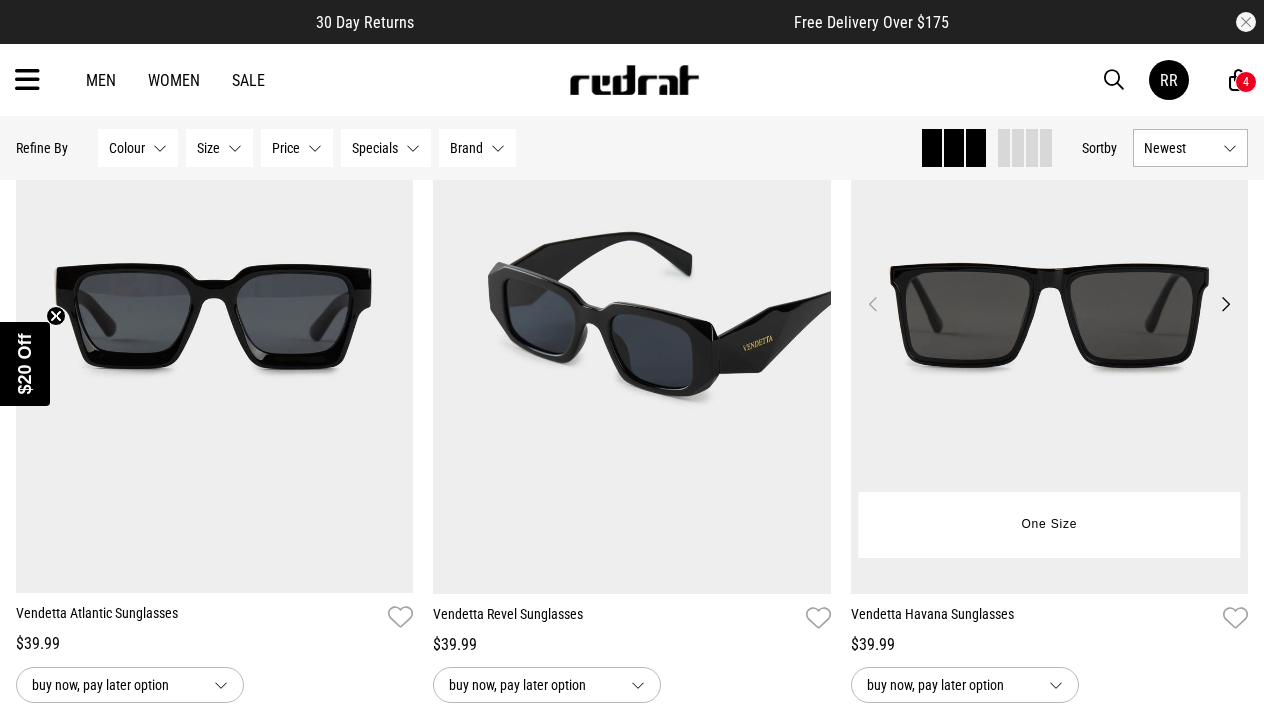 click on "Next" at bounding box center (1225, 304) 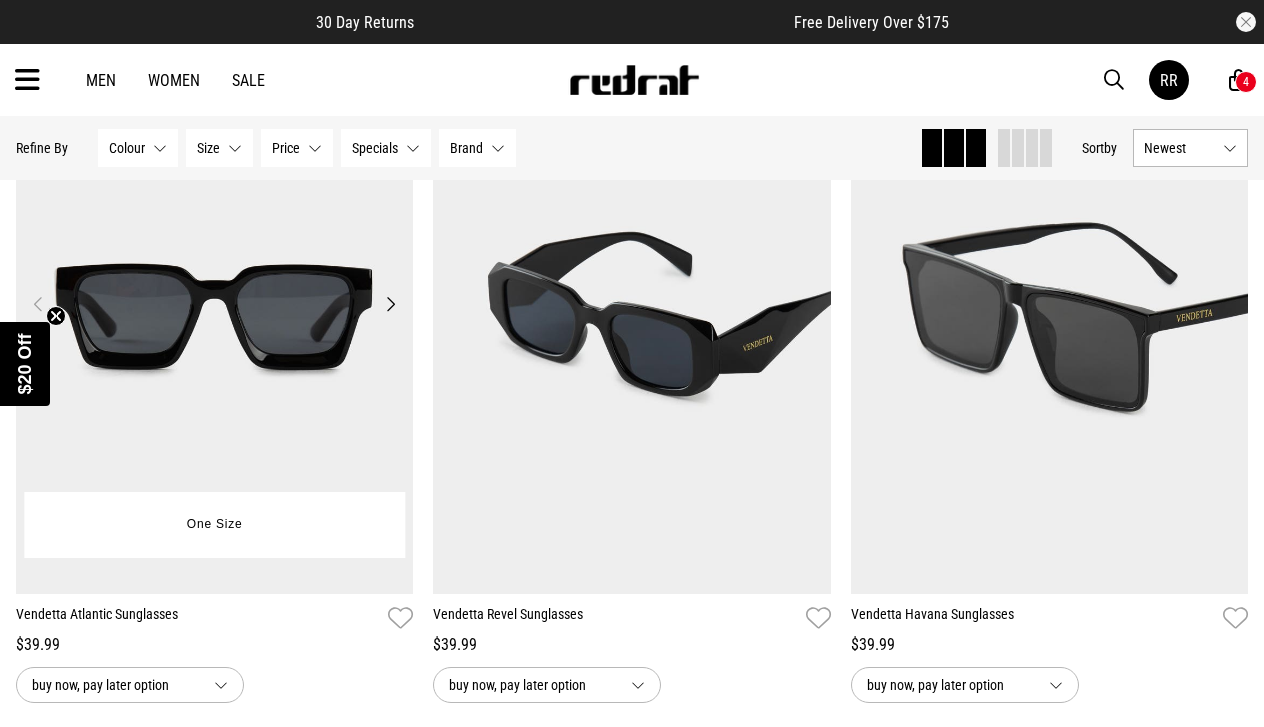 click on "Next" at bounding box center [390, 304] 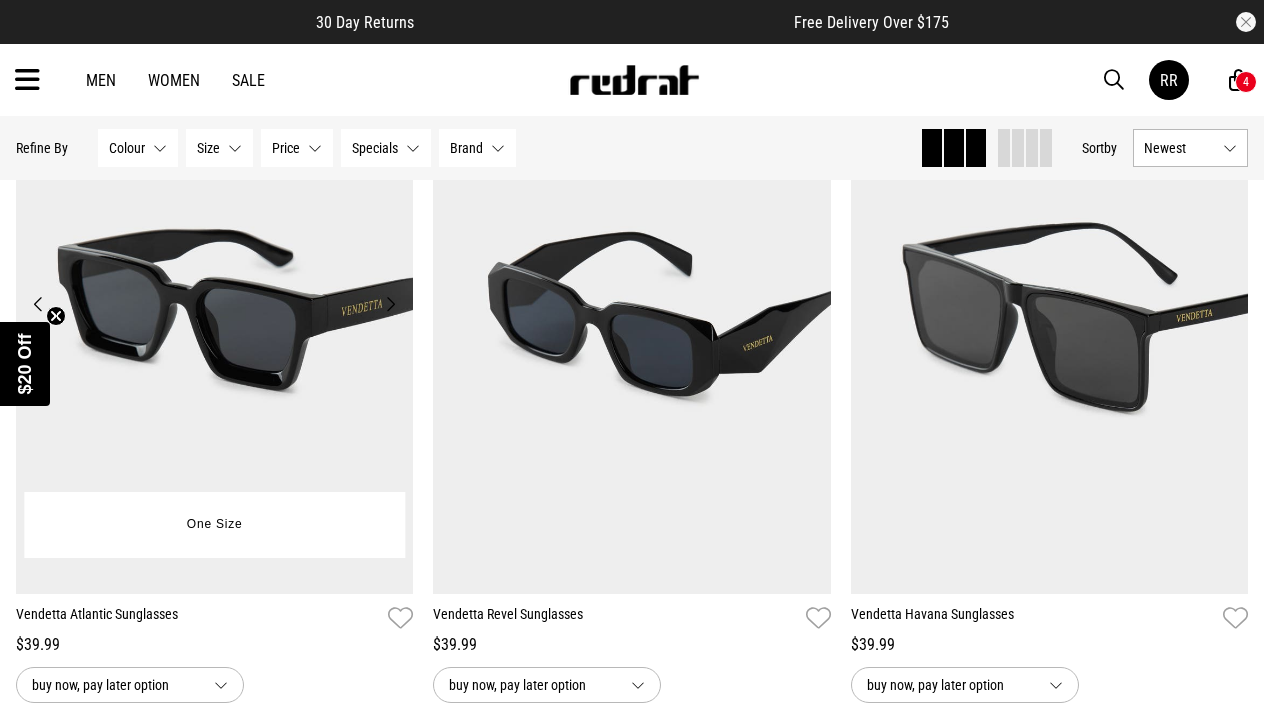 click on "Next" at bounding box center (390, 304) 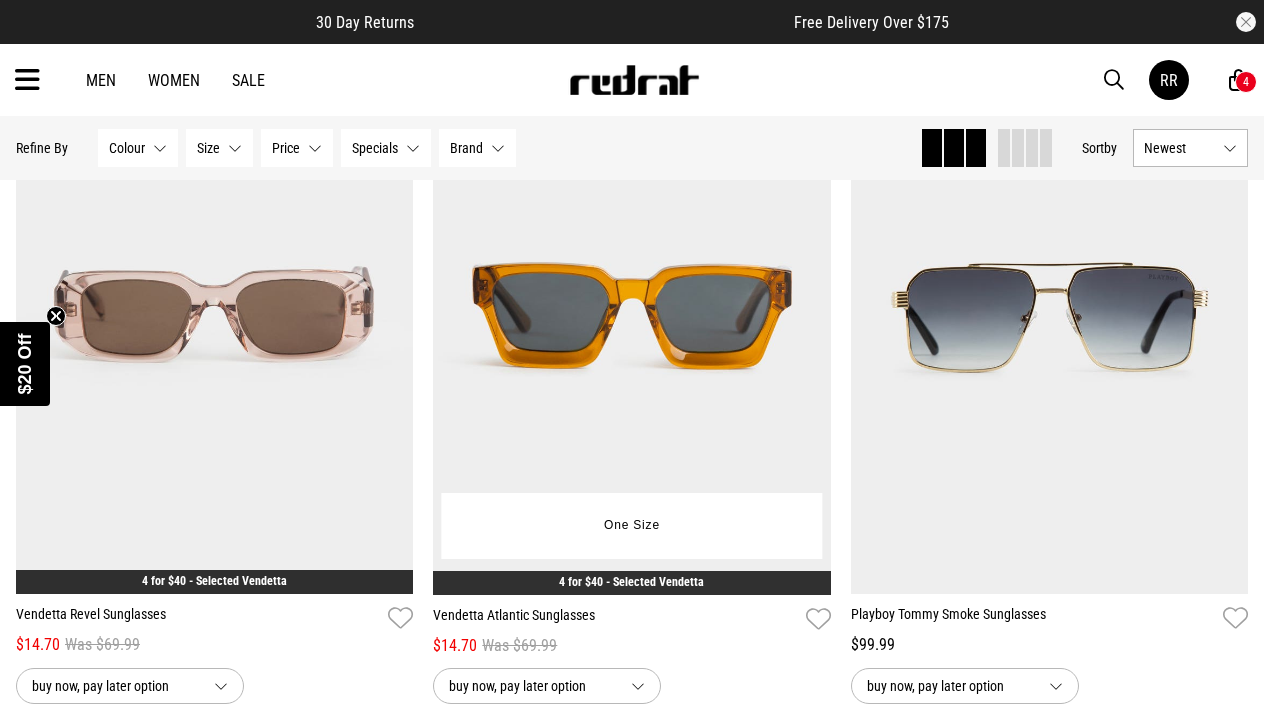 scroll, scrollTop: 3852, scrollLeft: 0, axis: vertical 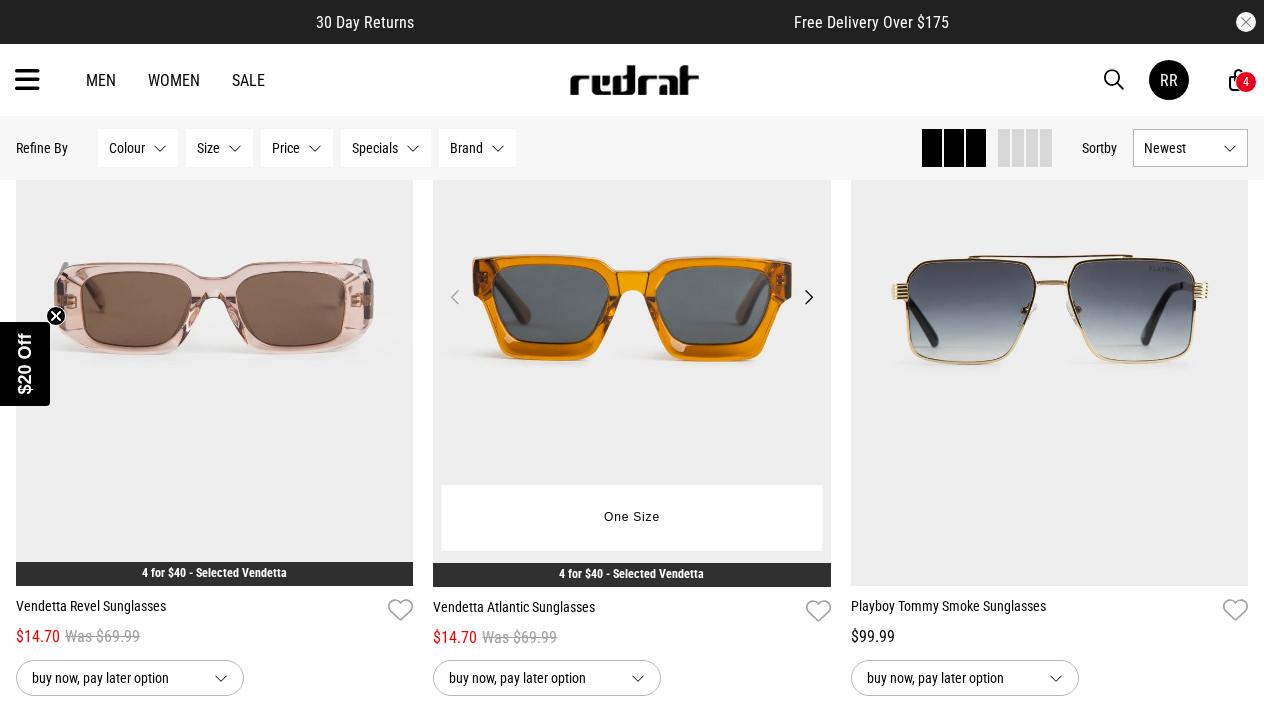 click on "Next" at bounding box center [808, 297] 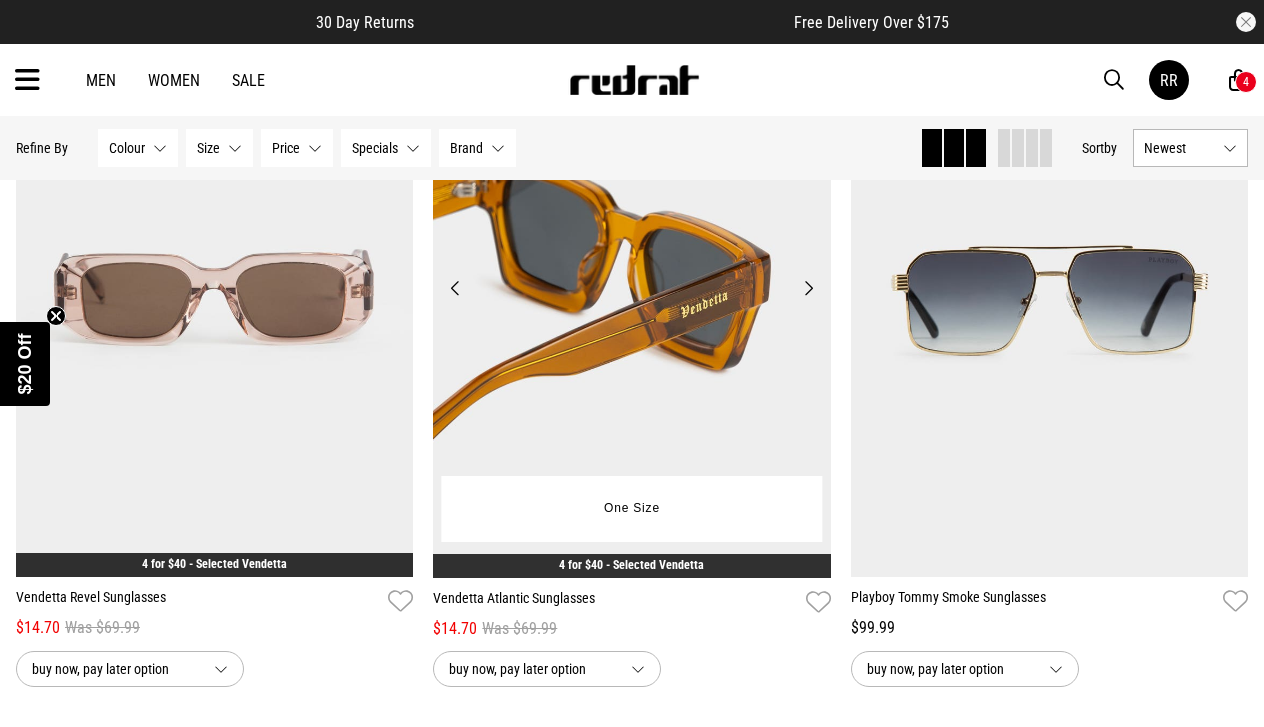 scroll, scrollTop: 3863, scrollLeft: 0, axis: vertical 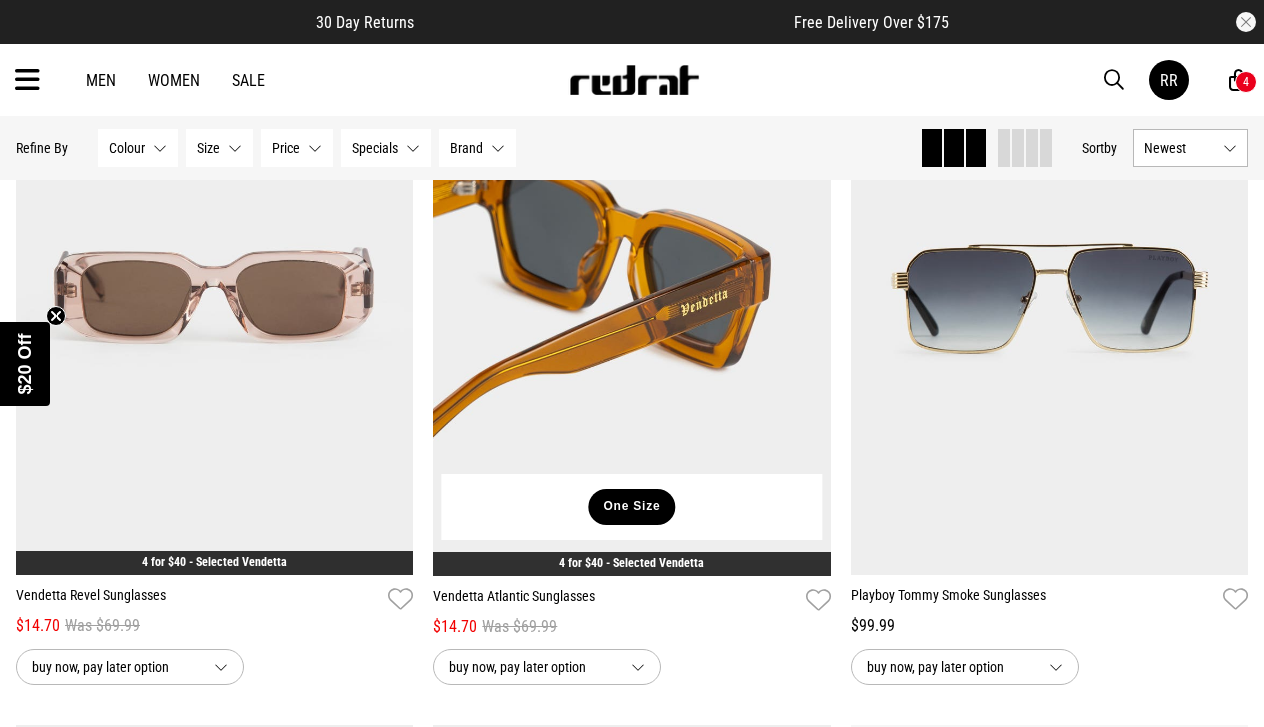 click on "One Size" at bounding box center (631, 507) 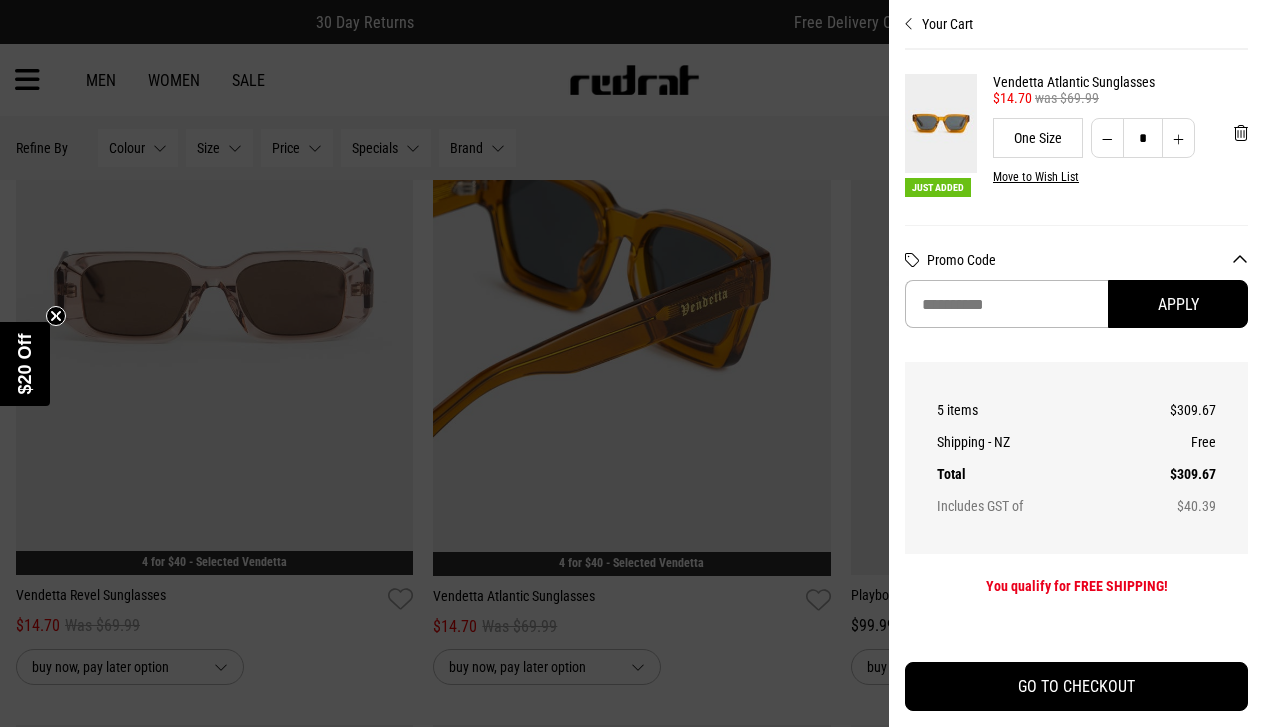 click at bounding box center [909, 24] 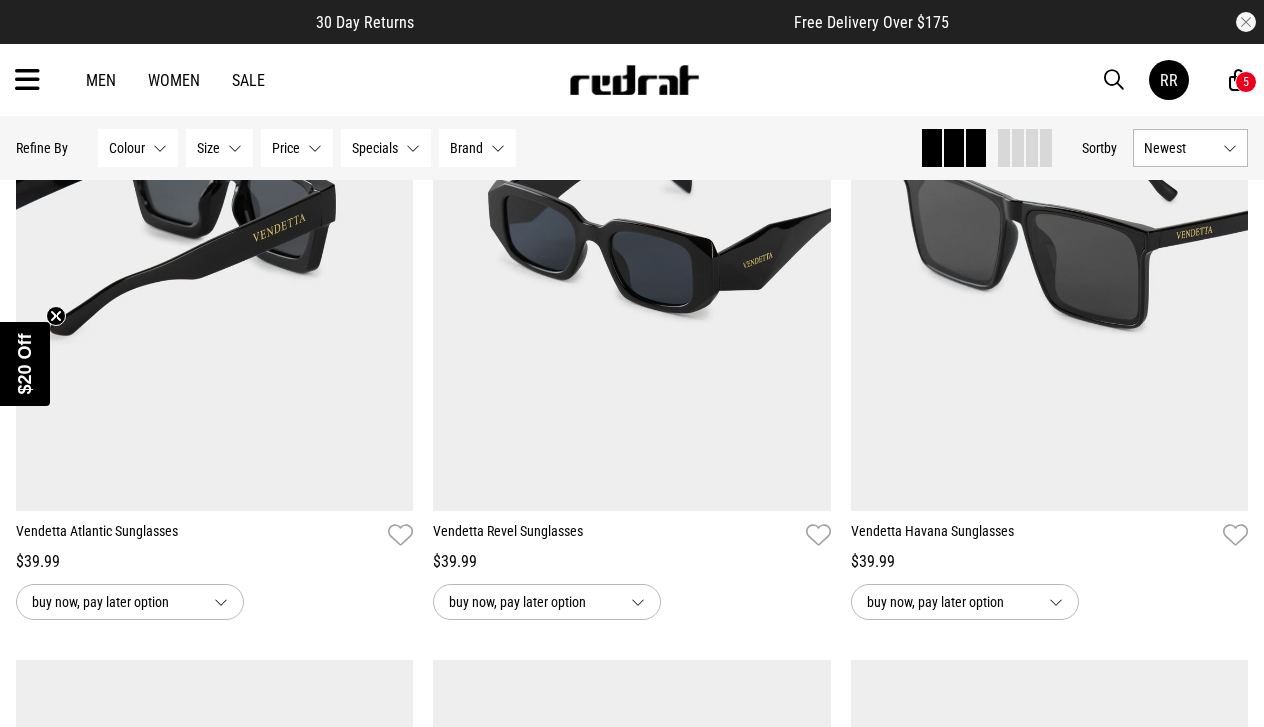 scroll, scrollTop: 401, scrollLeft: 0, axis: vertical 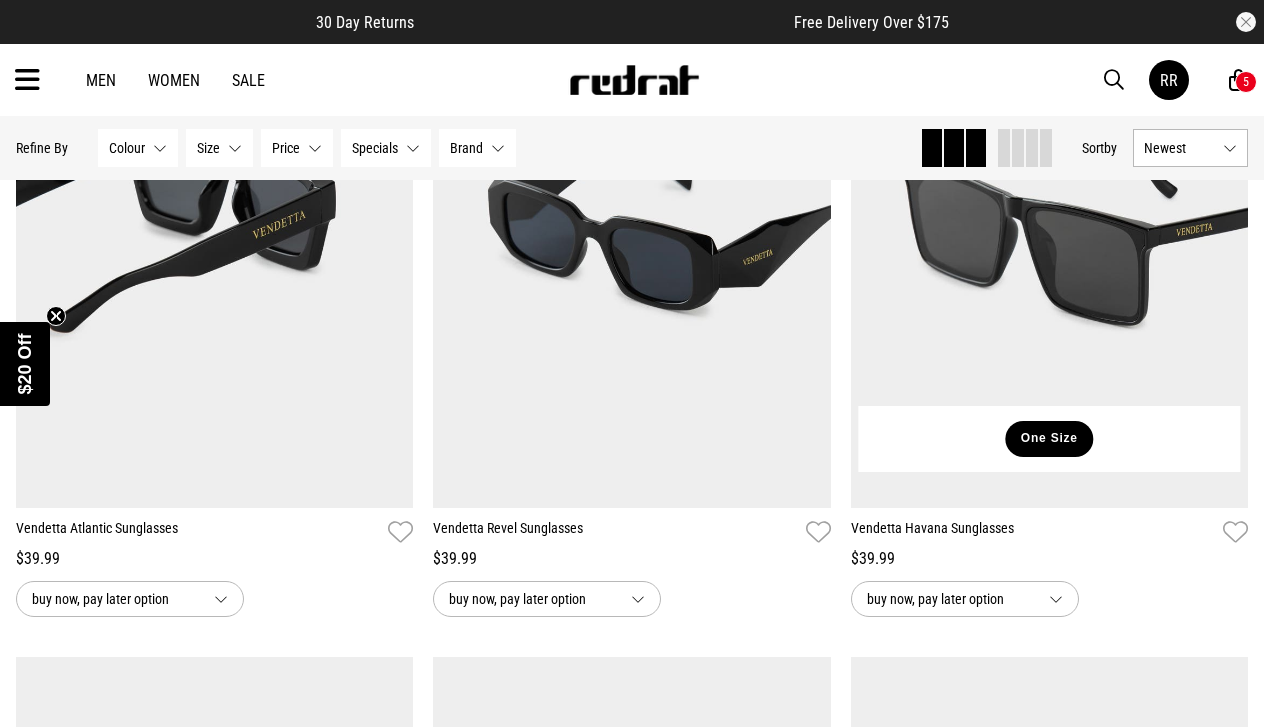 click on "One Size" at bounding box center [1049, 439] 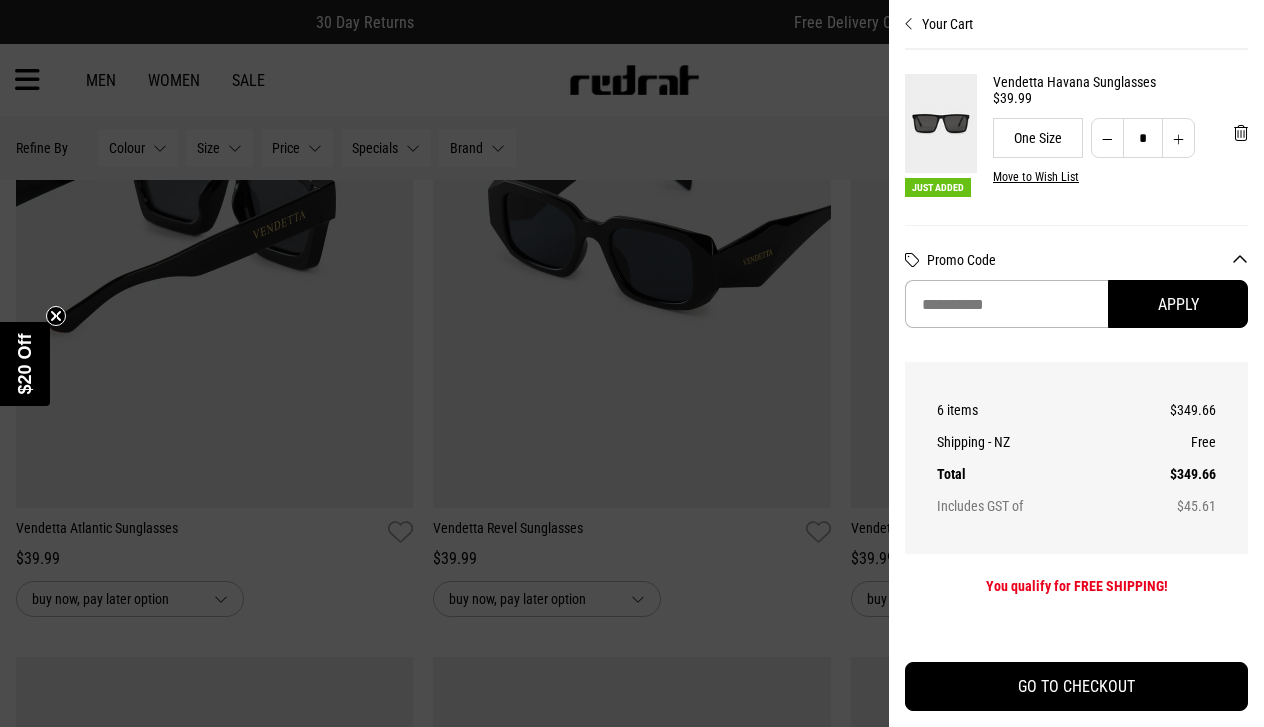 click at bounding box center [909, 24] 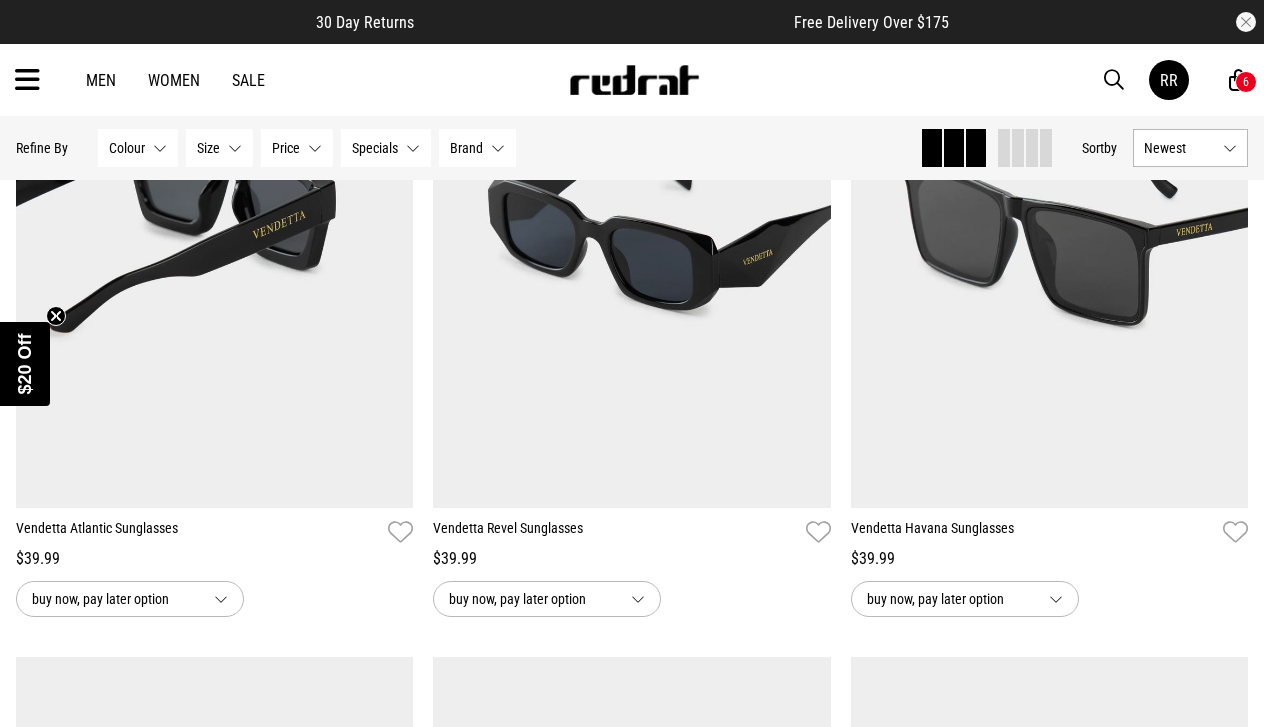click at bounding box center (27, 80) 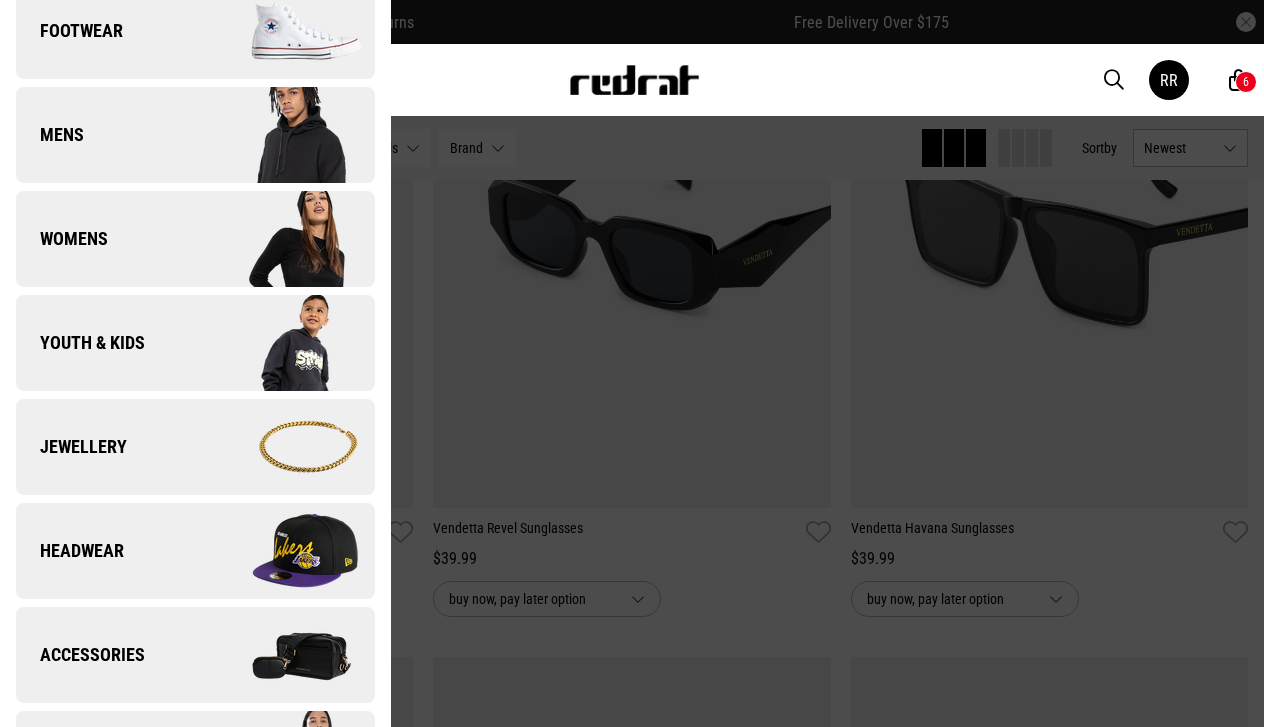 scroll, scrollTop: 245, scrollLeft: 0, axis: vertical 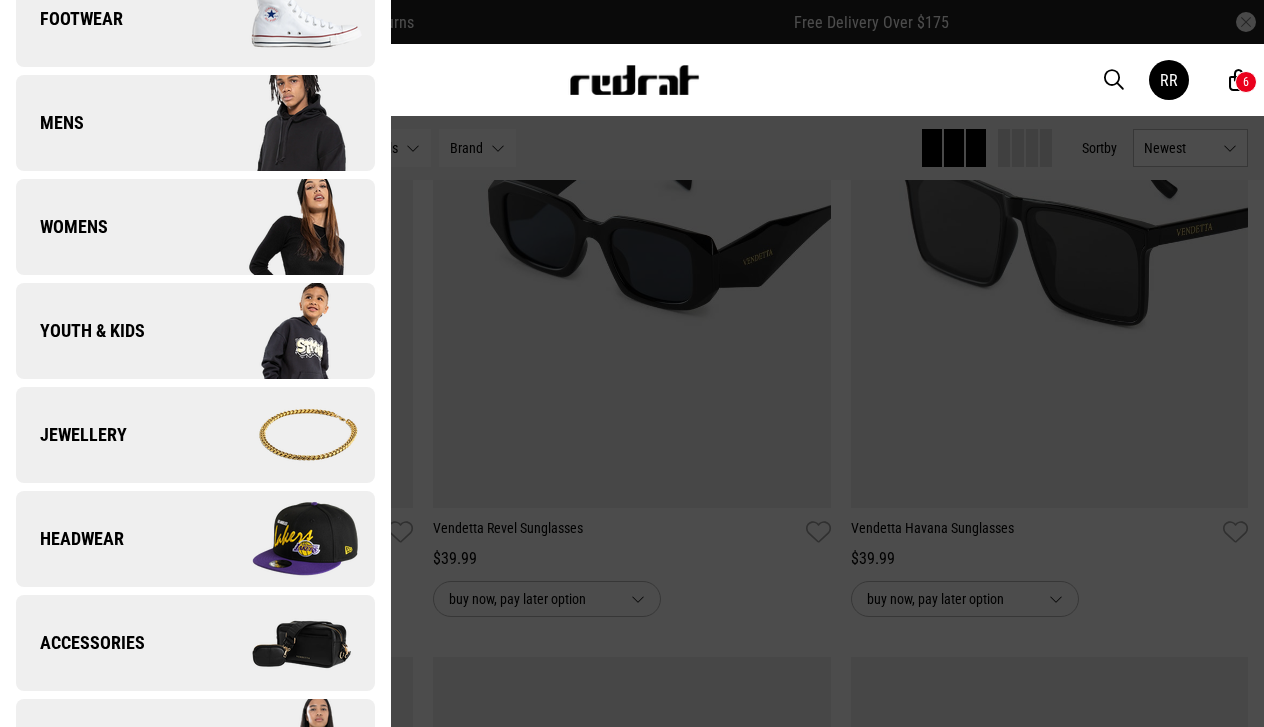 click on "Accessories" at bounding box center [80, 643] 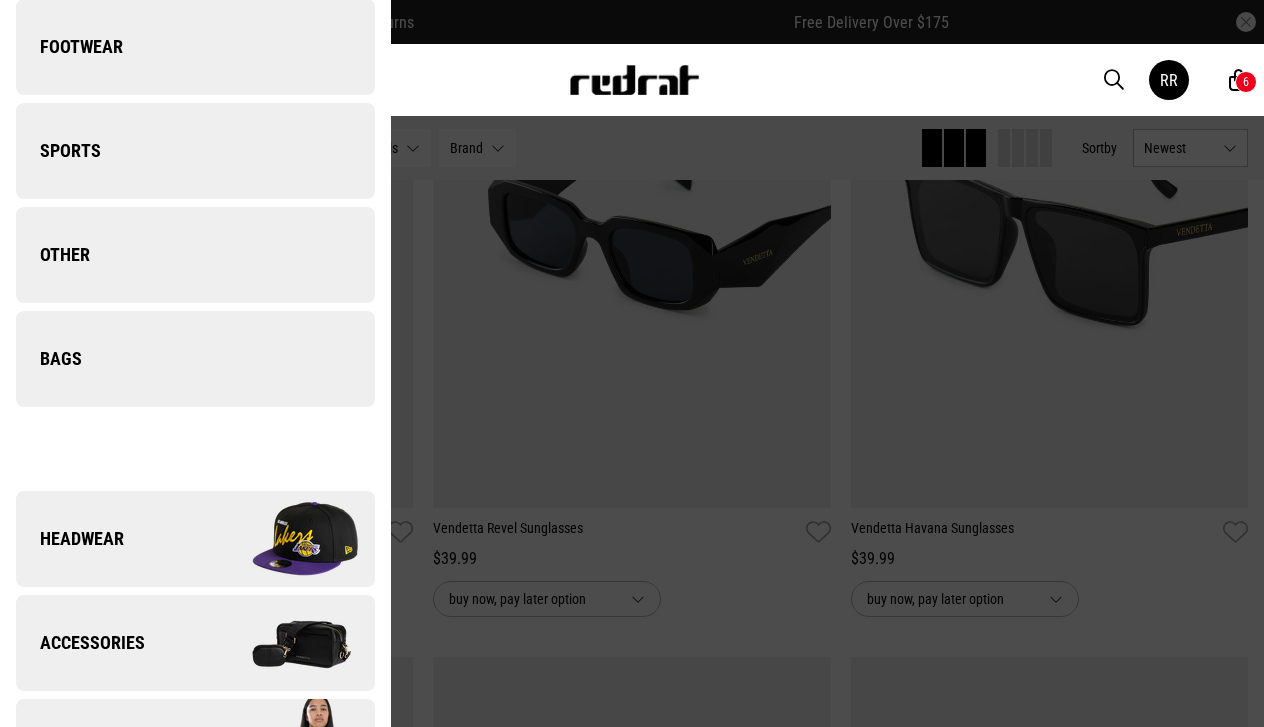 scroll, scrollTop: 0, scrollLeft: 0, axis: both 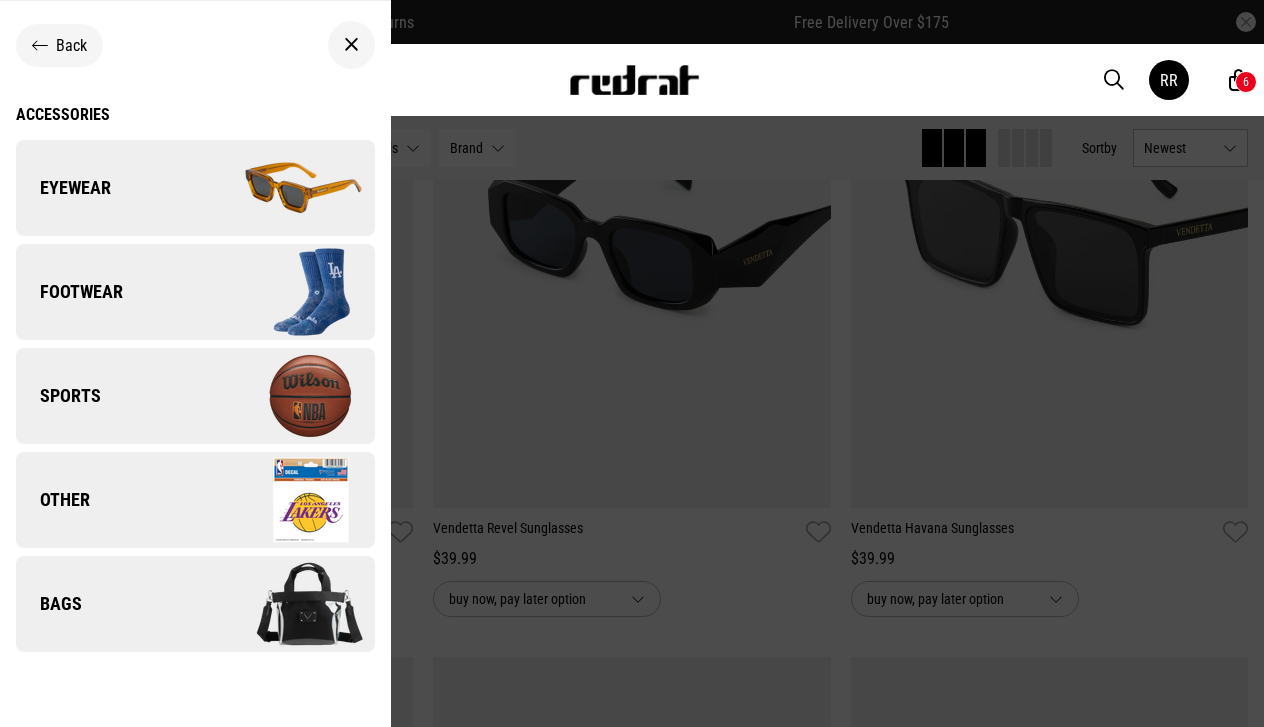 click on "Footwear" at bounding box center (195, 292) 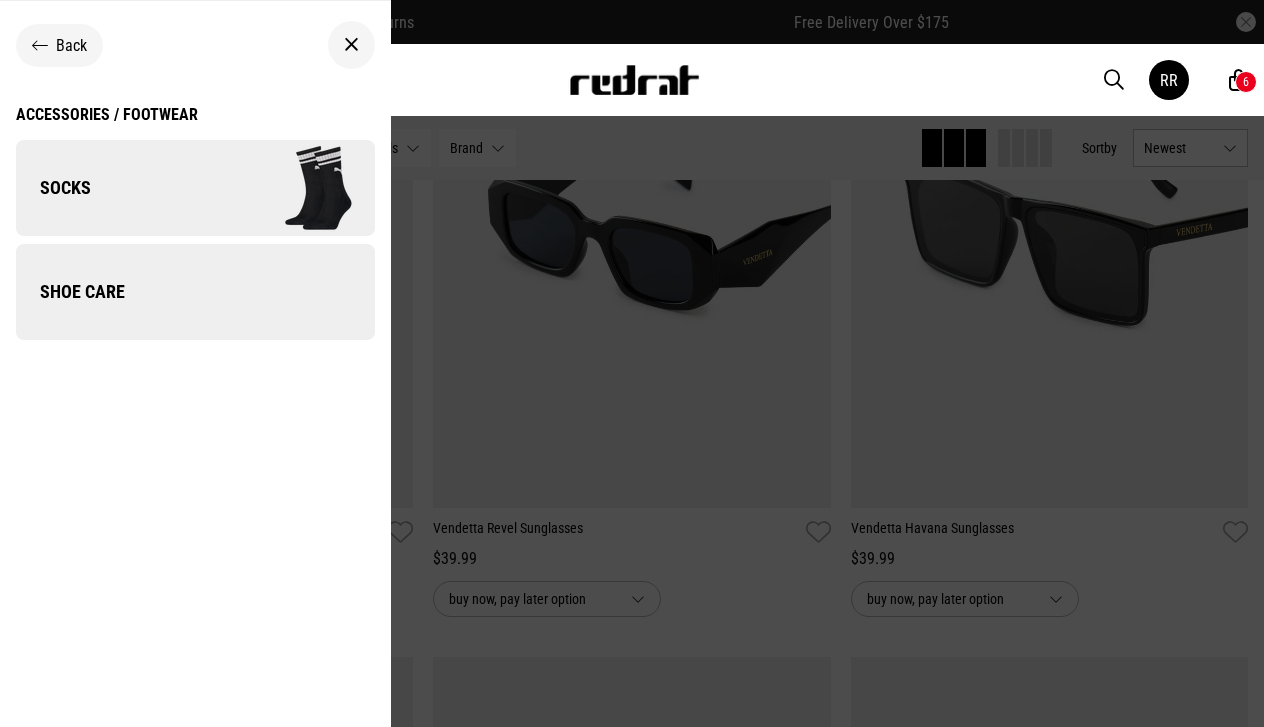 click on "Socks" at bounding box center (195, 188) 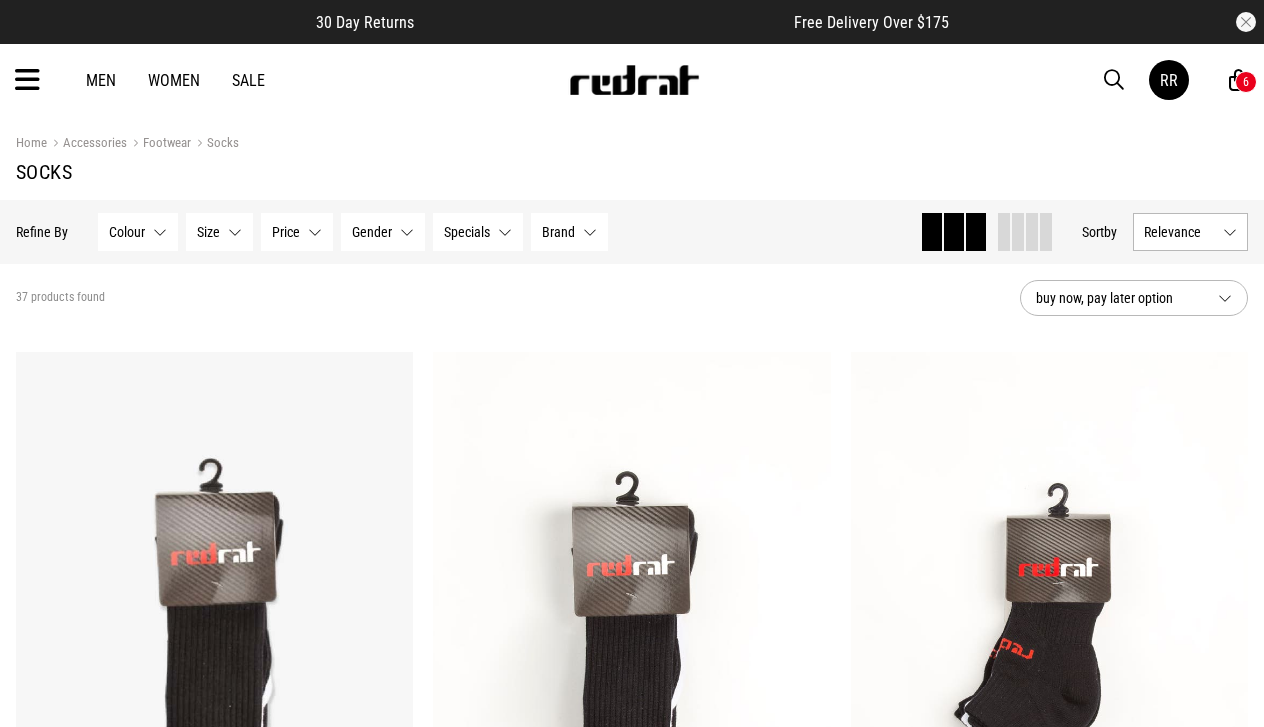 scroll, scrollTop: 0, scrollLeft: 0, axis: both 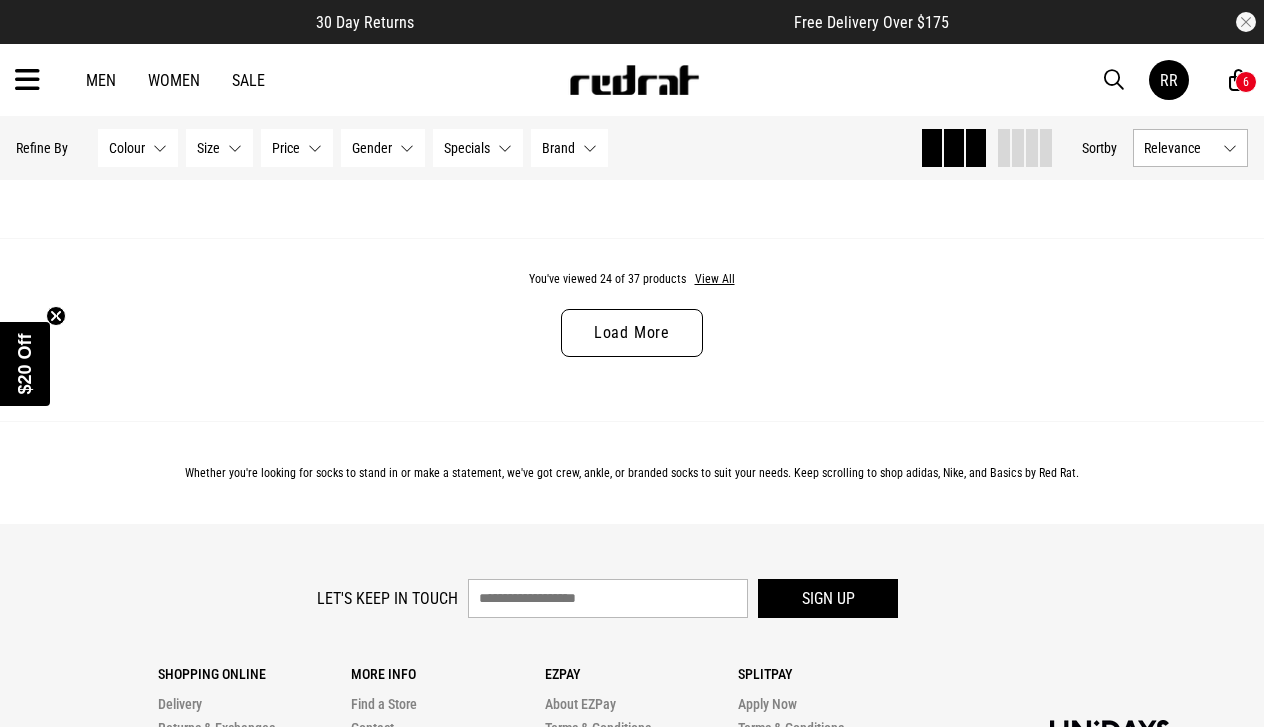 click on "Load More" at bounding box center (632, 333) 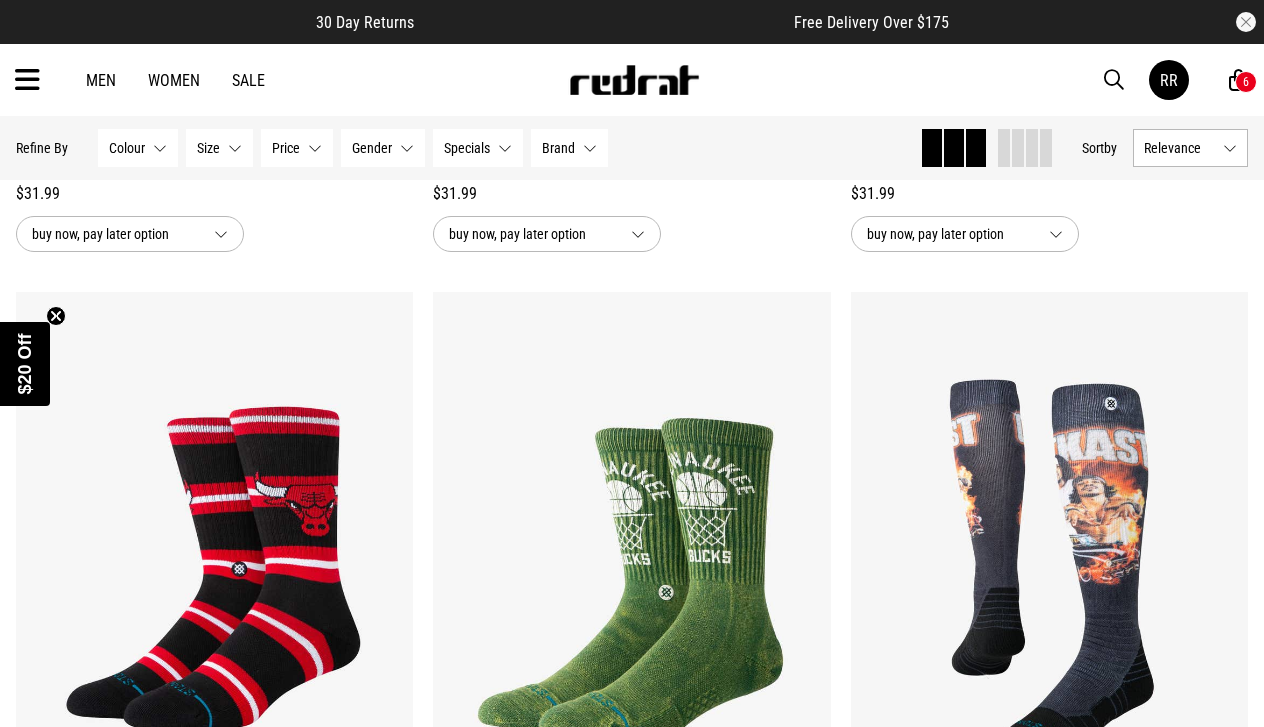 scroll, scrollTop: 5660, scrollLeft: 0, axis: vertical 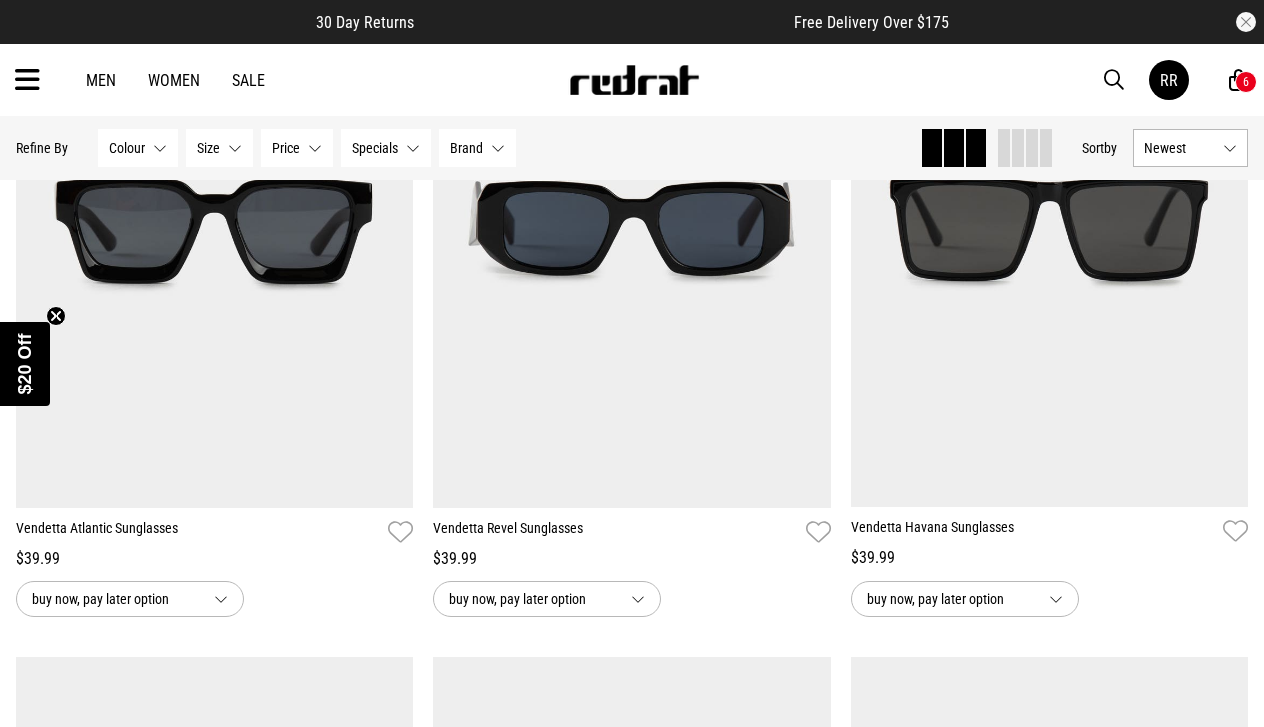 click at bounding box center (27, 80) 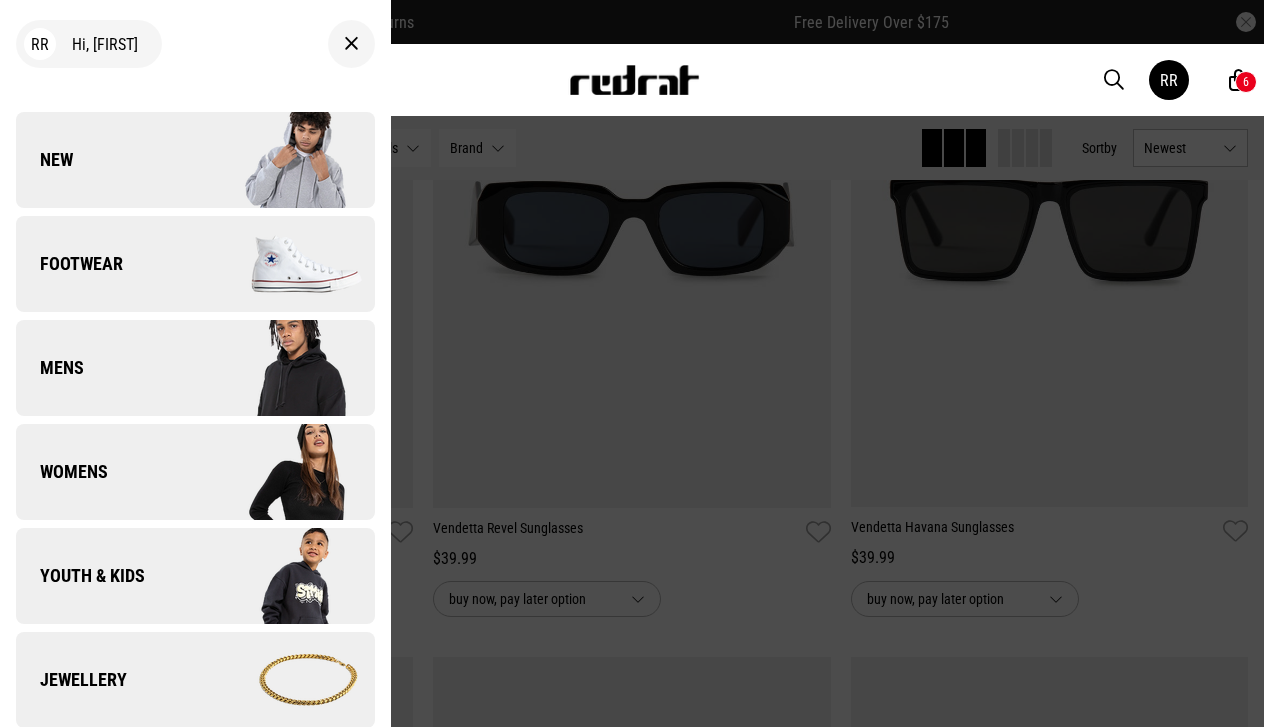 scroll, scrollTop: 0, scrollLeft: 0, axis: both 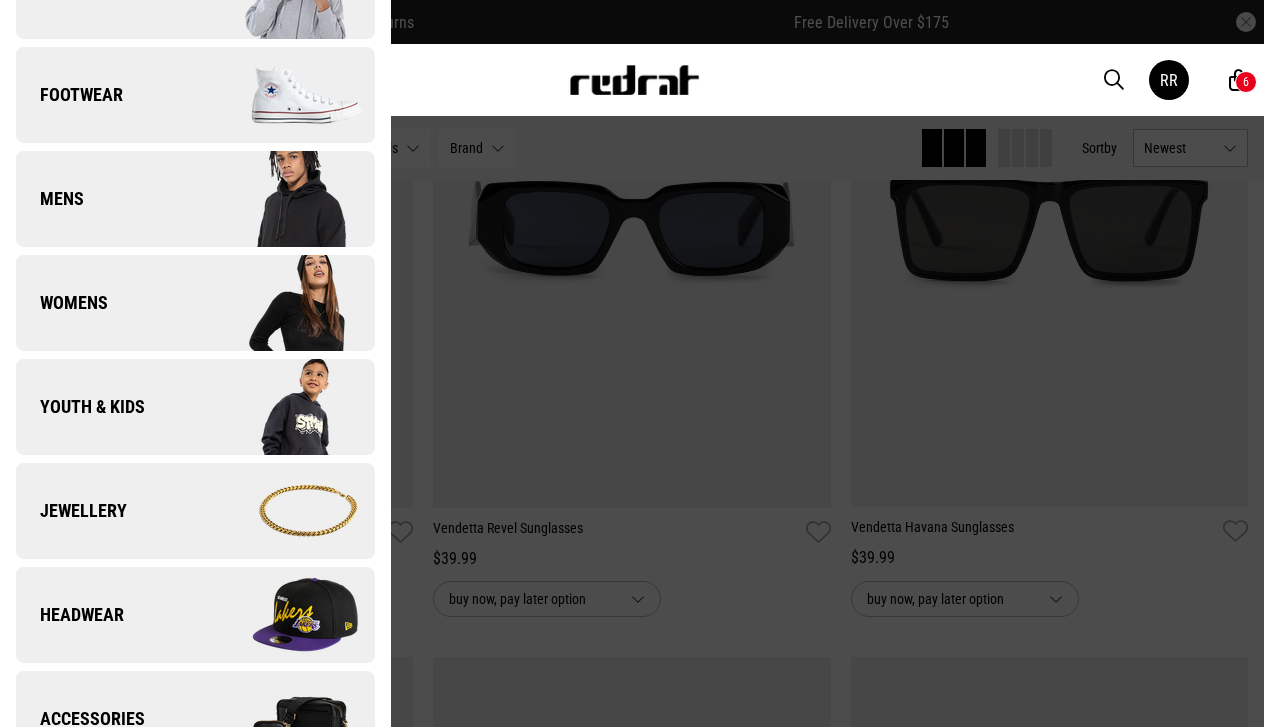 click on "Accessories" at bounding box center [80, 719] 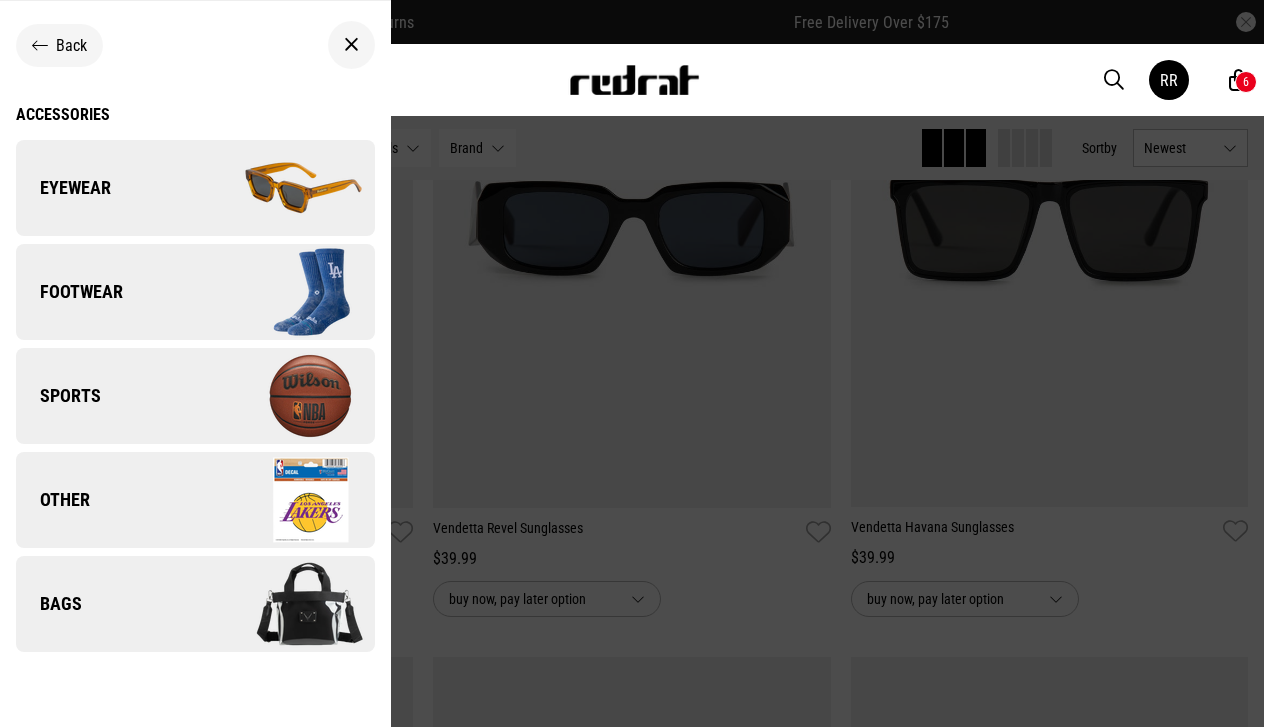 click on "Eyewear" at bounding box center (195, 188) 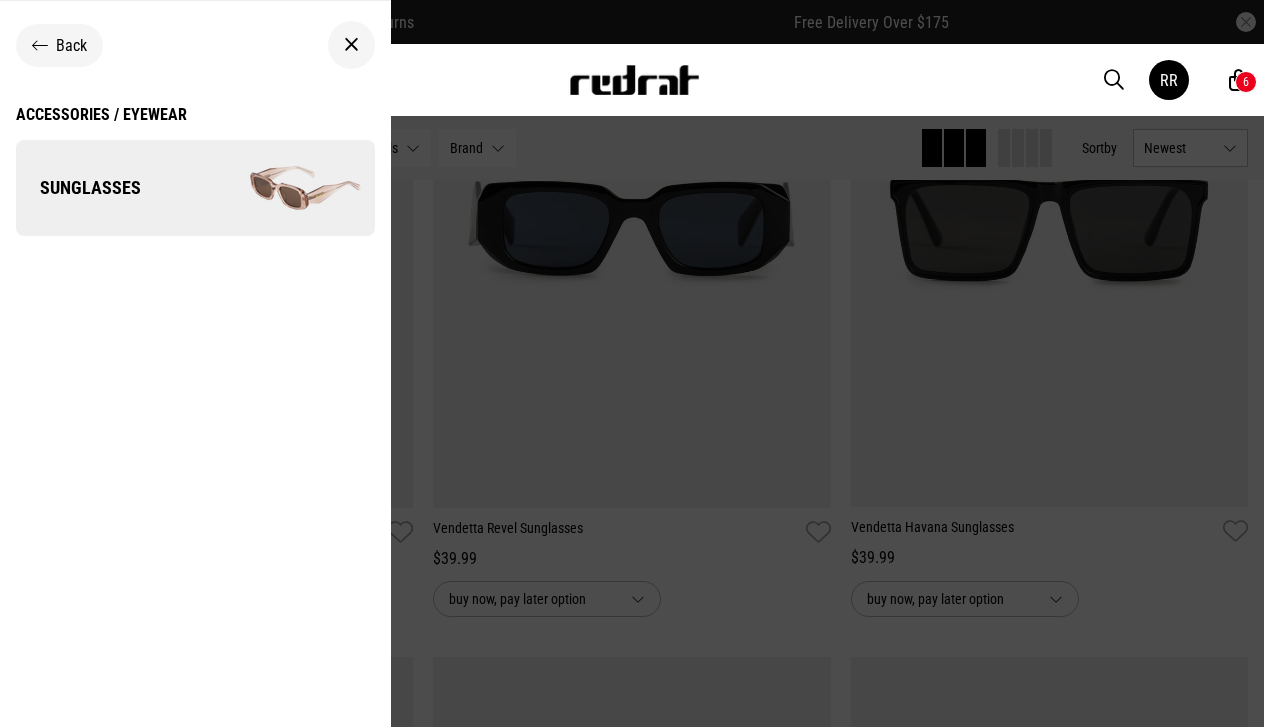 click on "Sunglasses" at bounding box center [195, 188] 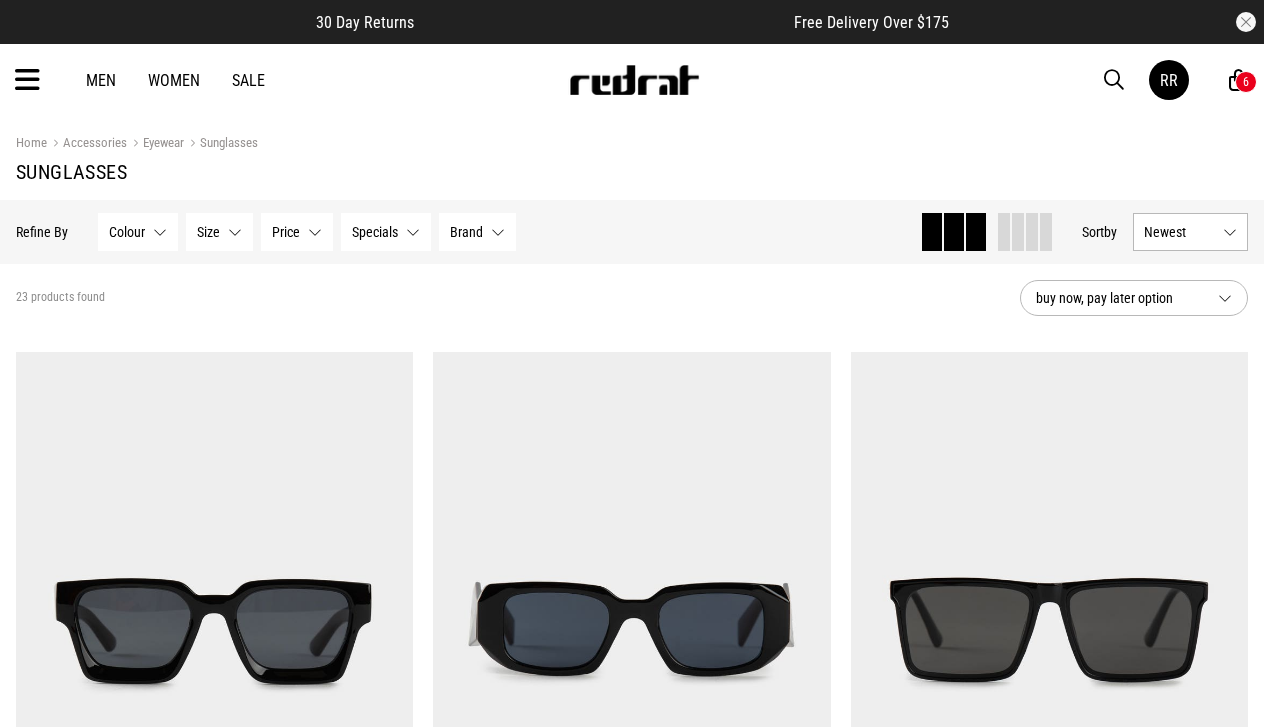 scroll, scrollTop: 0, scrollLeft: 0, axis: both 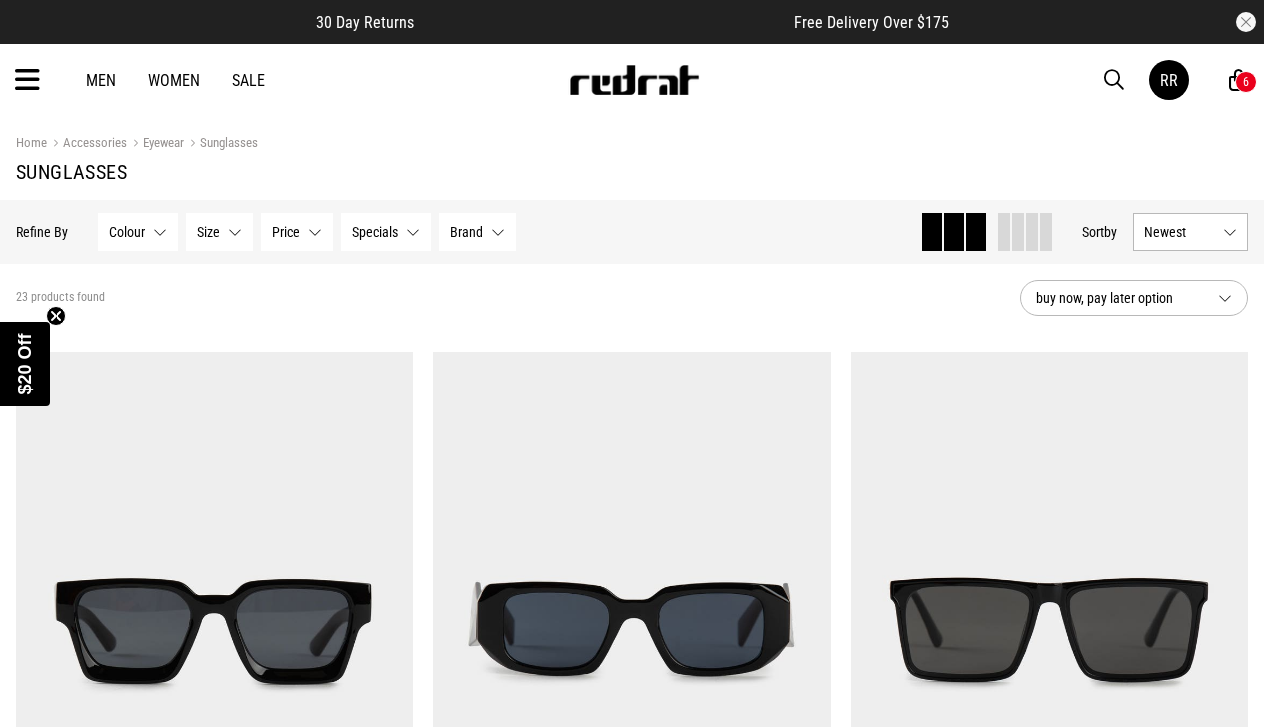 click at bounding box center [27, 80] 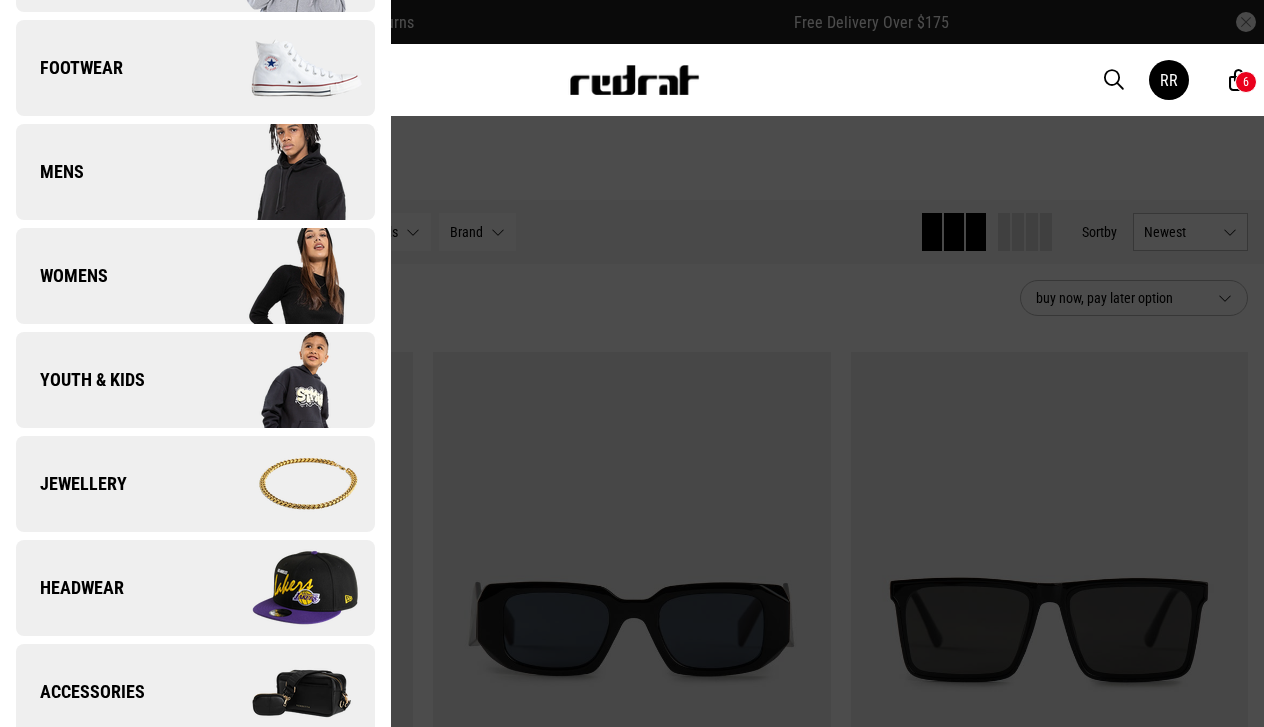 scroll, scrollTop: 197, scrollLeft: 0, axis: vertical 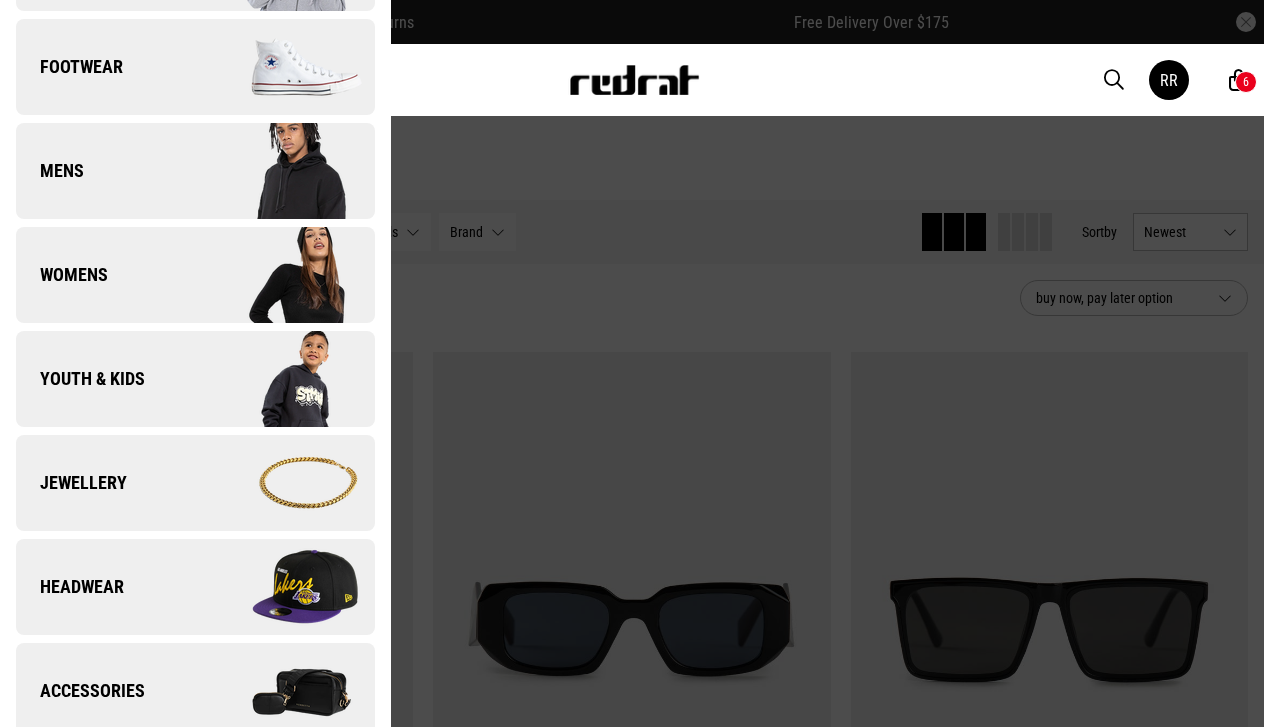 click on "Accessories" at bounding box center (80, 691) 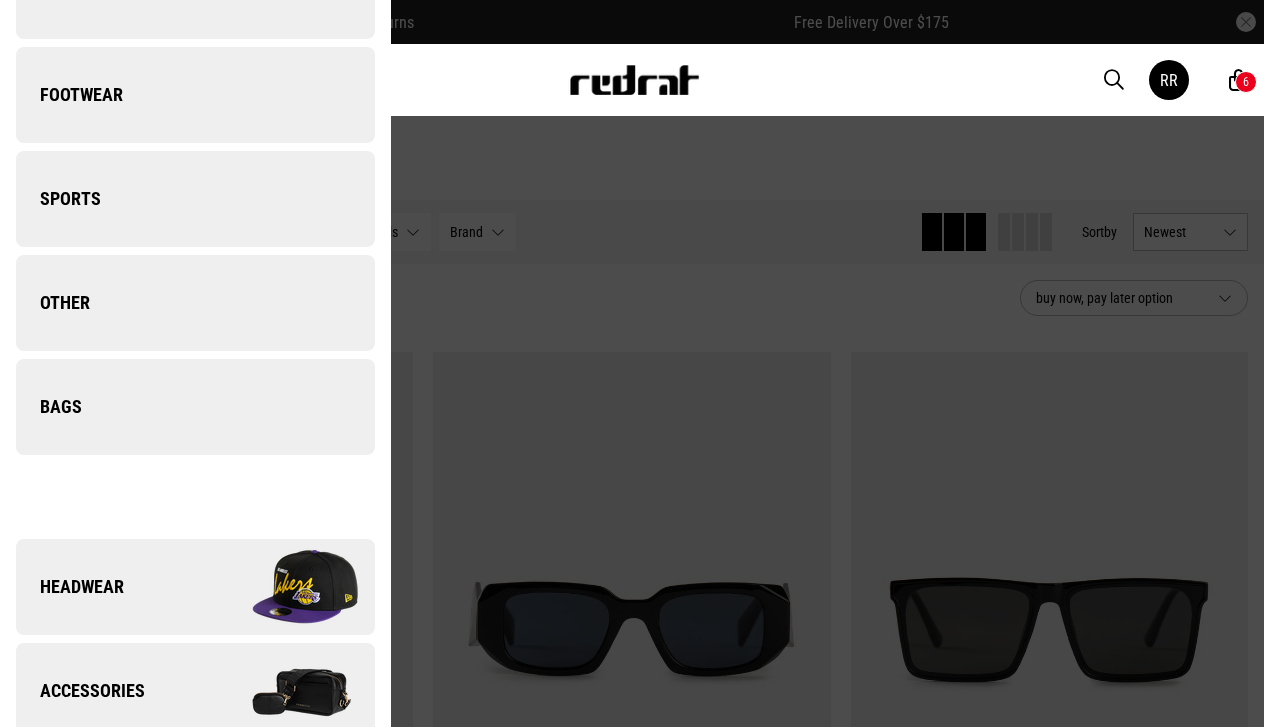 scroll, scrollTop: 0, scrollLeft: 0, axis: both 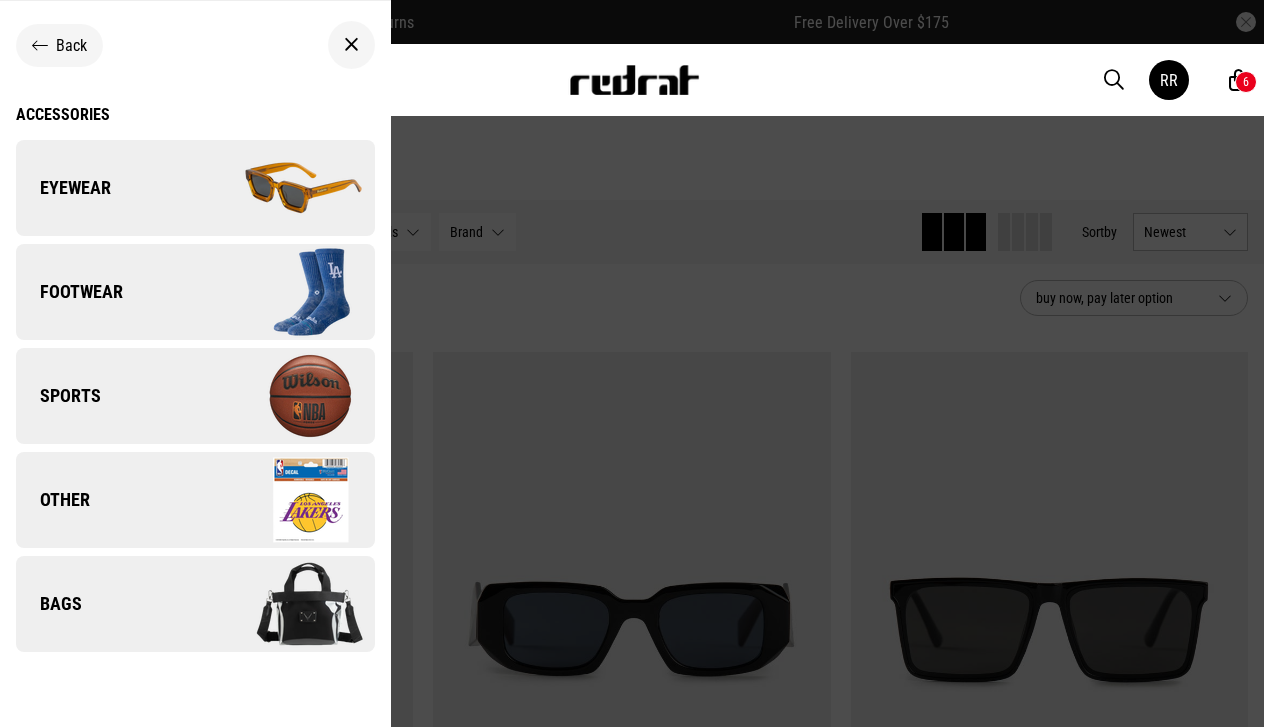 click on "Footwear" at bounding box center (195, 292) 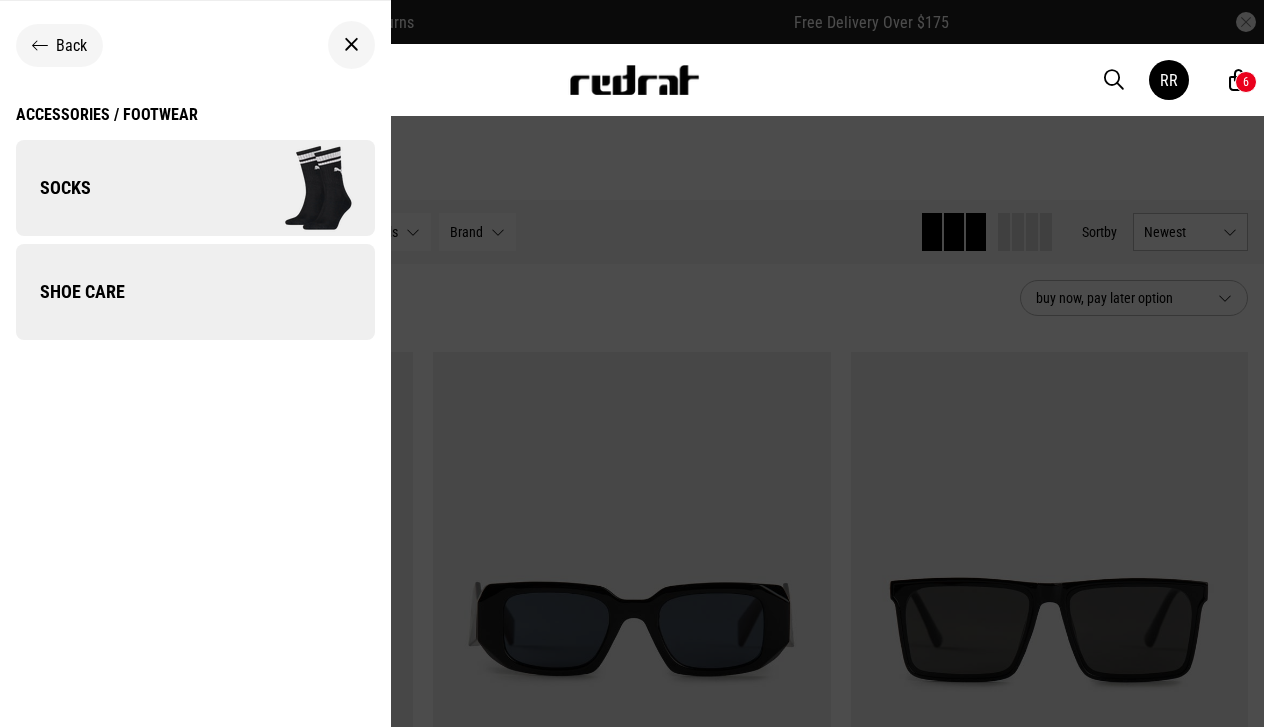 click on "Socks" at bounding box center (195, 188) 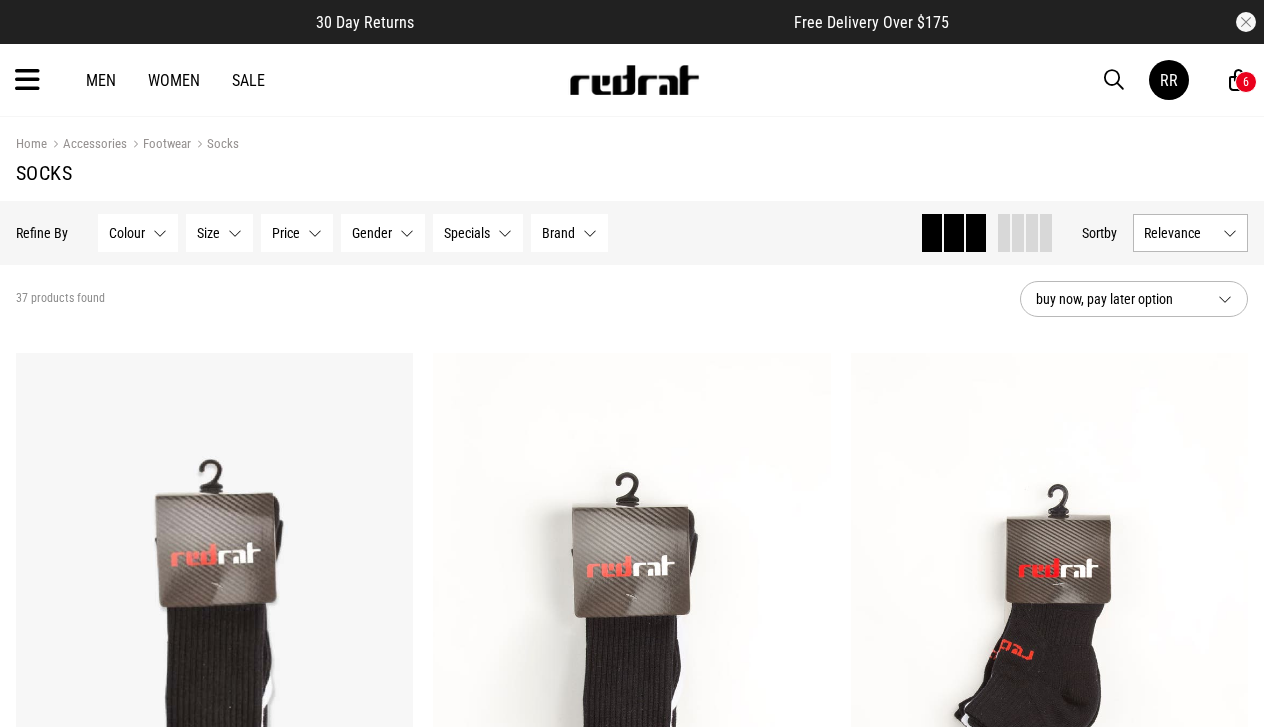 scroll, scrollTop: 0, scrollLeft: 0, axis: both 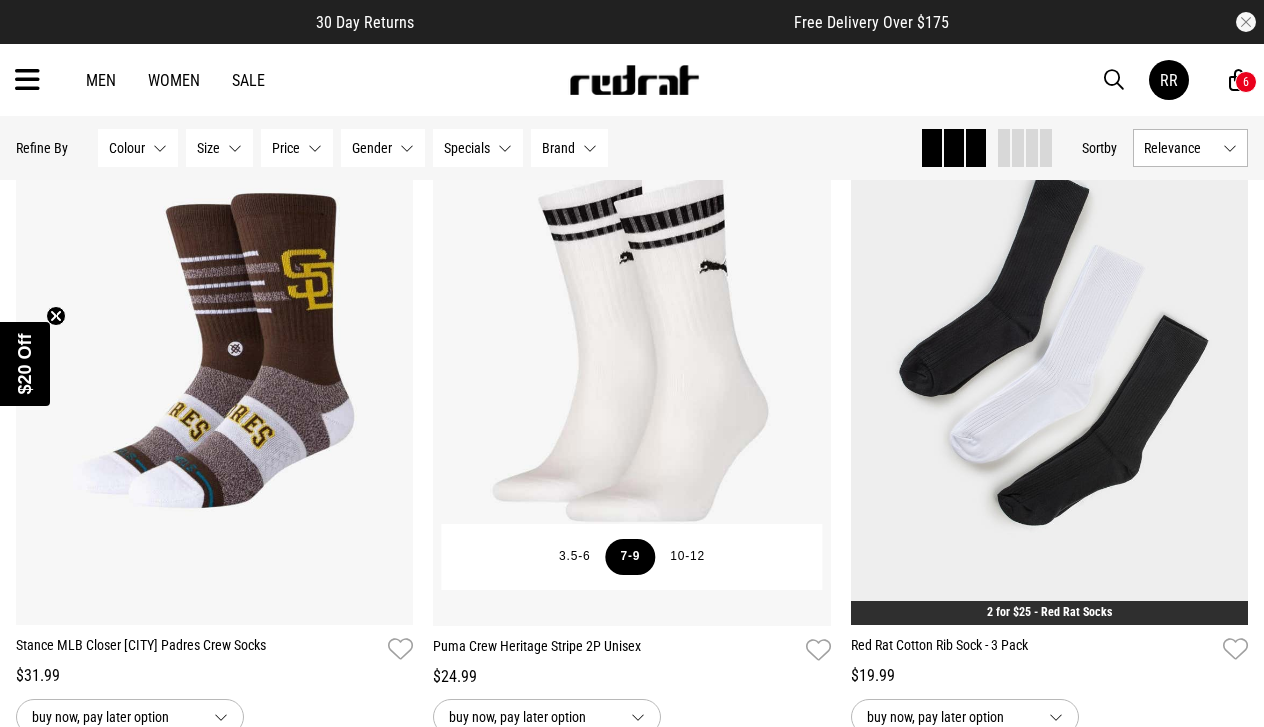 click on "7-9" at bounding box center [630, 557] 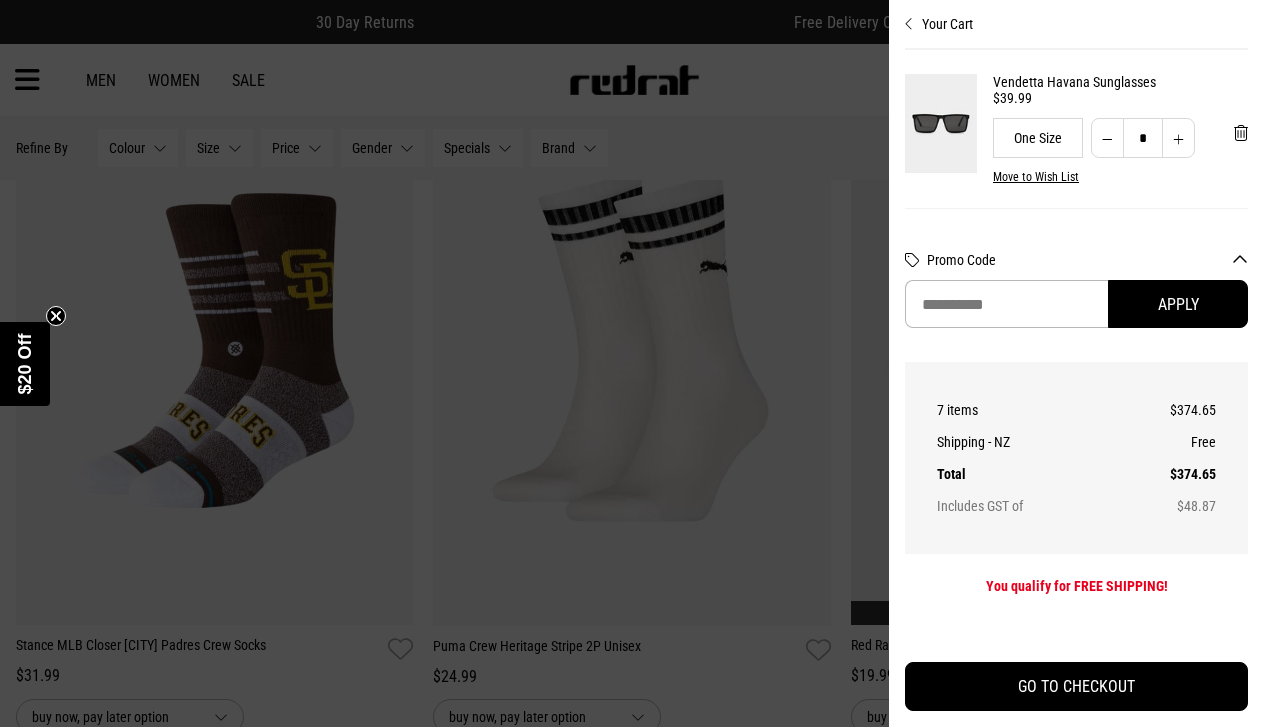 click at bounding box center (632, 363) 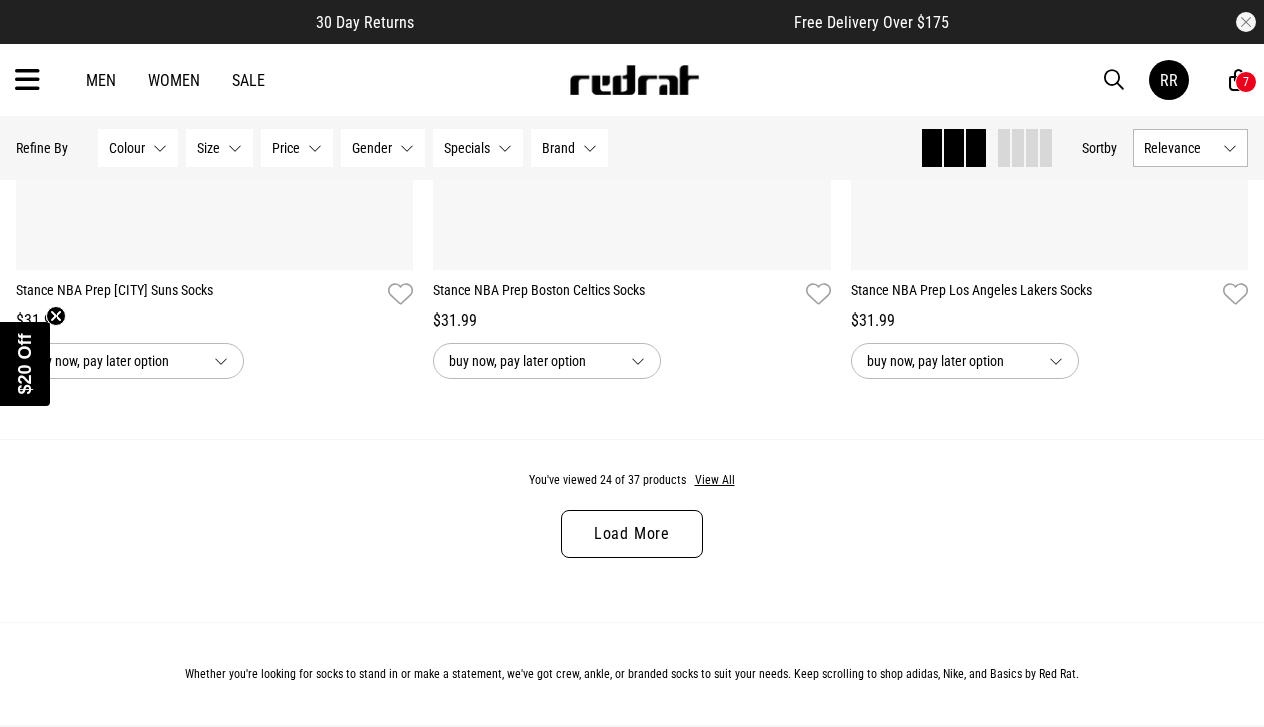 scroll, scrollTop: 5580, scrollLeft: 0, axis: vertical 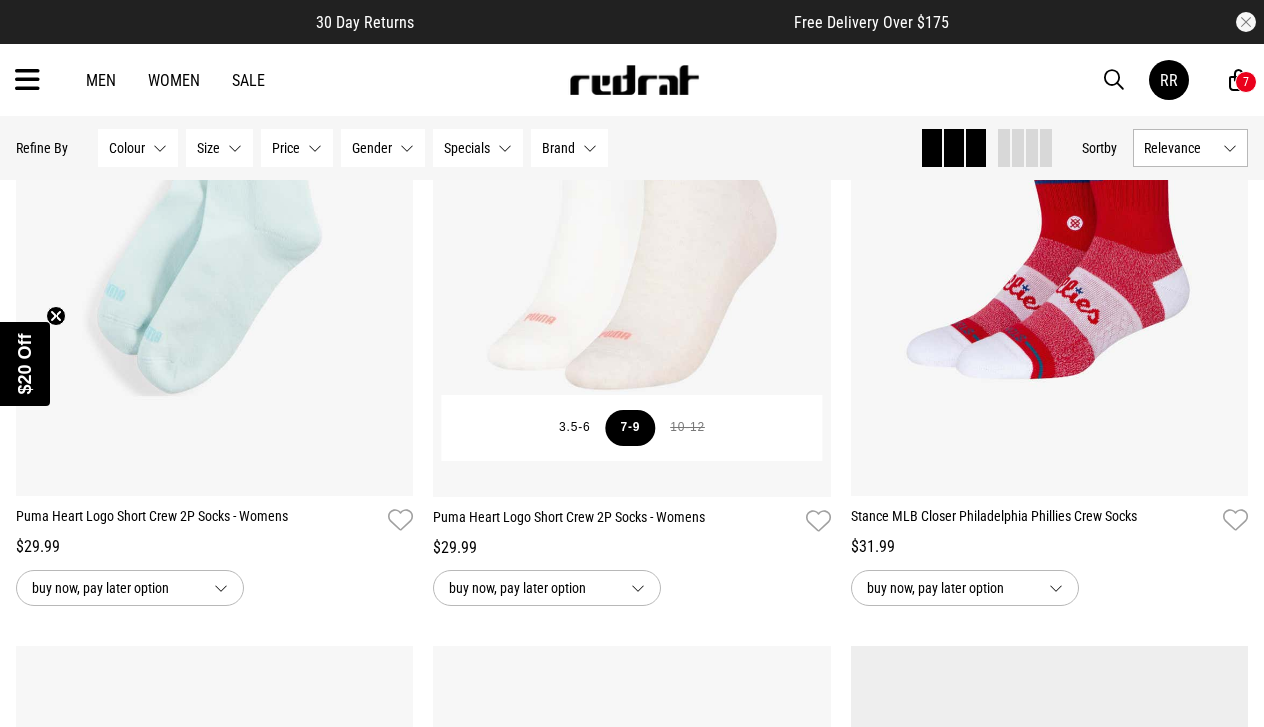 click on "7-9" at bounding box center (630, 428) 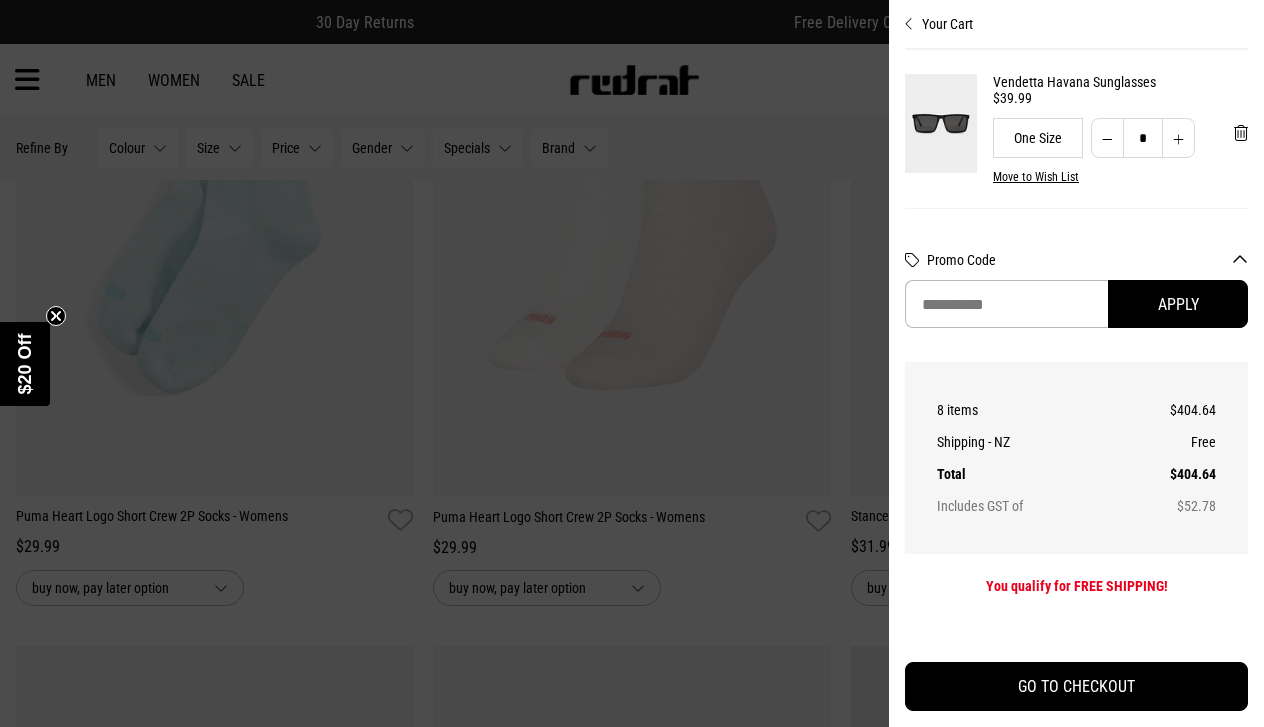click on "Your Cart              Vendetta Havana Sunglasses        $39.99          One Size     *       Move to Wish List             Vendetta Atlantic Sunglasses       $14.70   was $69.99         One Size     *       Move to Wish List             Royàl Siren Crewneck        $69.99       L   S M L XL 2XL   * * * ** ***       *       Move to Wish List             Puma Team Hoodie       $65.00   was $129.99         L     *       Move to Wish List           Just Added   Puma Heart Logo Short Crew 2P Socks - Womens        $29.99       7-9   3.5-6 7-9   ***** ***       *       Move to Wish List             Puma Crew Heritage Stripe 2P Unisex        $24.99       7-9   3.5-6 7-9 10-12   ***** *** *****       *       Move to Wish List             STMNT Areca Crewneck        $79.99       L   S M L XL 2XL   * * * ** ***       *       Move to Wish List             Royàl Wise Hoodie        $79.99       L   L XL 2XL   * ** ***       *       Move to Wish List             Items aren't reserved until order has been submitted" at bounding box center (1076, 363) 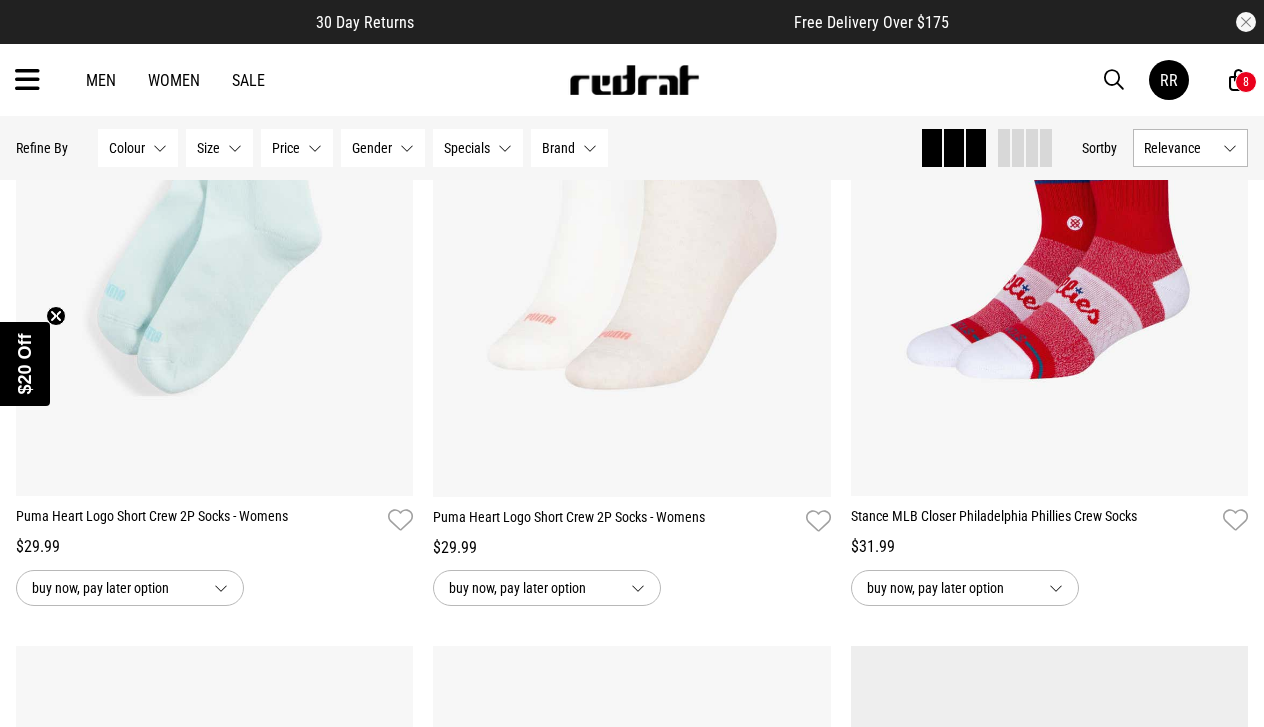 click at bounding box center (27, 80) 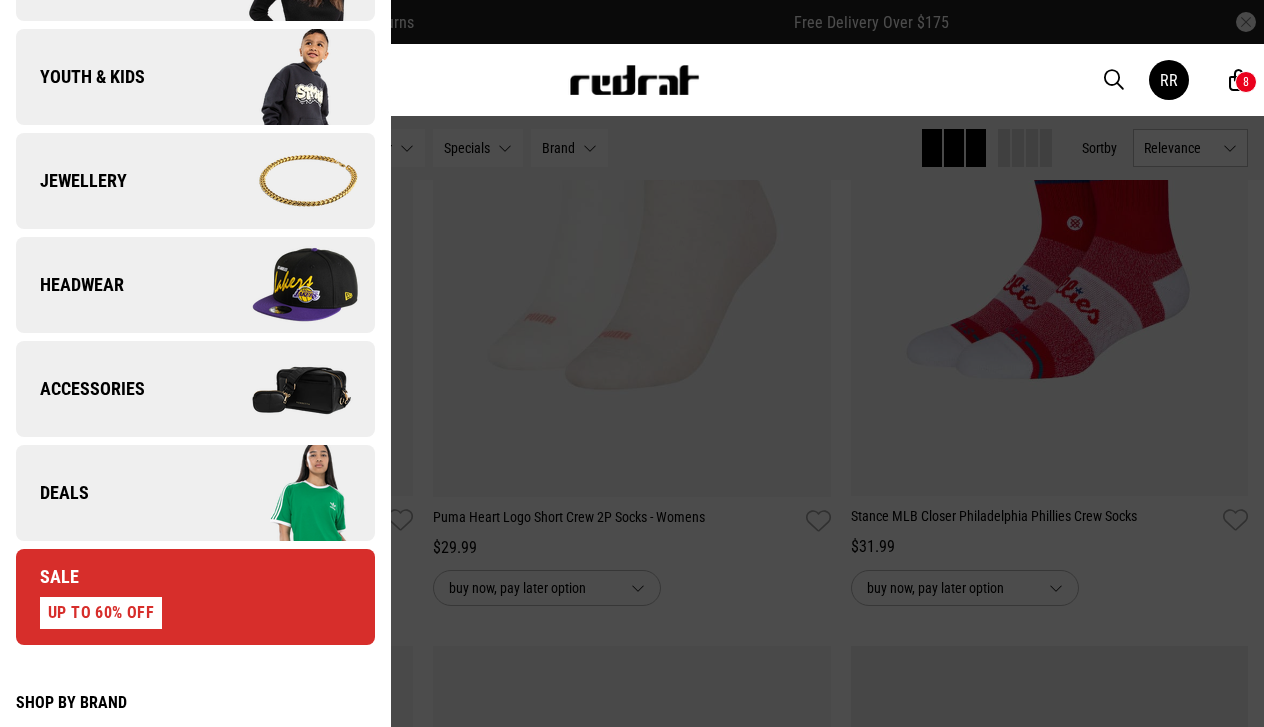 scroll, scrollTop: 517, scrollLeft: 0, axis: vertical 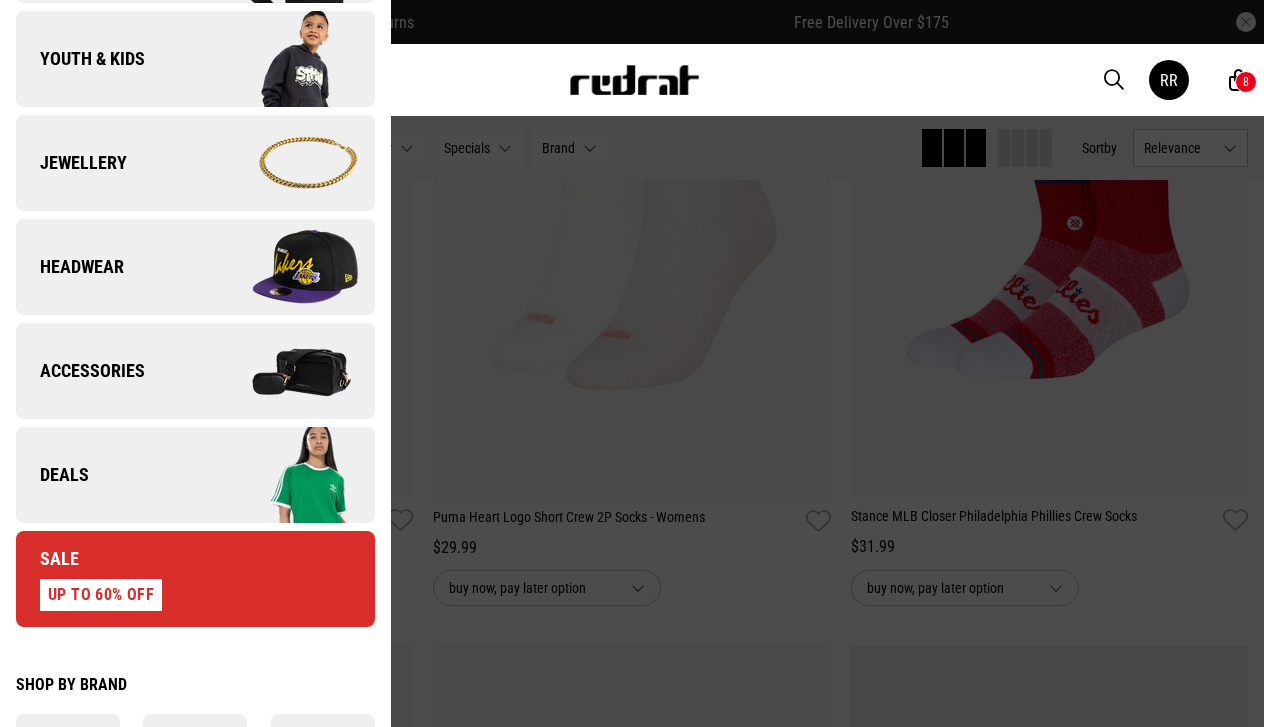 click on "Accessories" at bounding box center [80, 371] 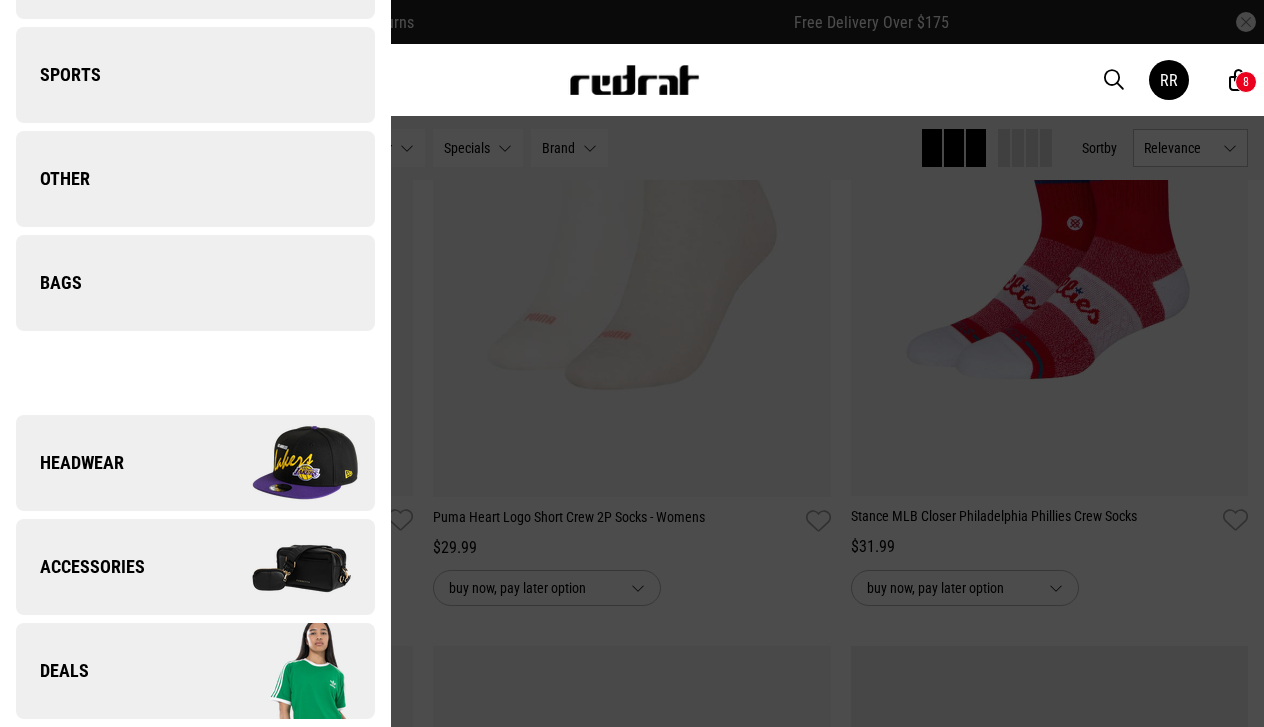 scroll, scrollTop: 0, scrollLeft: 0, axis: both 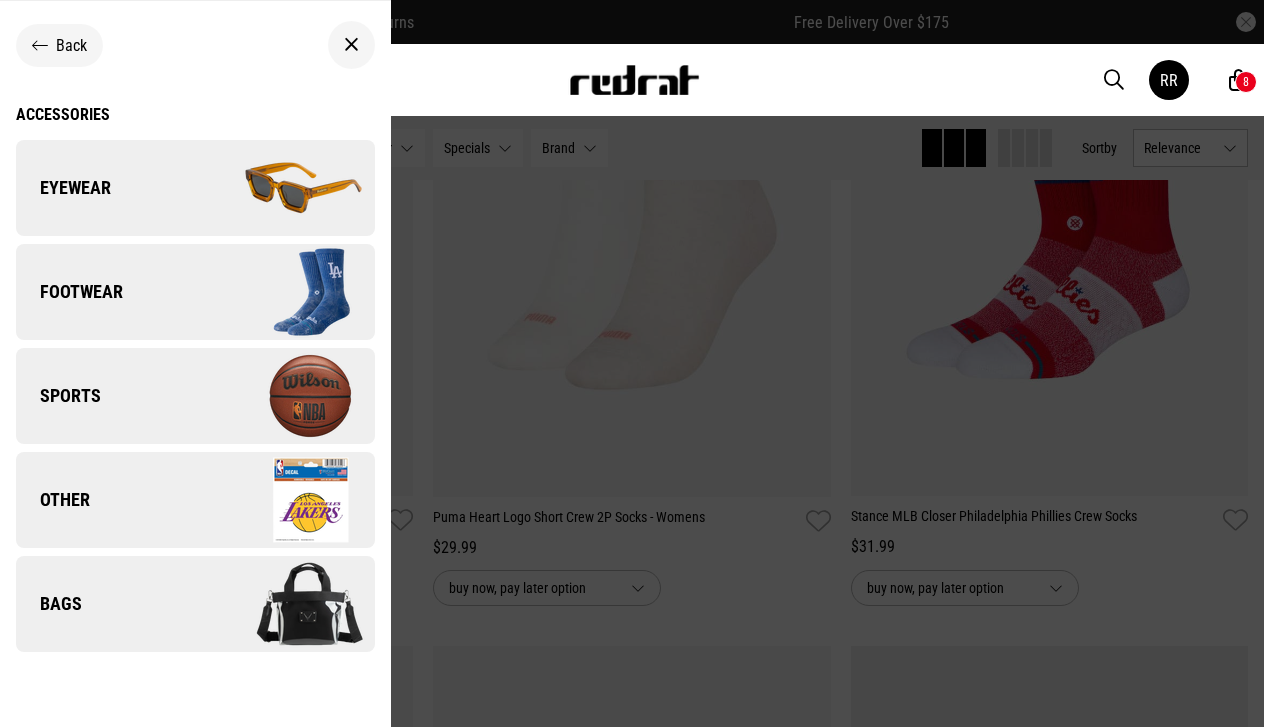 click on "Bags" at bounding box center [195, 604] 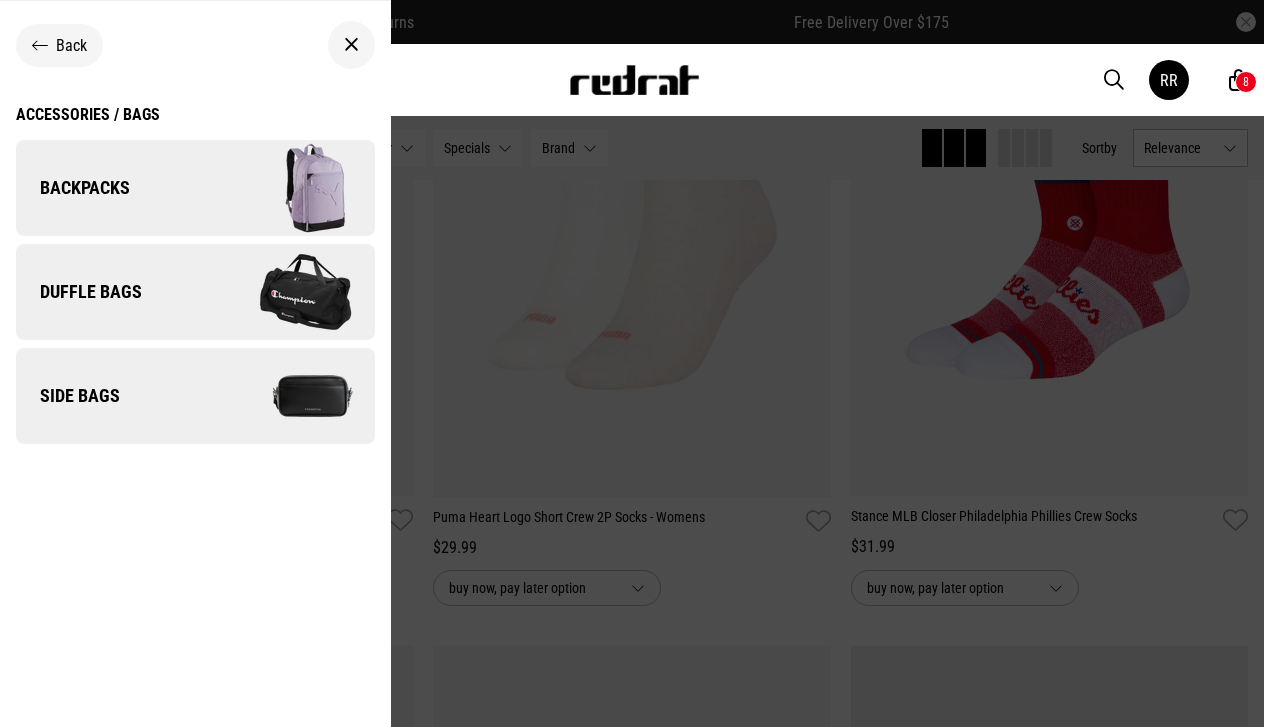 click on "Side Bags" at bounding box center (68, 396) 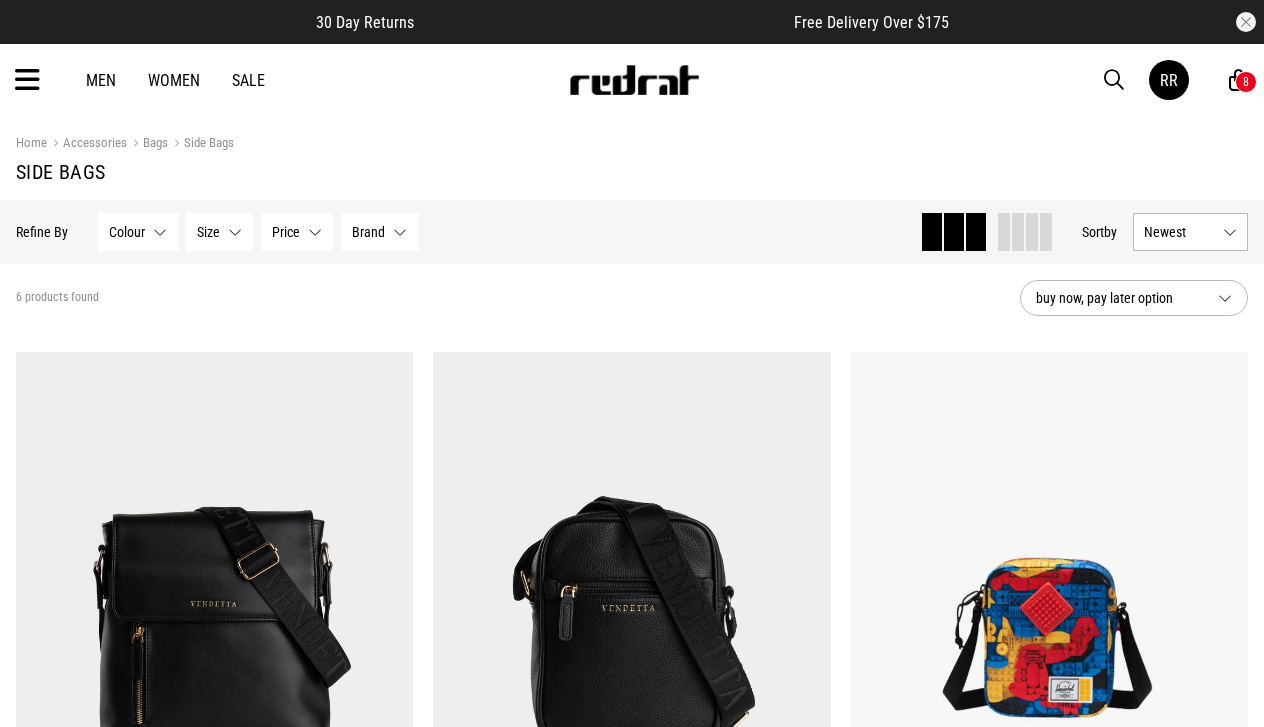 scroll, scrollTop: 0, scrollLeft: 0, axis: both 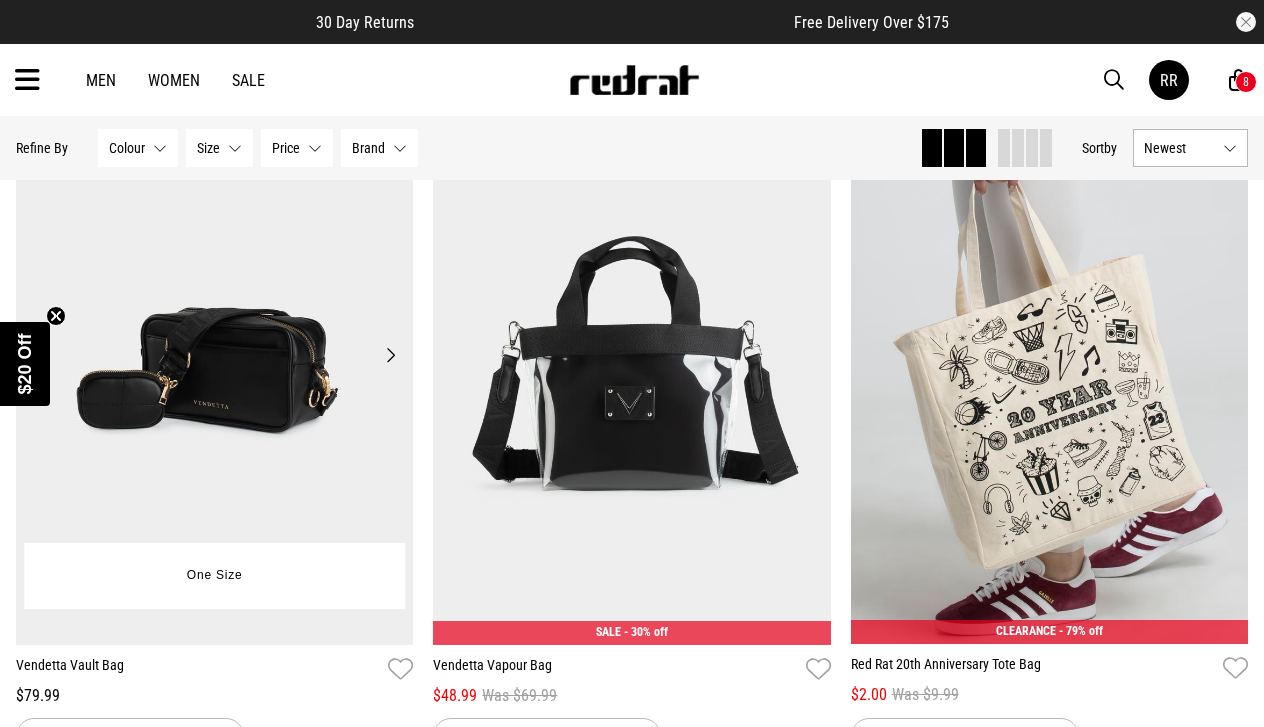 click on "Next" at bounding box center [390, 355] 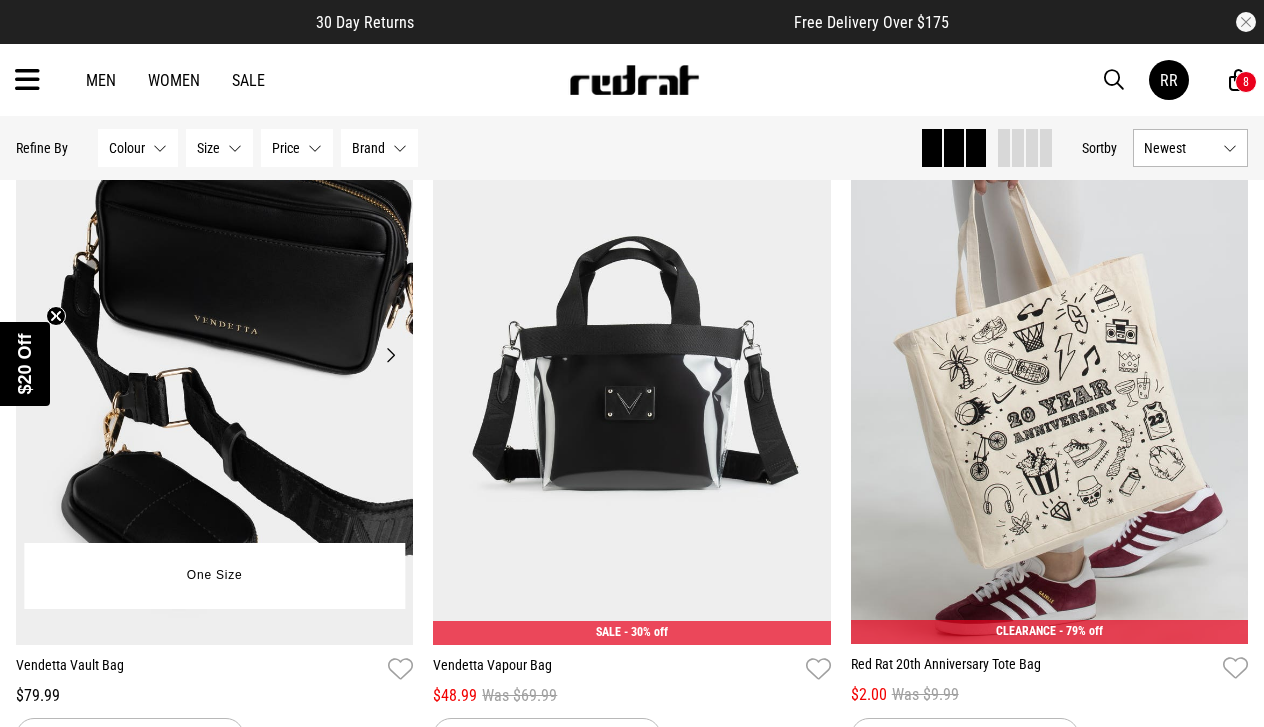click on "Next" at bounding box center [390, 355] 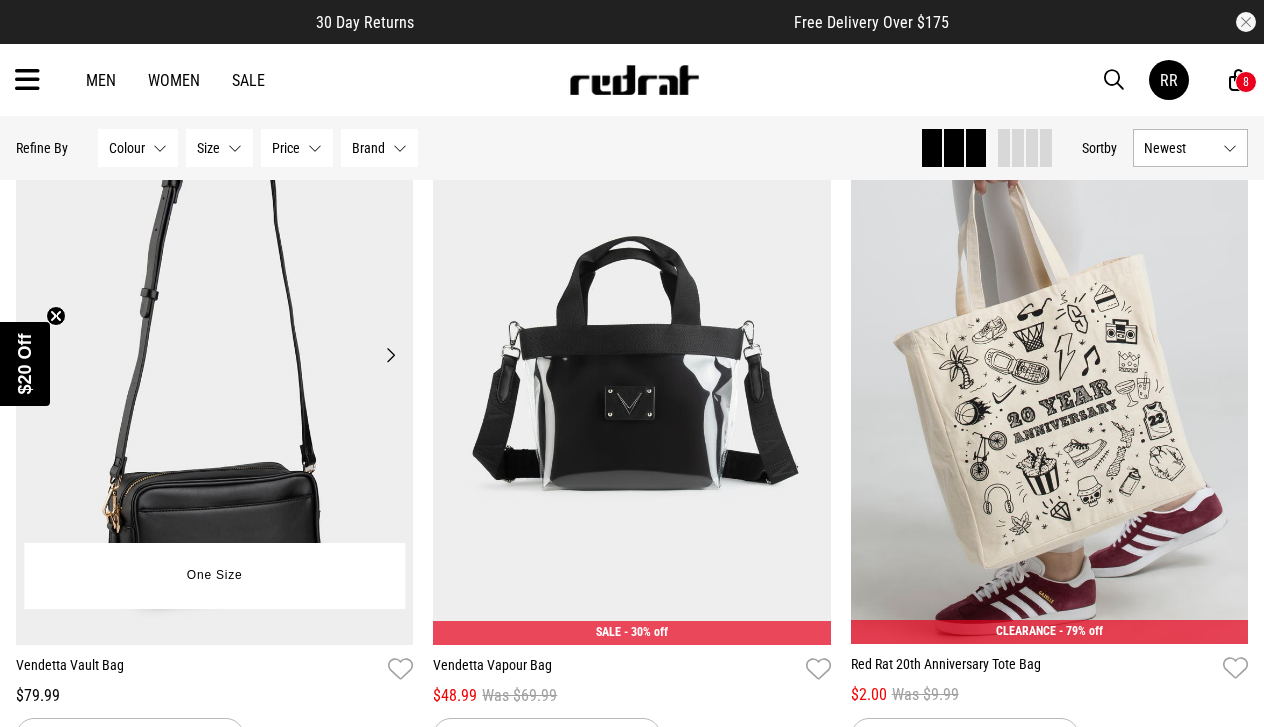 click on "Next" at bounding box center [390, 355] 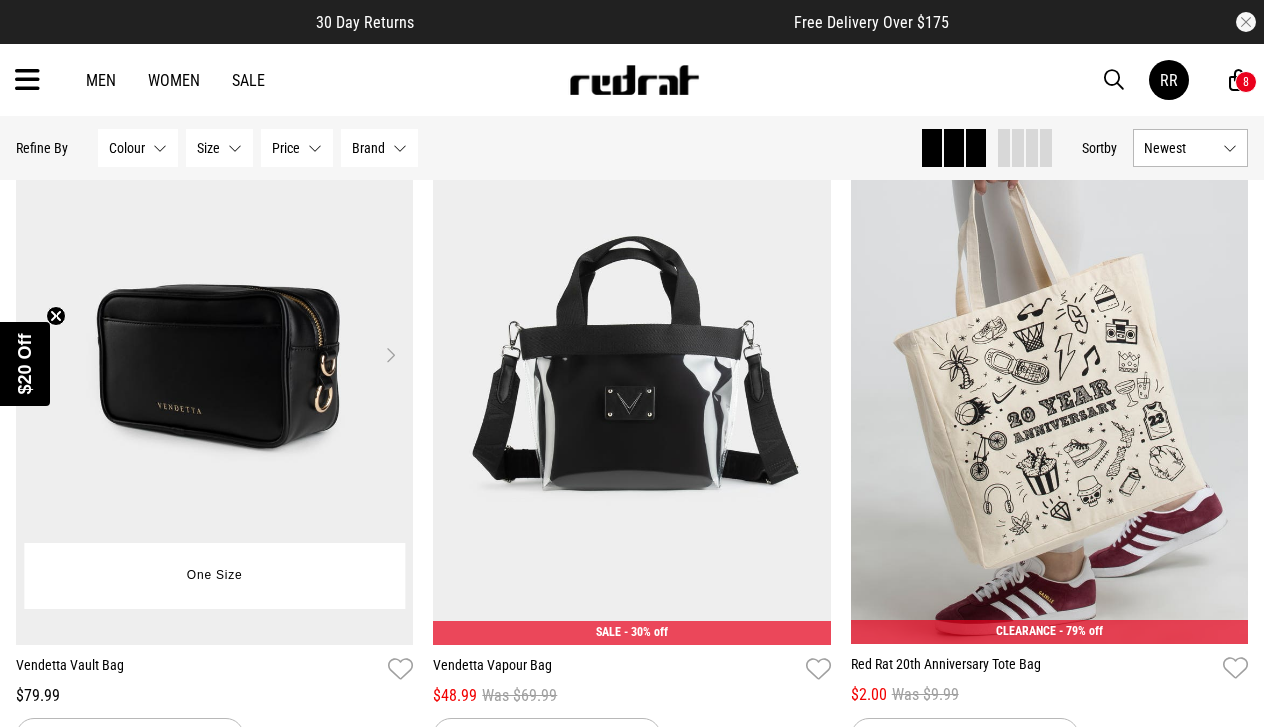 click on "Next" at bounding box center [390, 355] 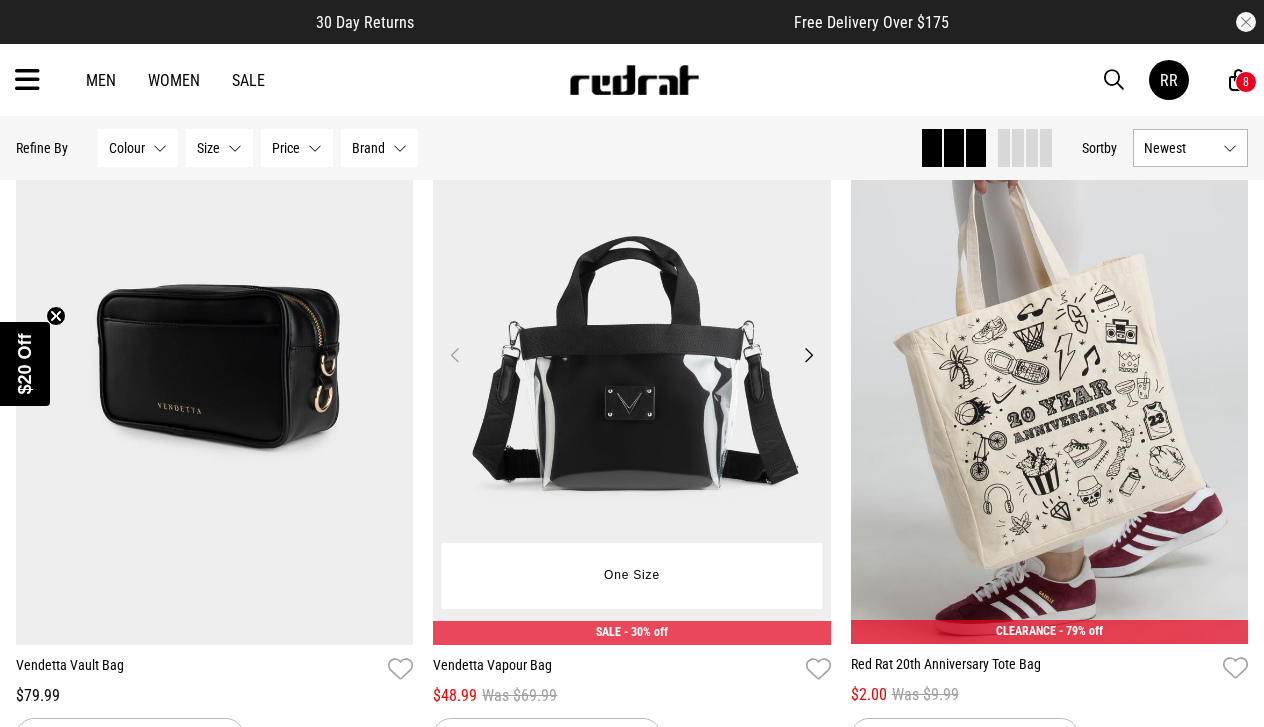 click on "Next" at bounding box center (808, 355) 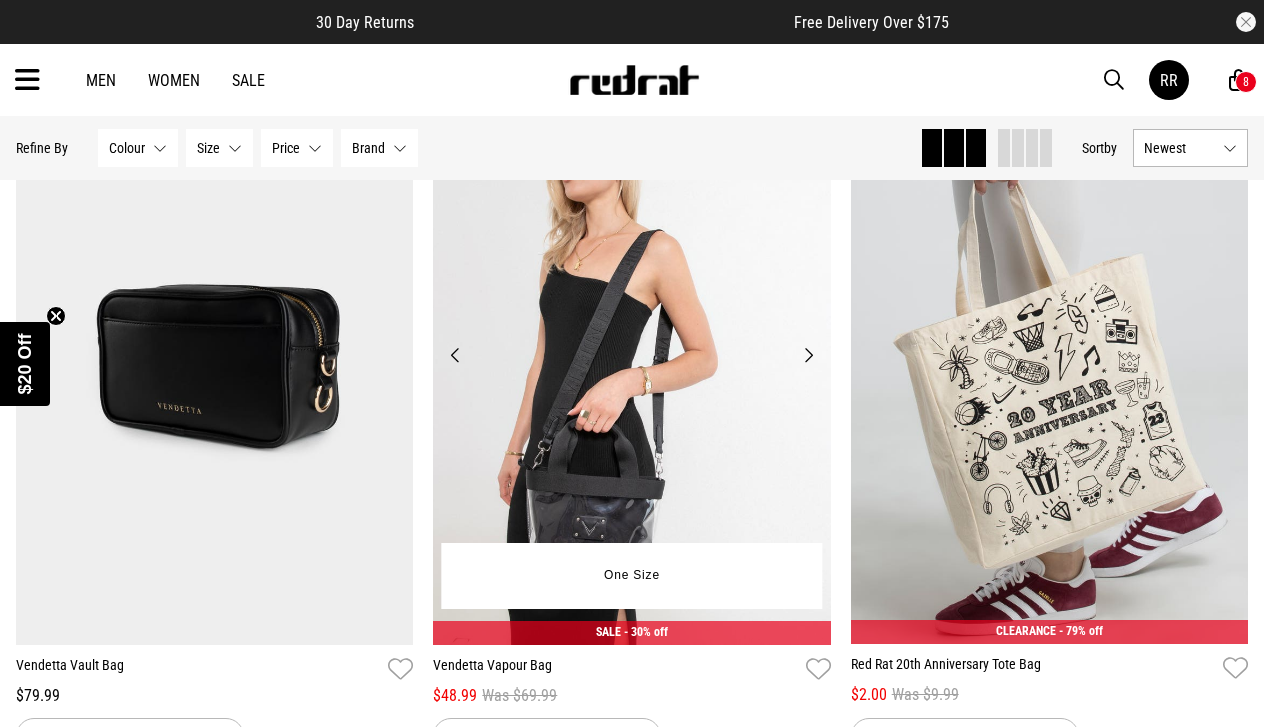 click on "Next" at bounding box center (808, 355) 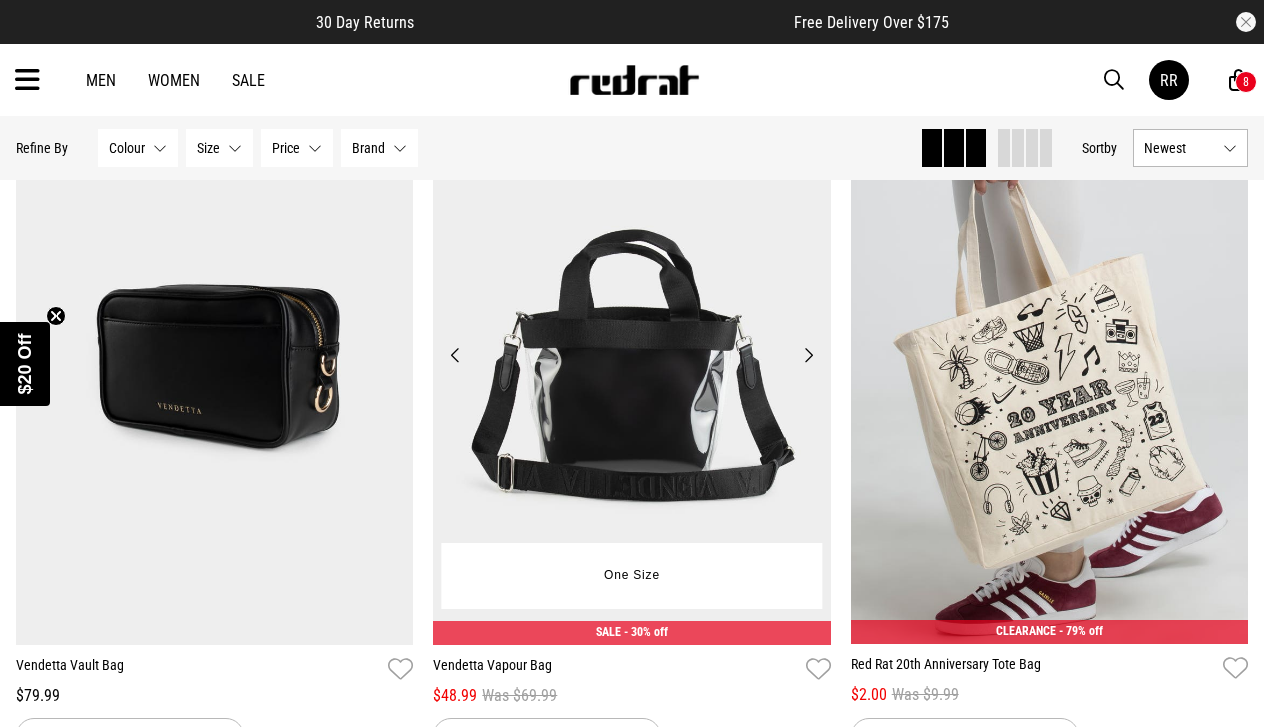 click on "Next" at bounding box center [808, 355] 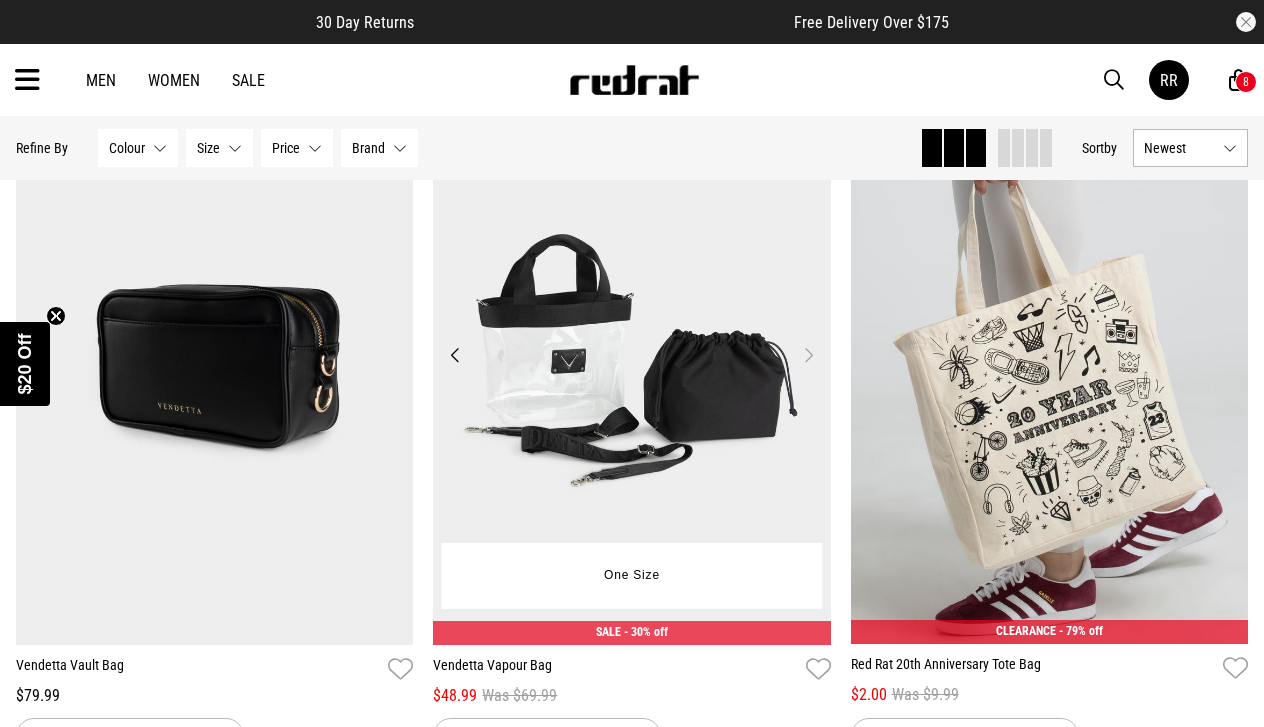 click on "Next" at bounding box center [808, 355] 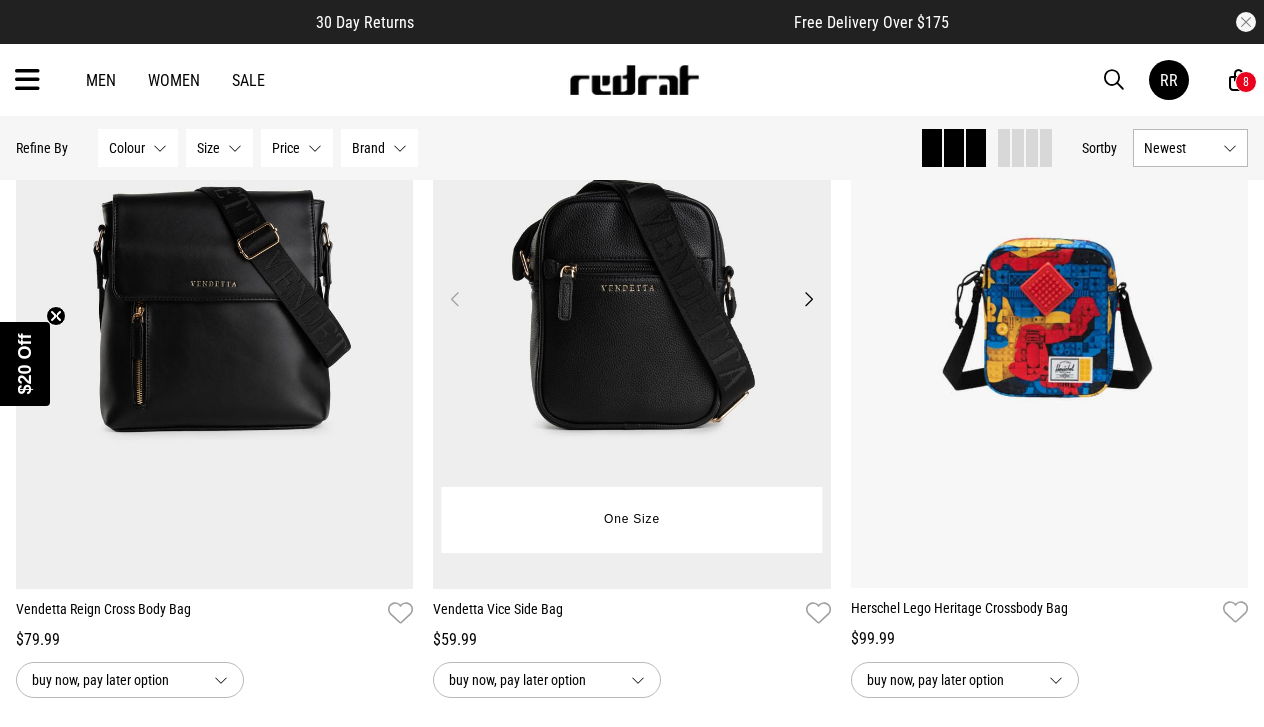 scroll, scrollTop: 320, scrollLeft: 0, axis: vertical 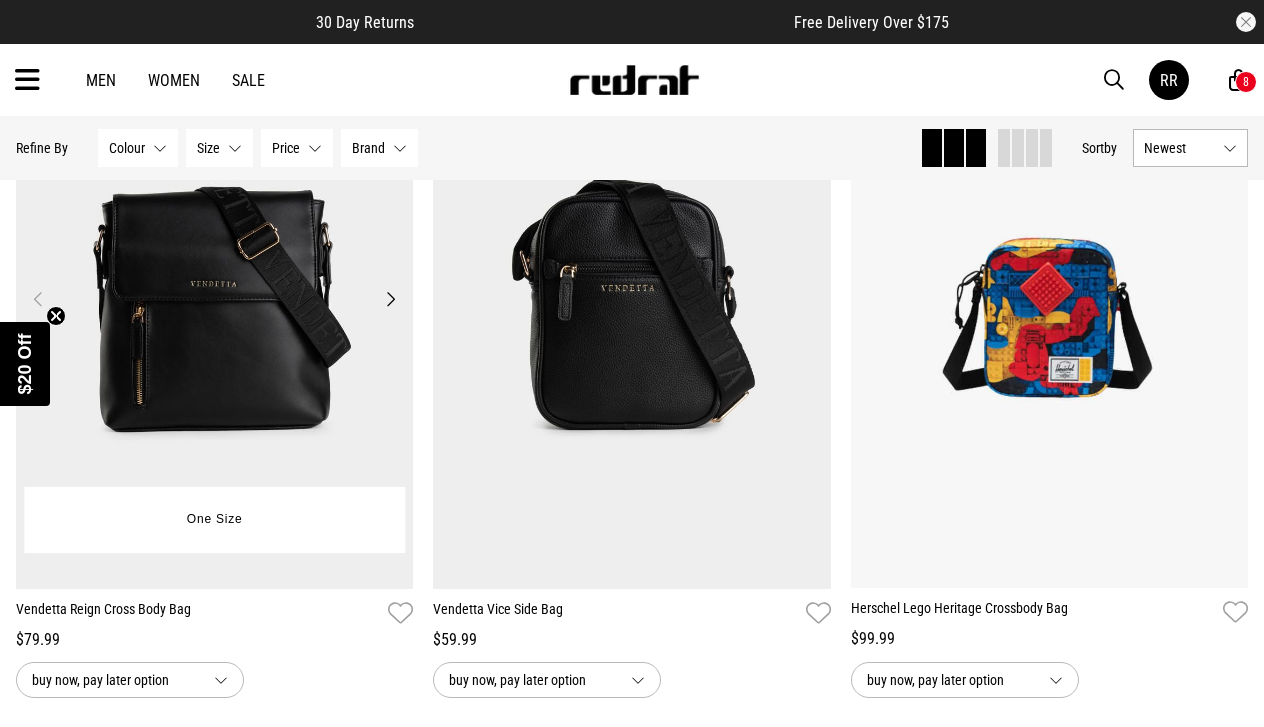 click on "Next" at bounding box center [390, 299] 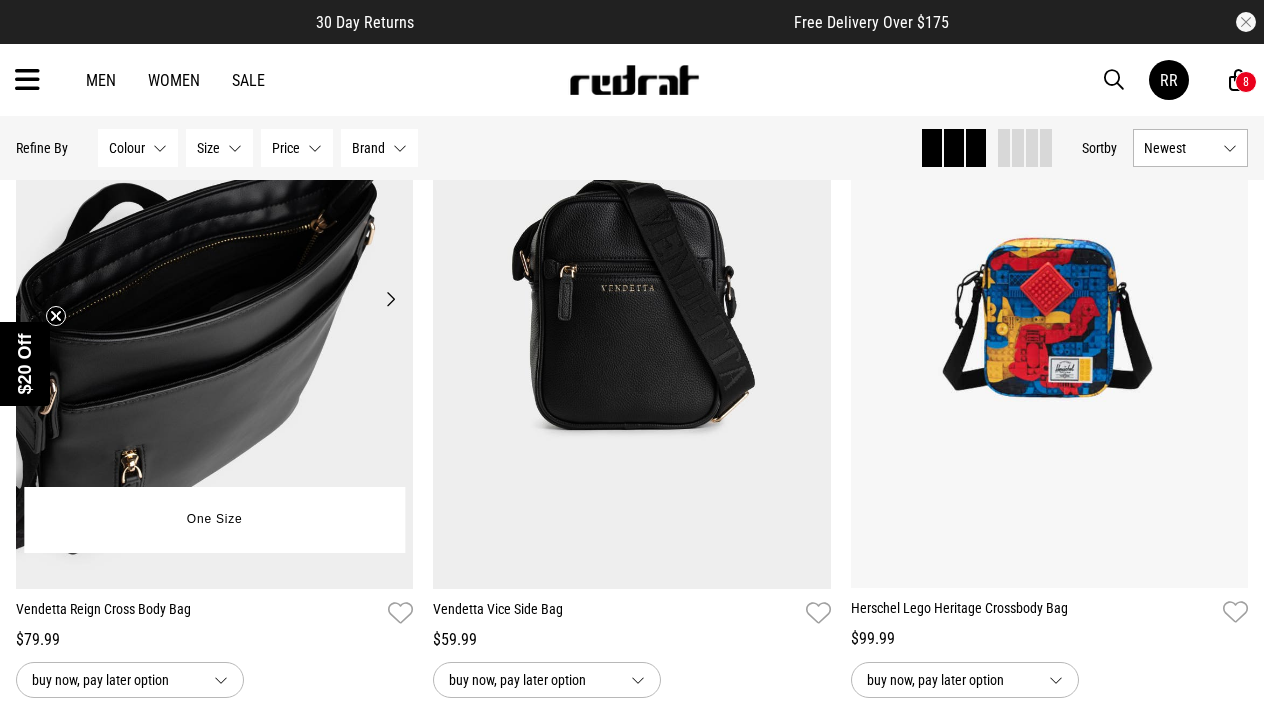 click on "Next" at bounding box center [390, 299] 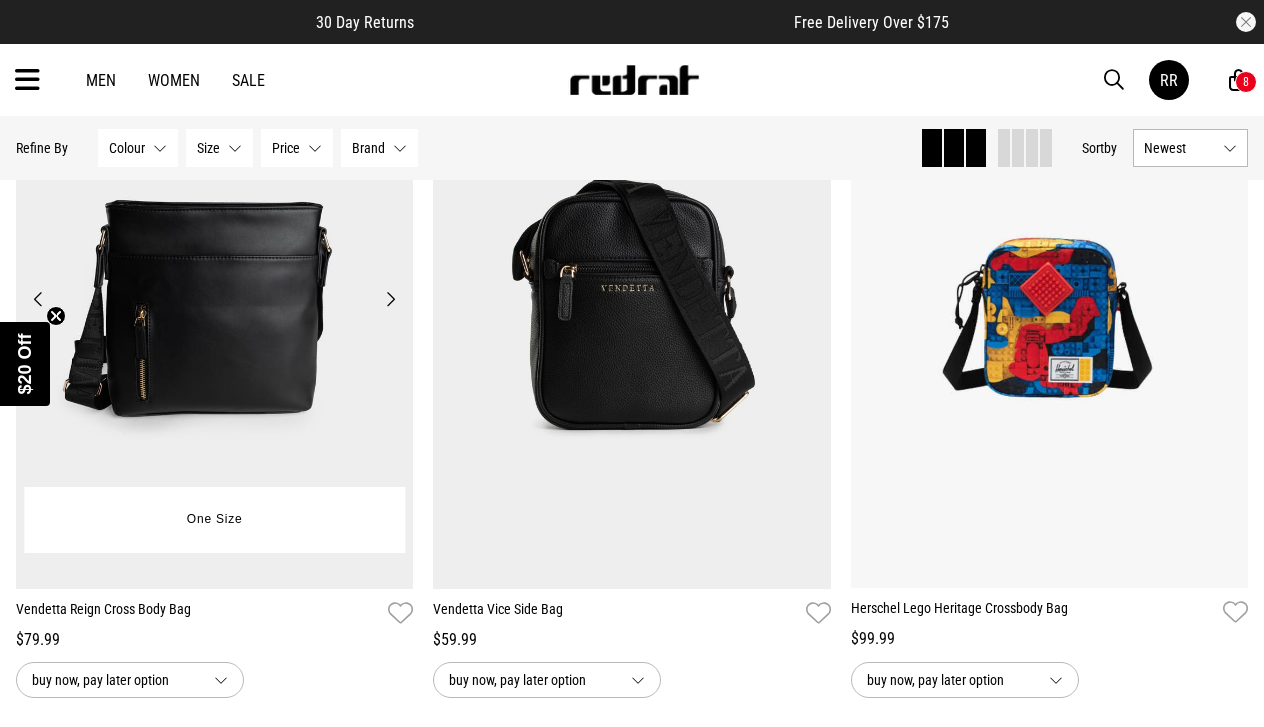 click on "Next" at bounding box center [390, 299] 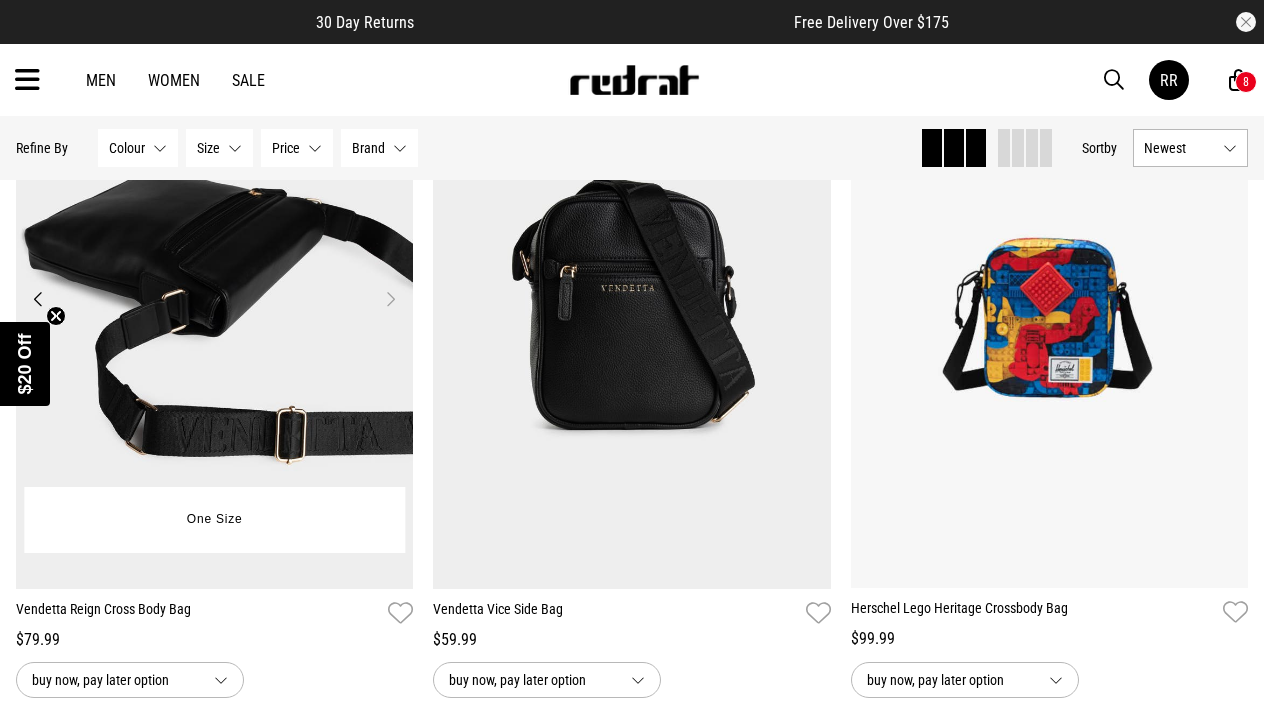 click on "Next" at bounding box center (390, 299) 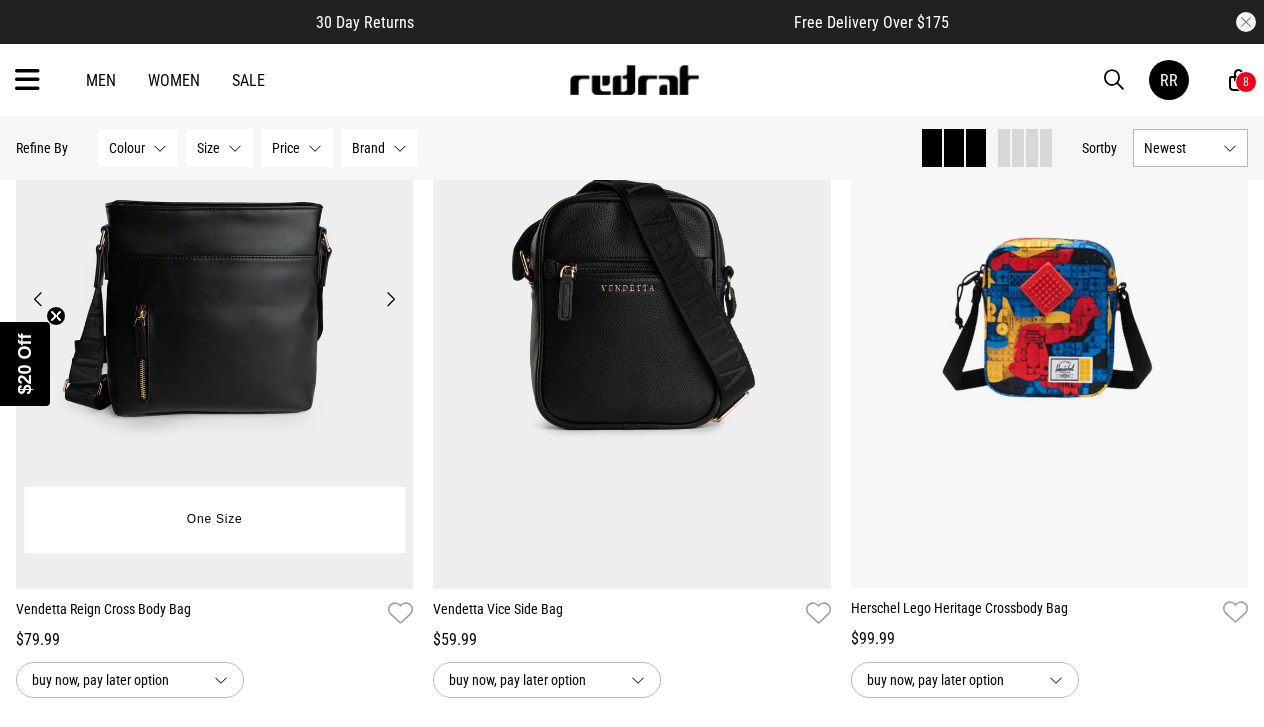 click on "Previous" at bounding box center [38, 299] 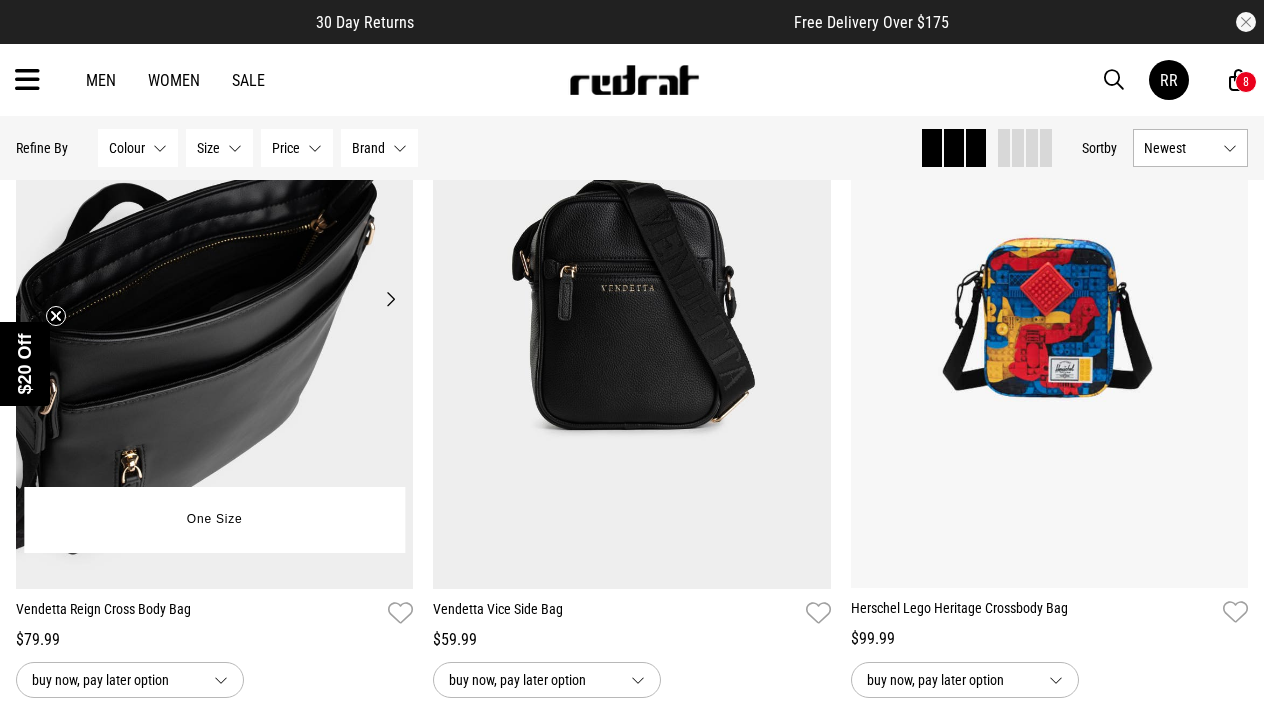 click on "Previous" at bounding box center [38, 299] 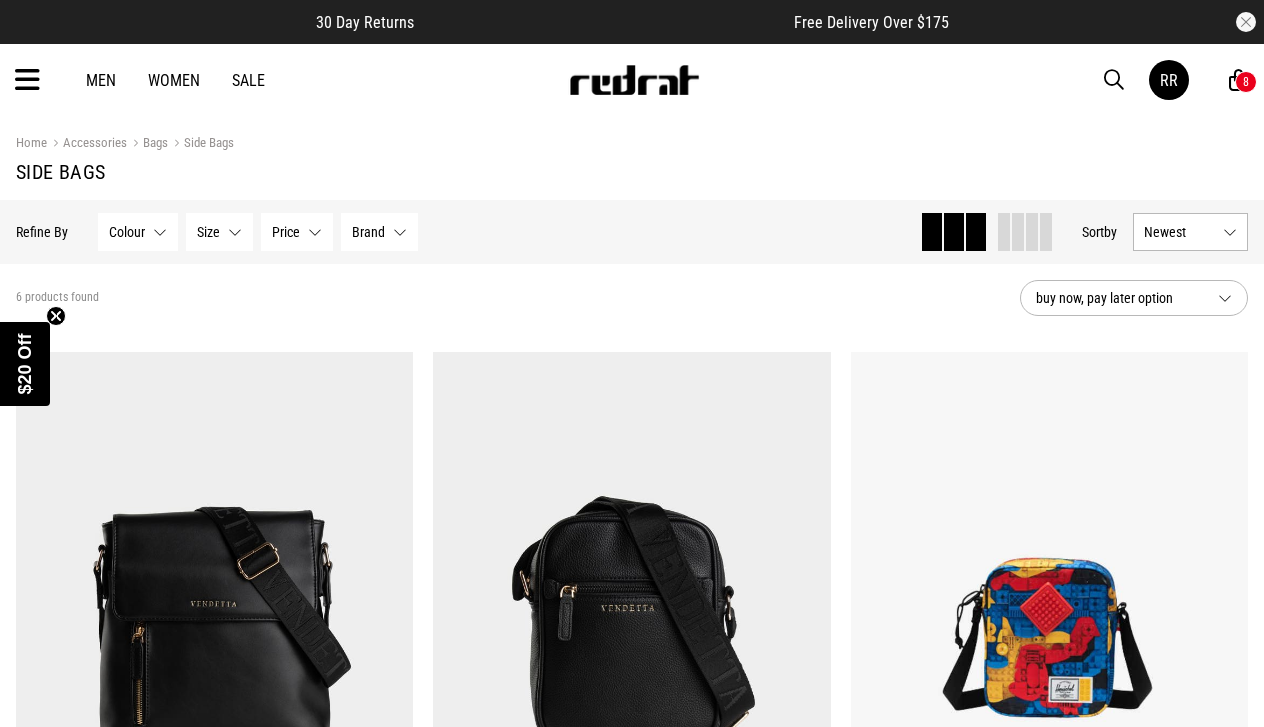 scroll, scrollTop: 0, scrollLeft: 0, axis: both 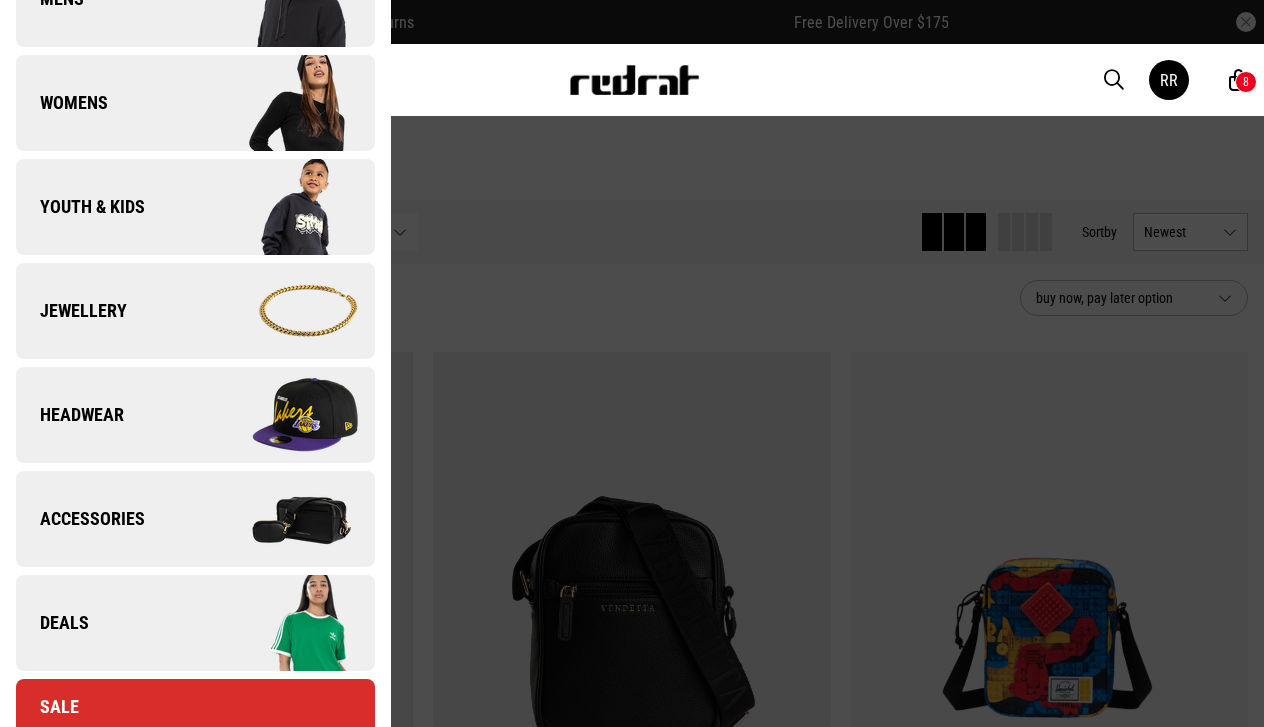 click on "Accessories" at bounding box center [80, 519] 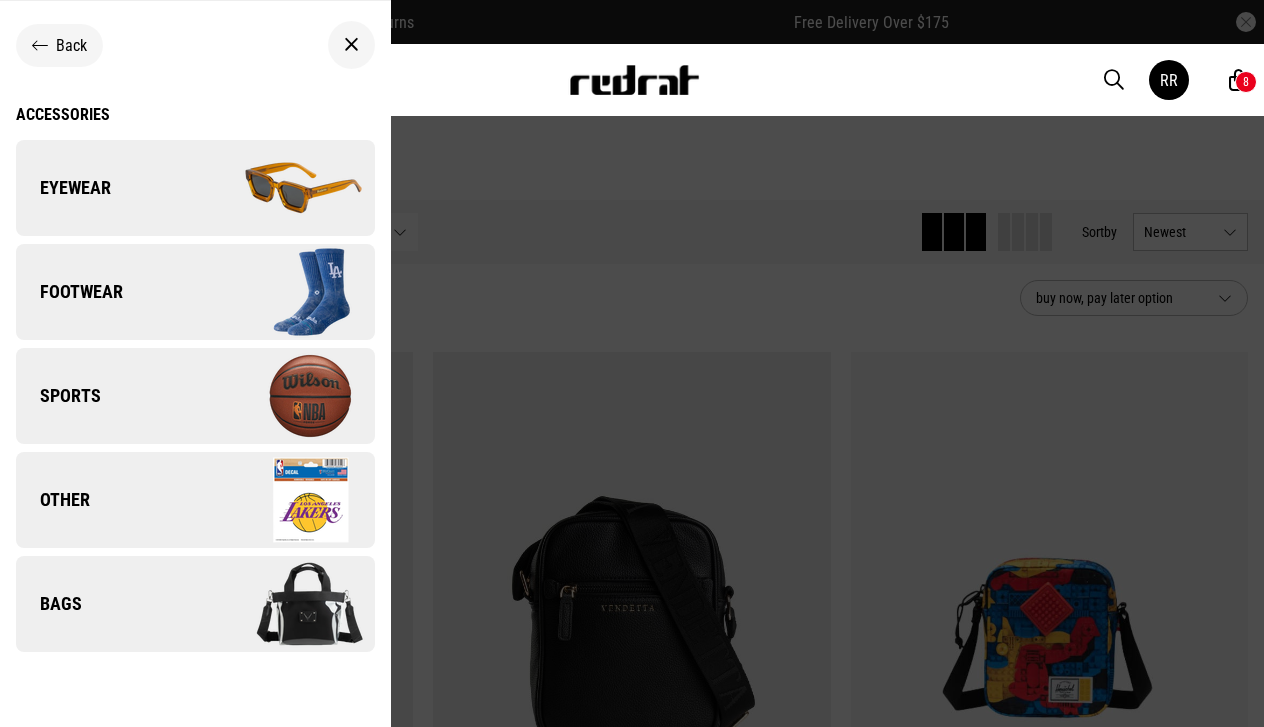 click on "Bags" at bounding box center (195, 604) 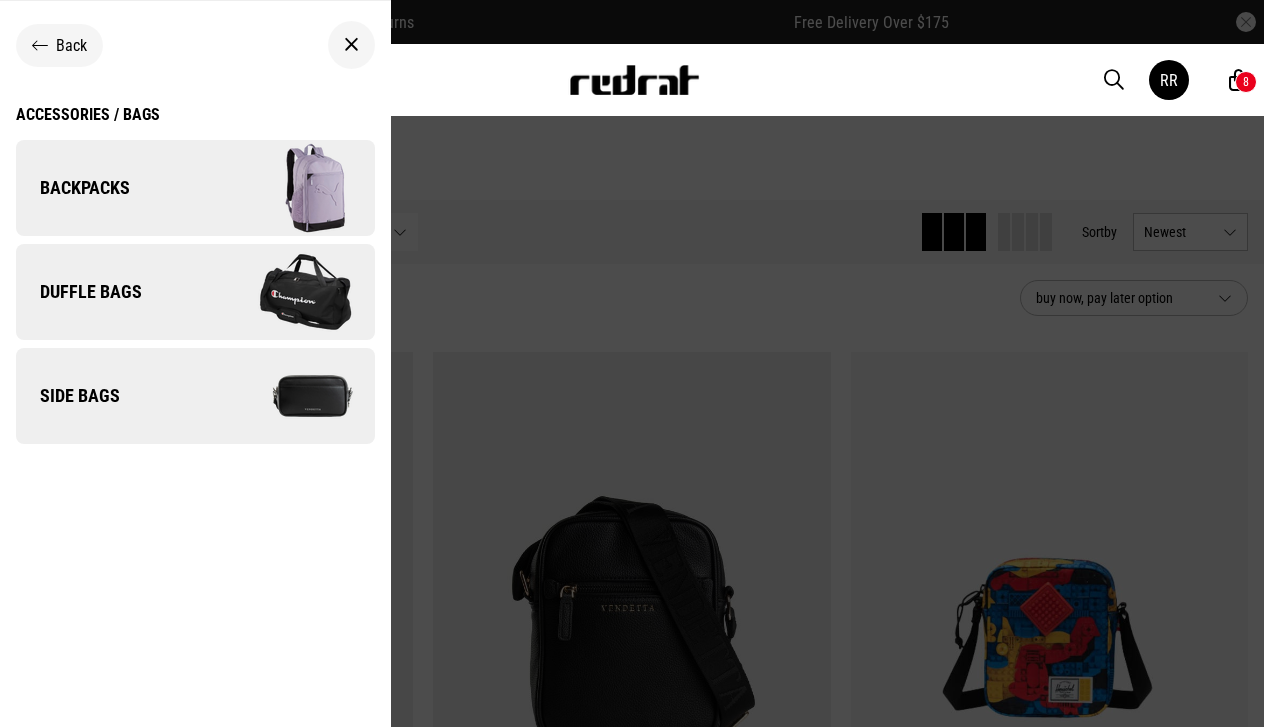 click on "Backpacks" at bounding box center (73, 188) 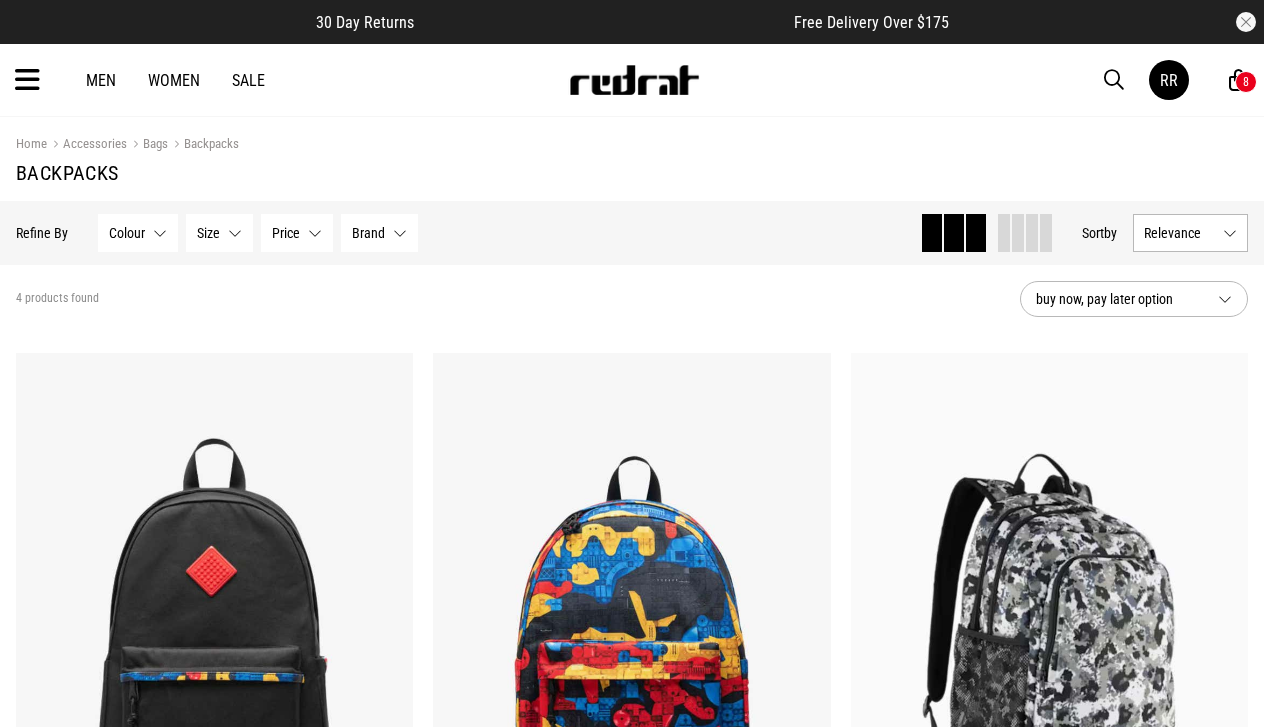 scroll, scrollTop: 0, scrollLeft: 0, axis: both 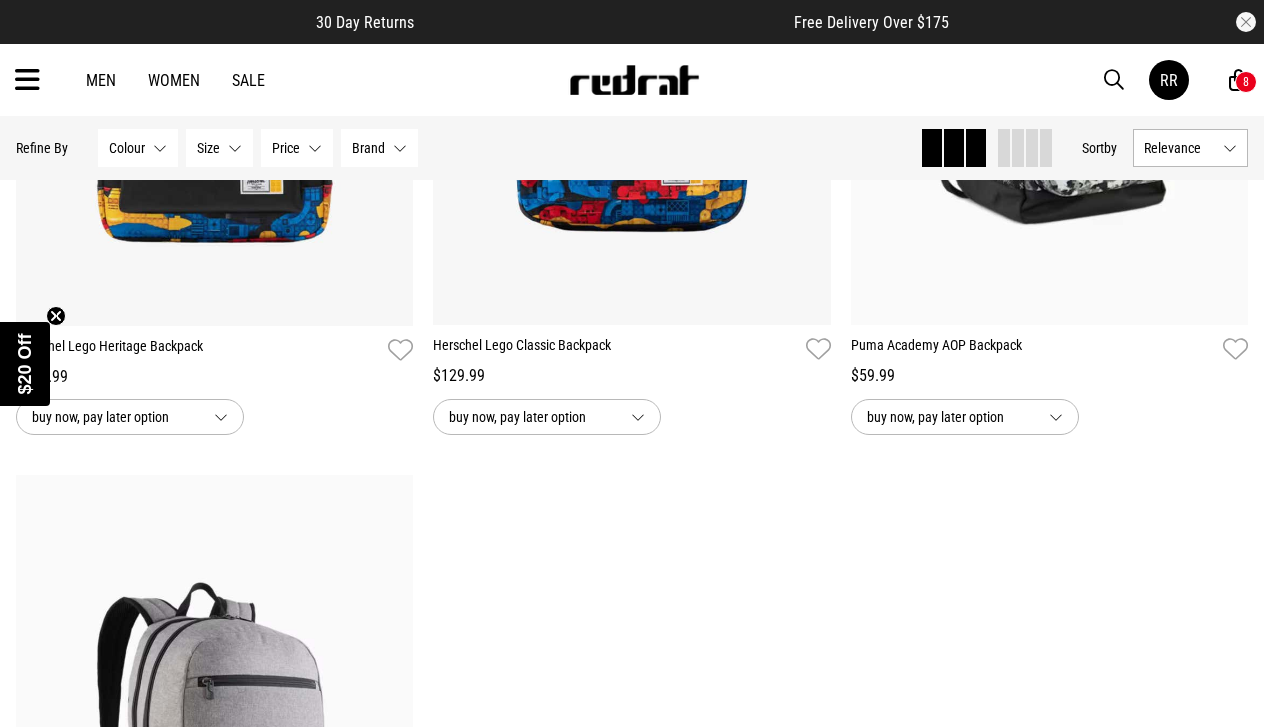 click at bounding box center (27, 80) 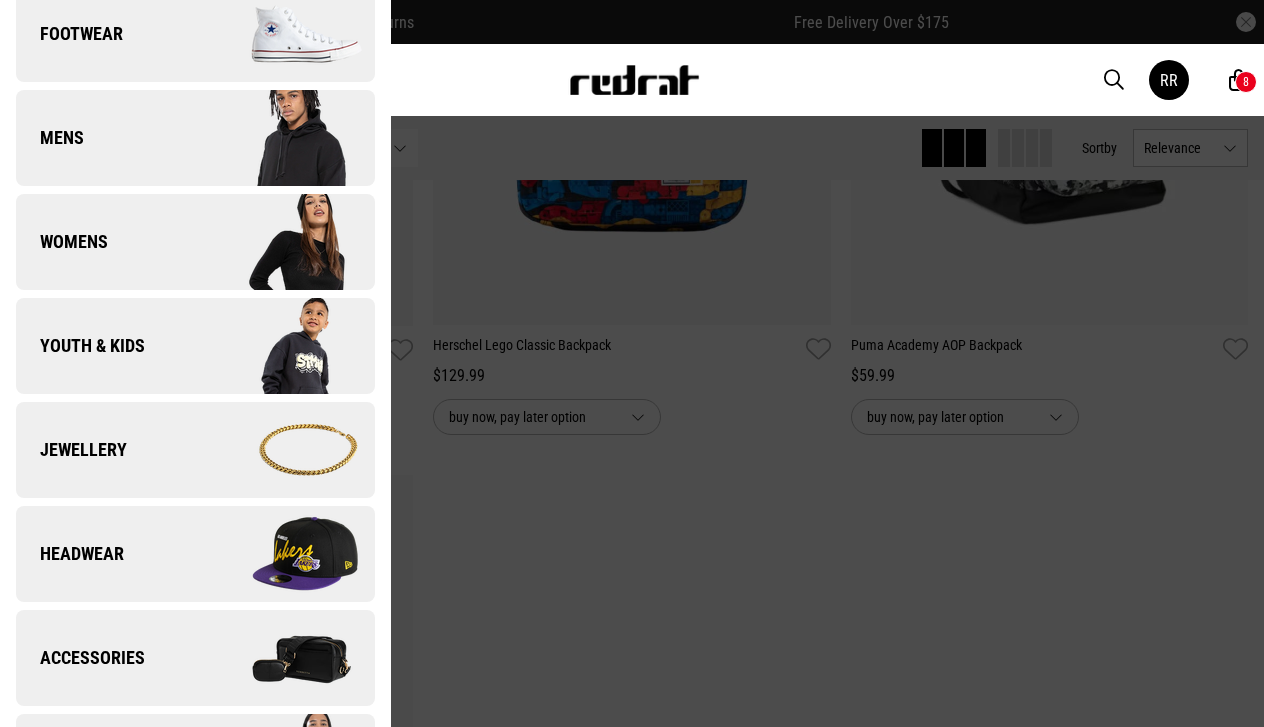 scroll, scrollTop: 229, scrollLeft: 0, axis: vertical 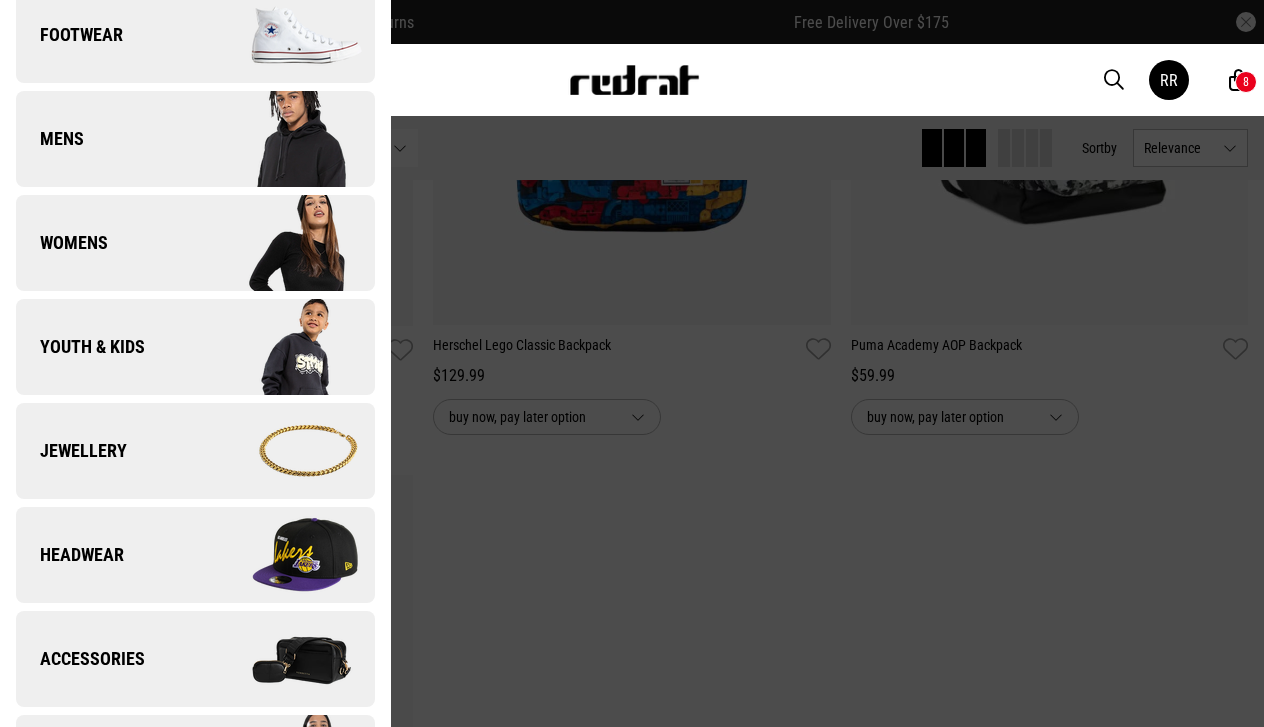 click on "Accessories" at bounding box center (80, 659) 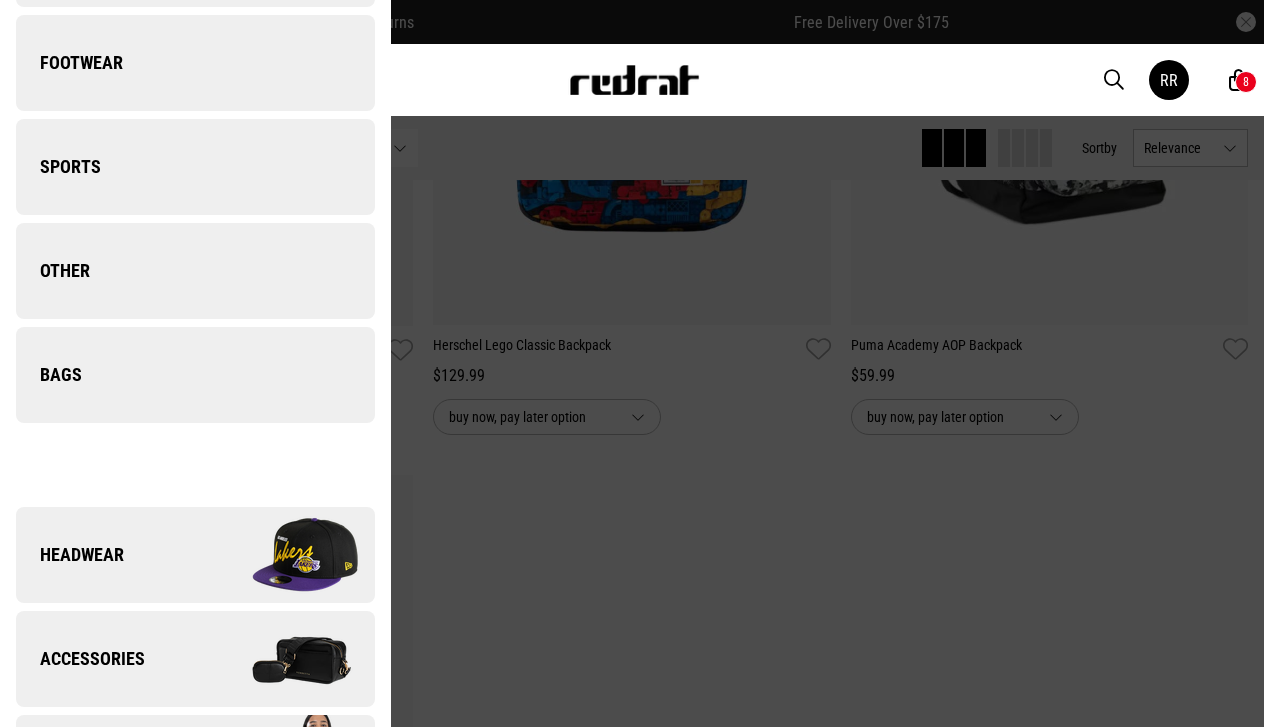 scroll, scrollTop: 0, scrollLeft: 0, axis: both 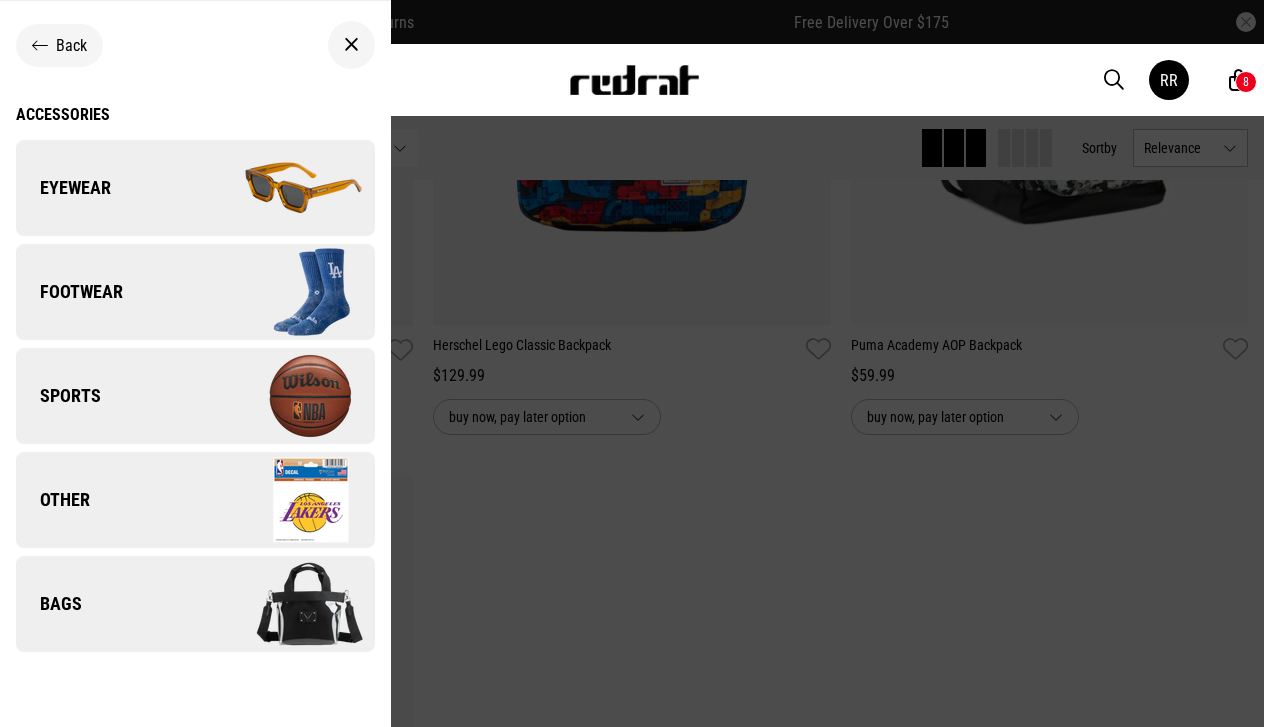 click on "Bags" at bounding box center [195, 604] 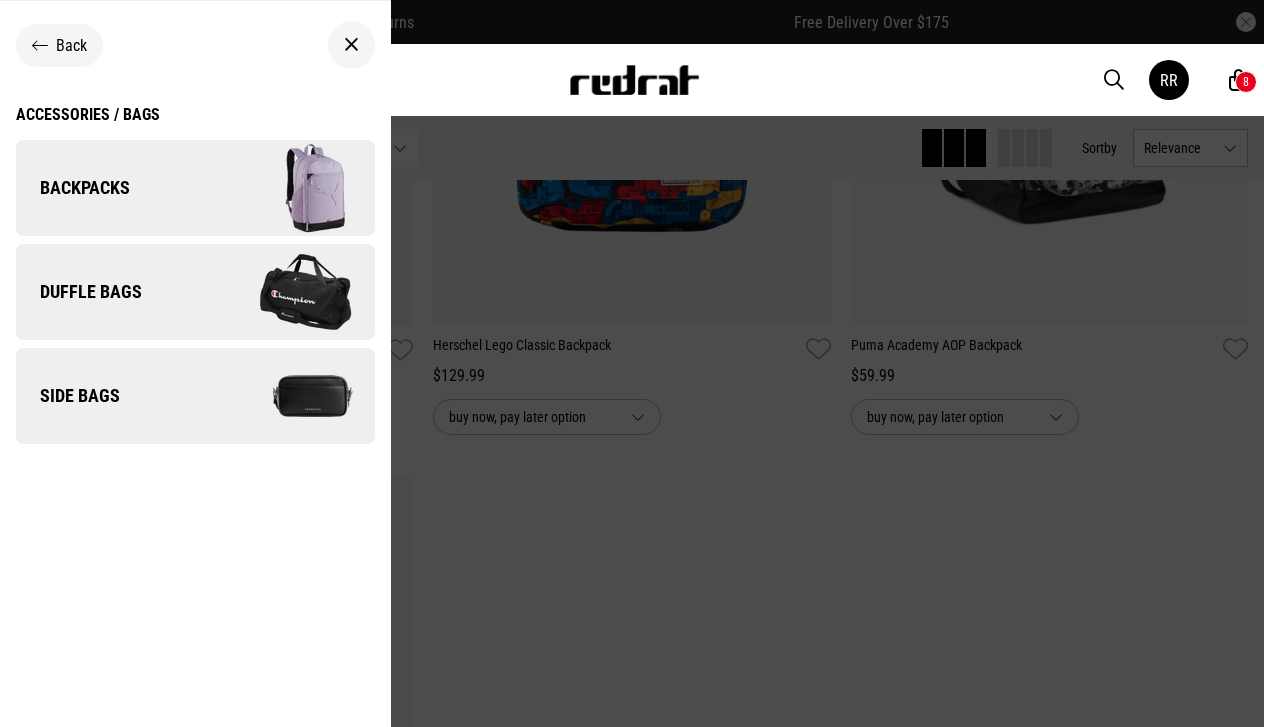 click on "Duffle Bags" at bounding box center (79, 292) 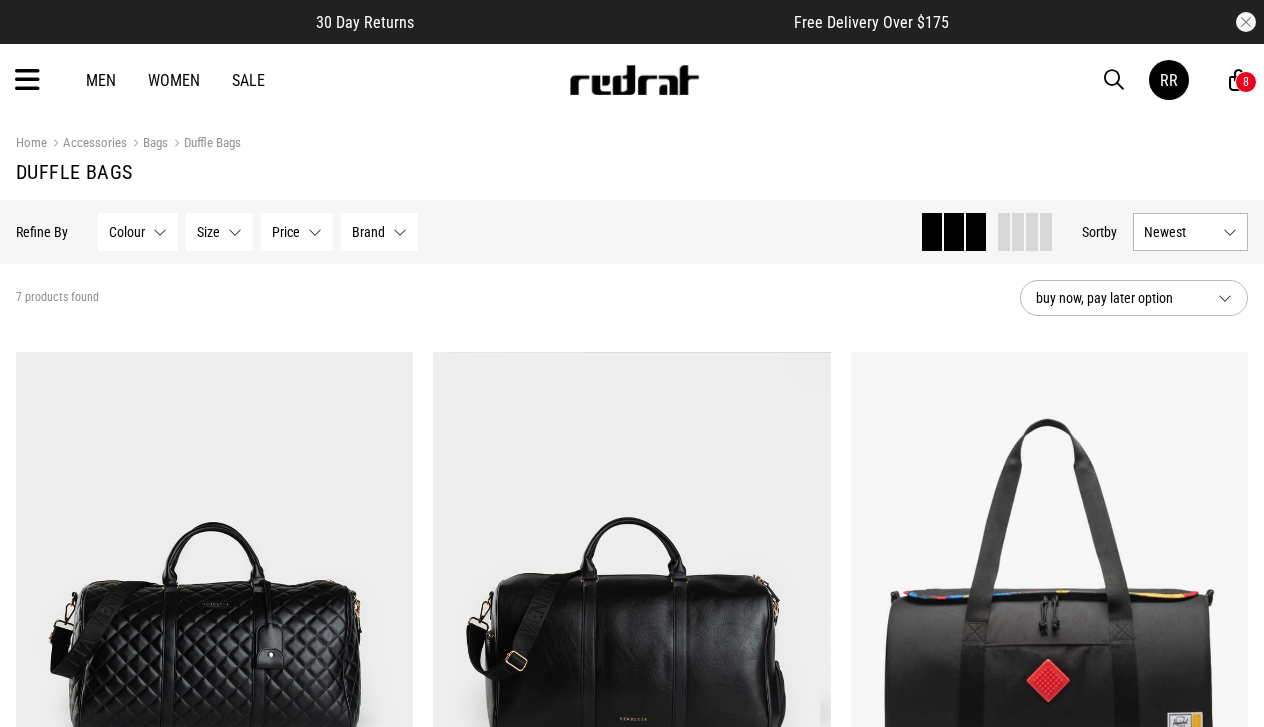 scroll, scrollTop: 0, scrollLeft: 0, axis: both 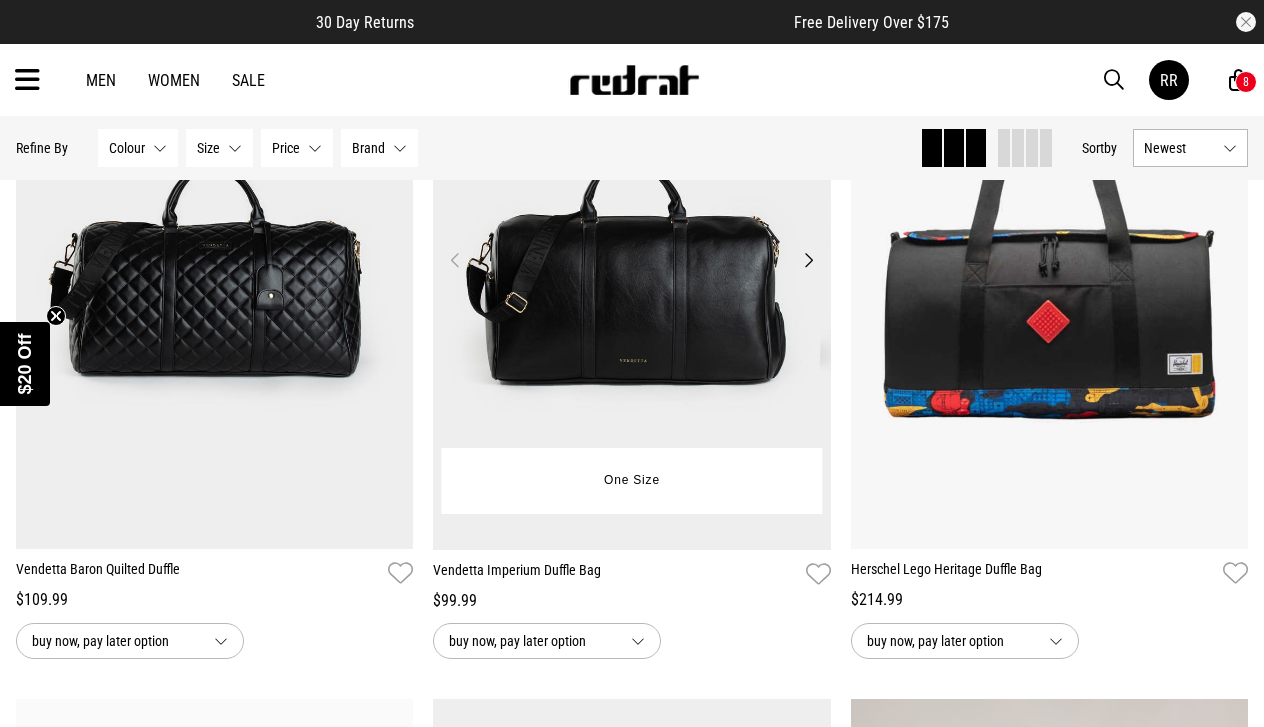 click on "Next" at bounding box center [808, 260] 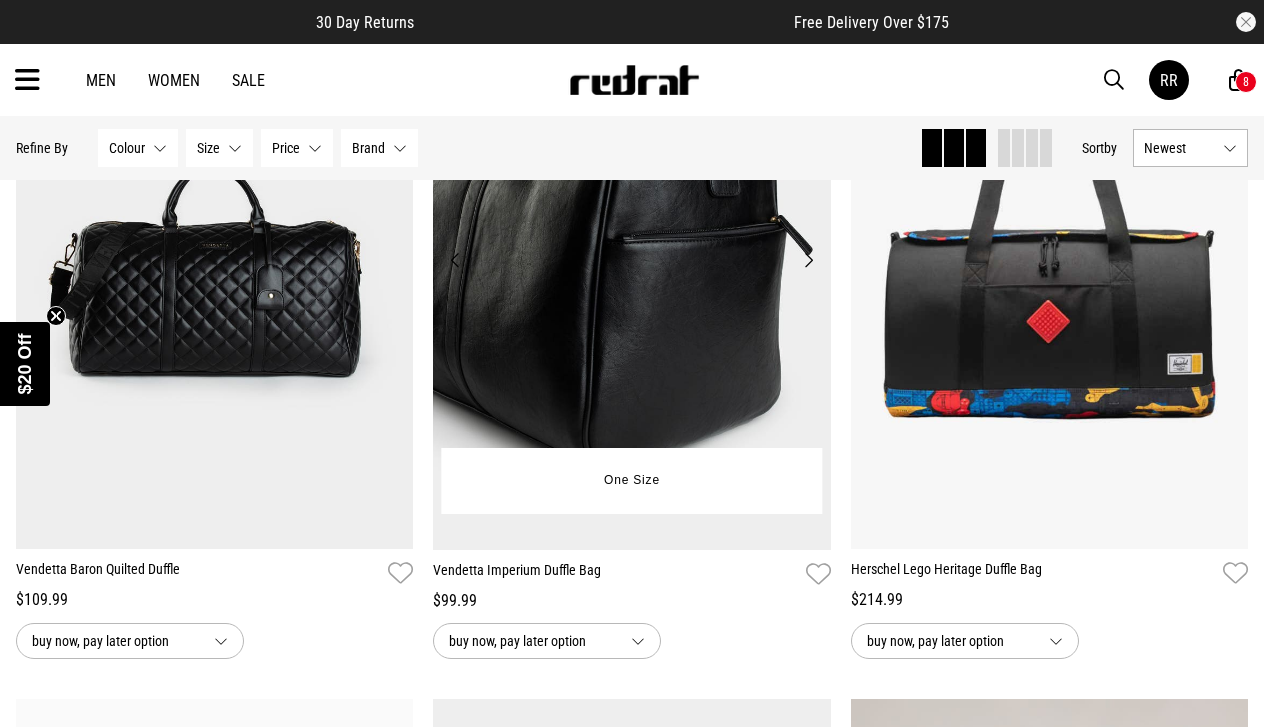 click on "Next" at bounding box center (808, 260) 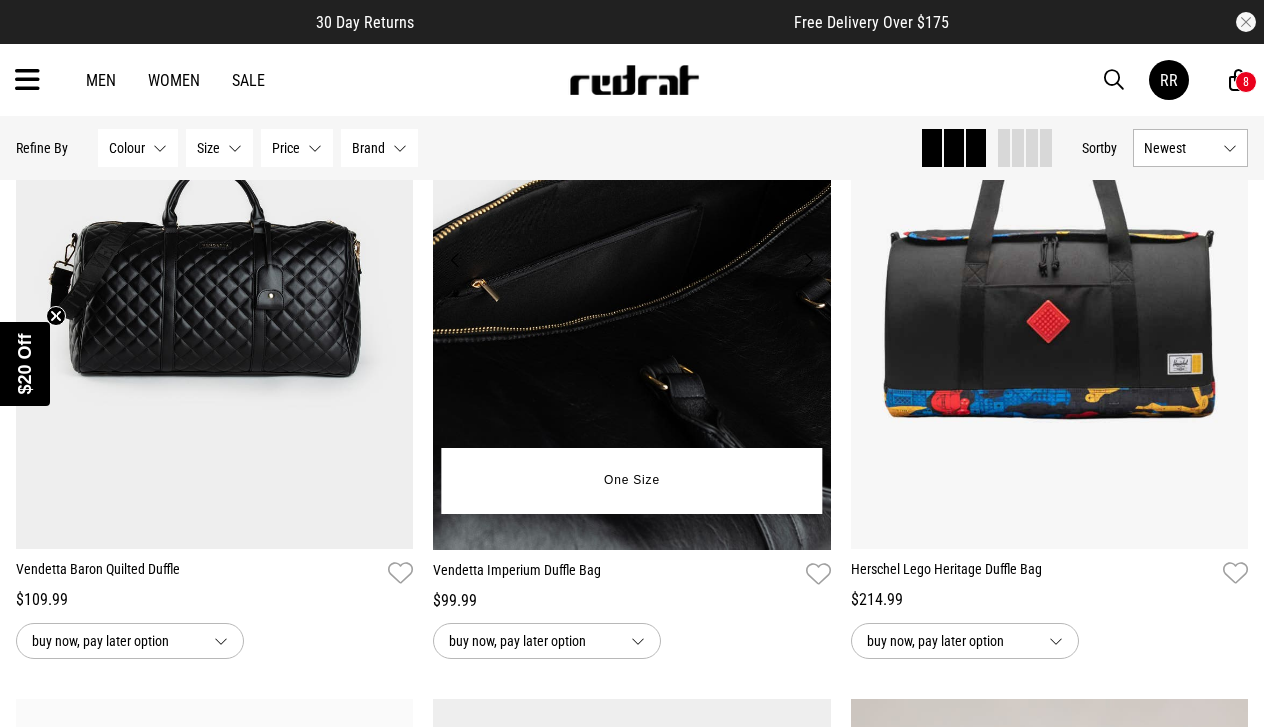 click on "Next" at bounding box center (808, 260) 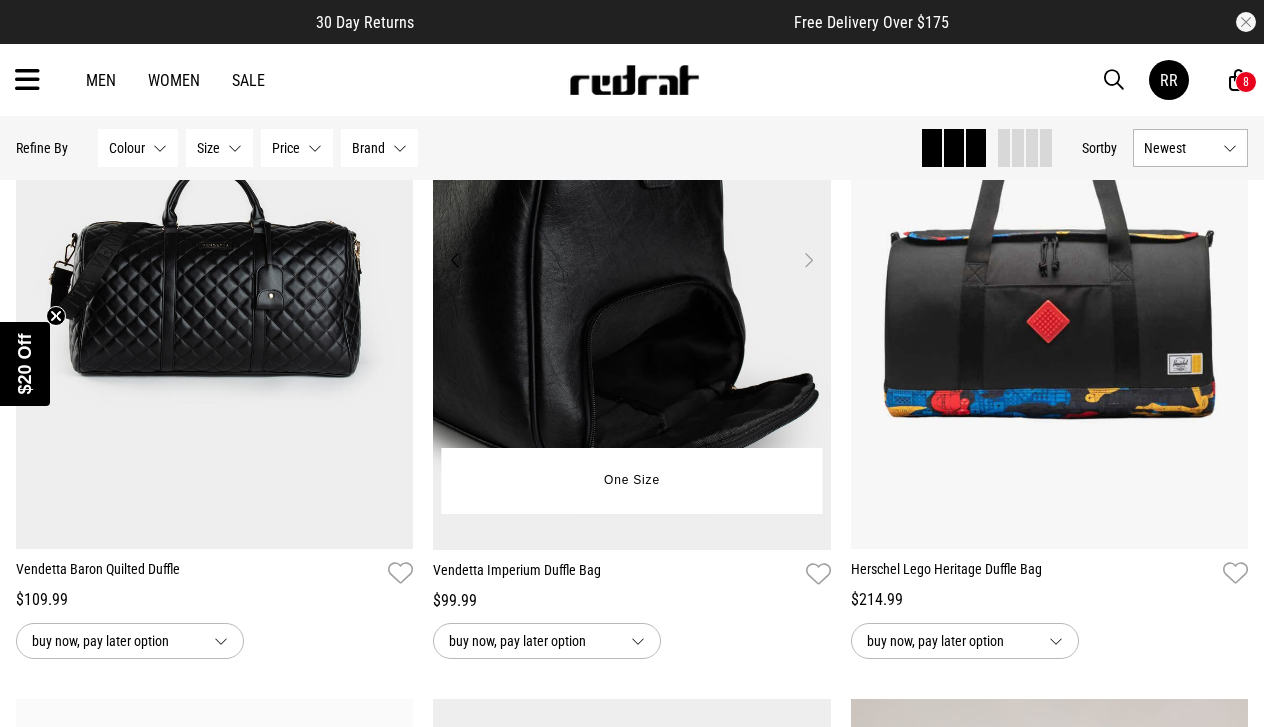 click on "Next" at bounding box center (808, 260) 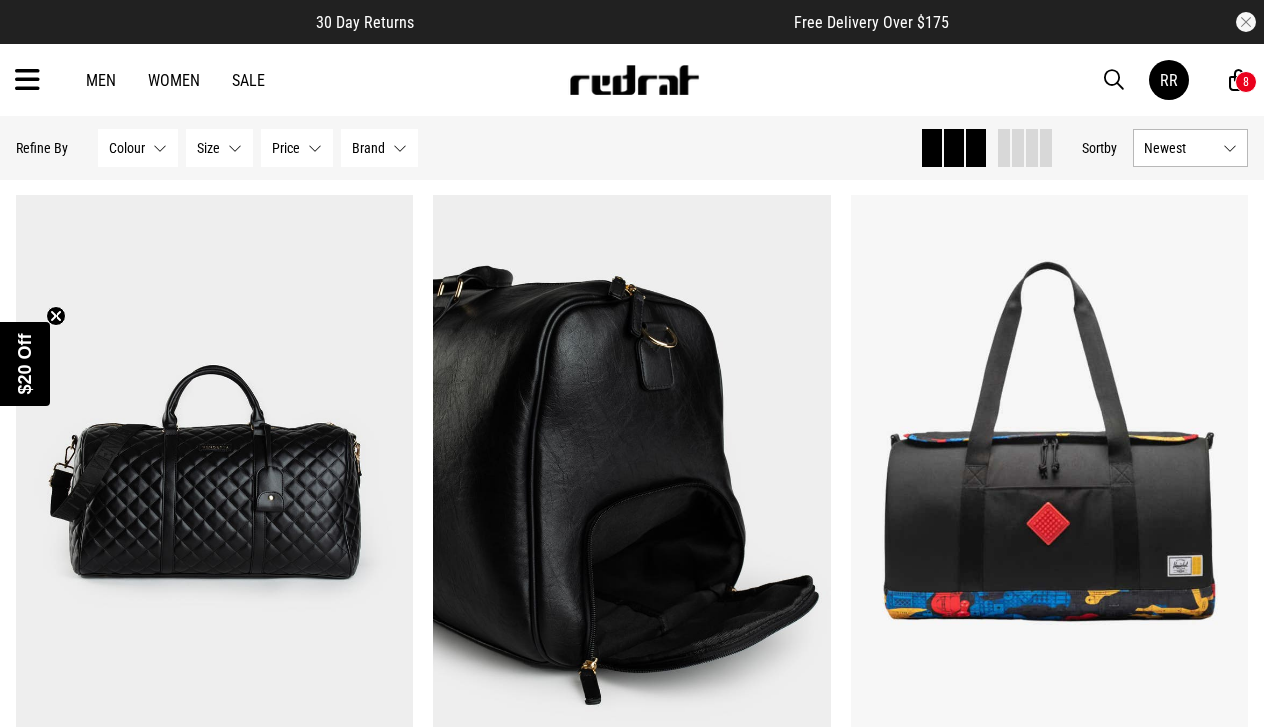 scroll, scrollTop: 164, scrollLeft: 0, axis: vertical 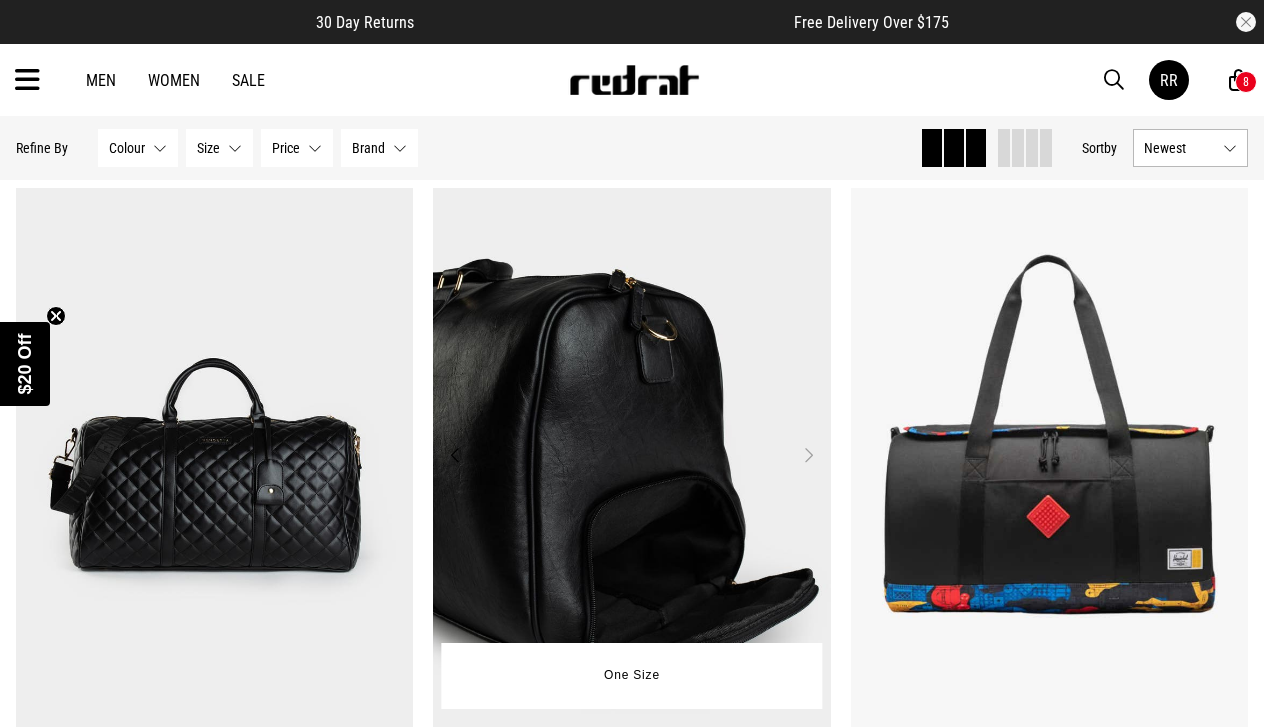 click on "Previous" at bounding box center (455, 455) 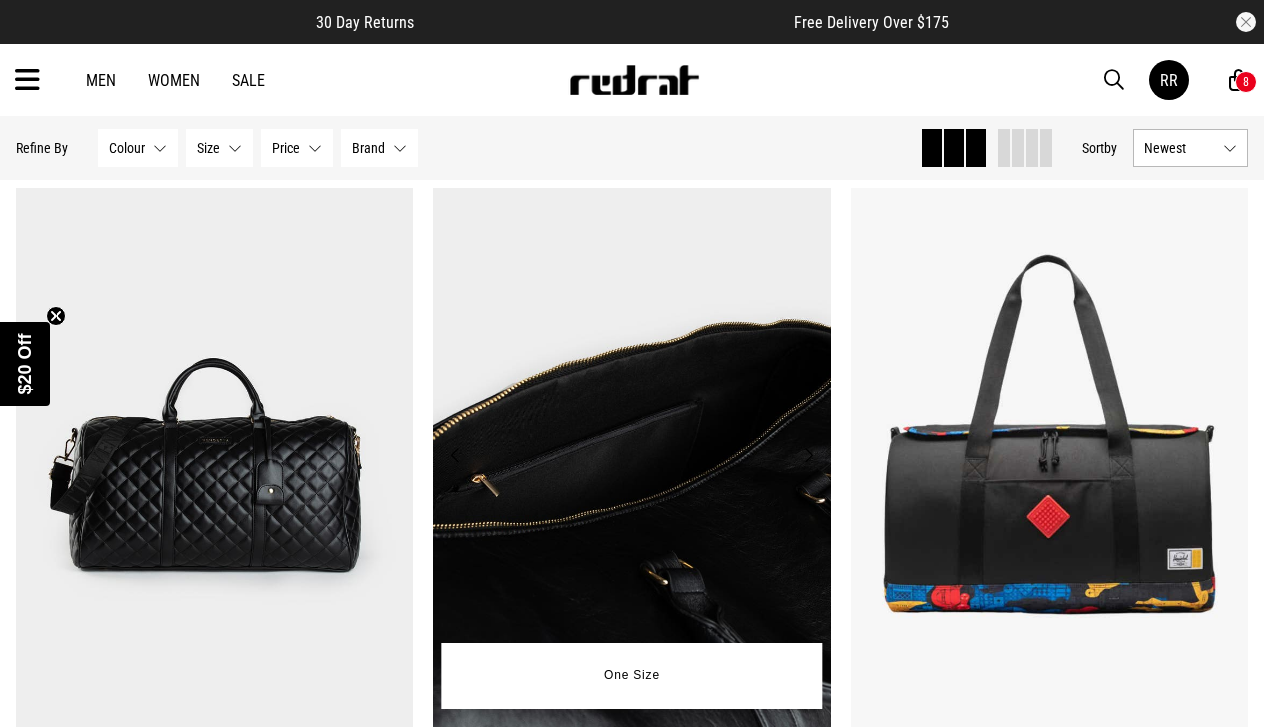 click on "Previous" at bounding box center [455, 455] 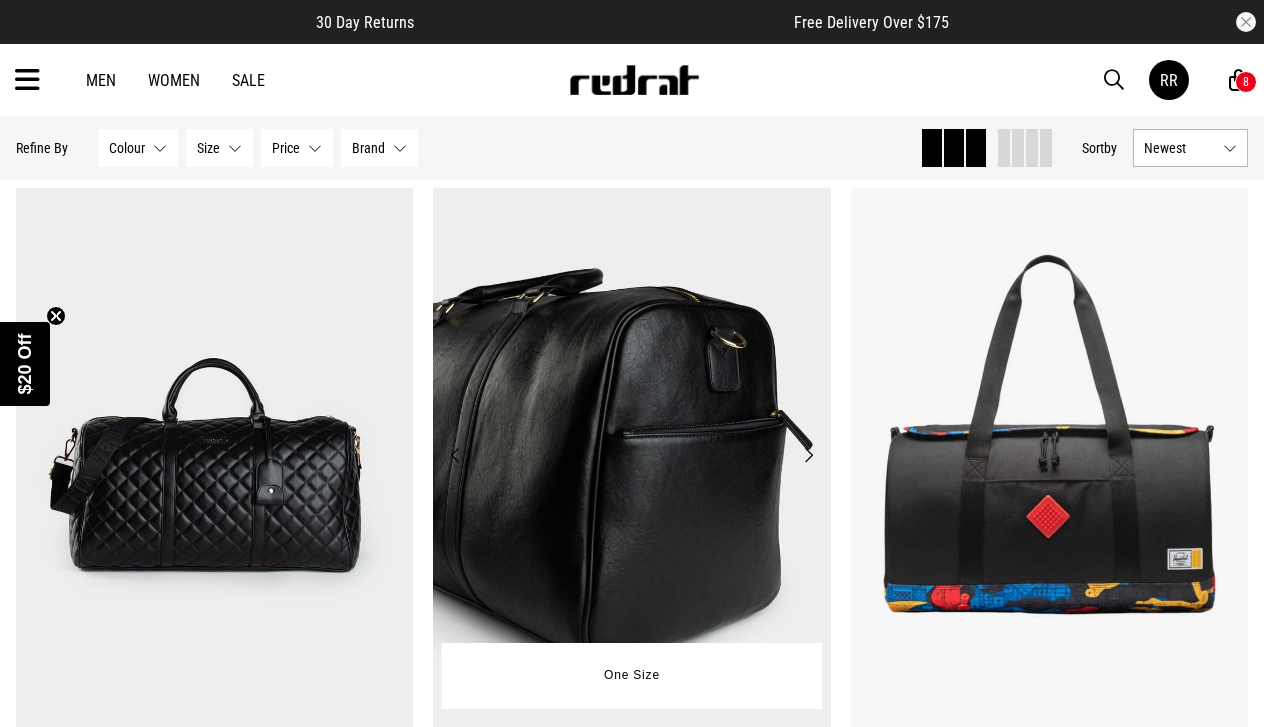 click on "Previous" at bounding box center (455, 455) 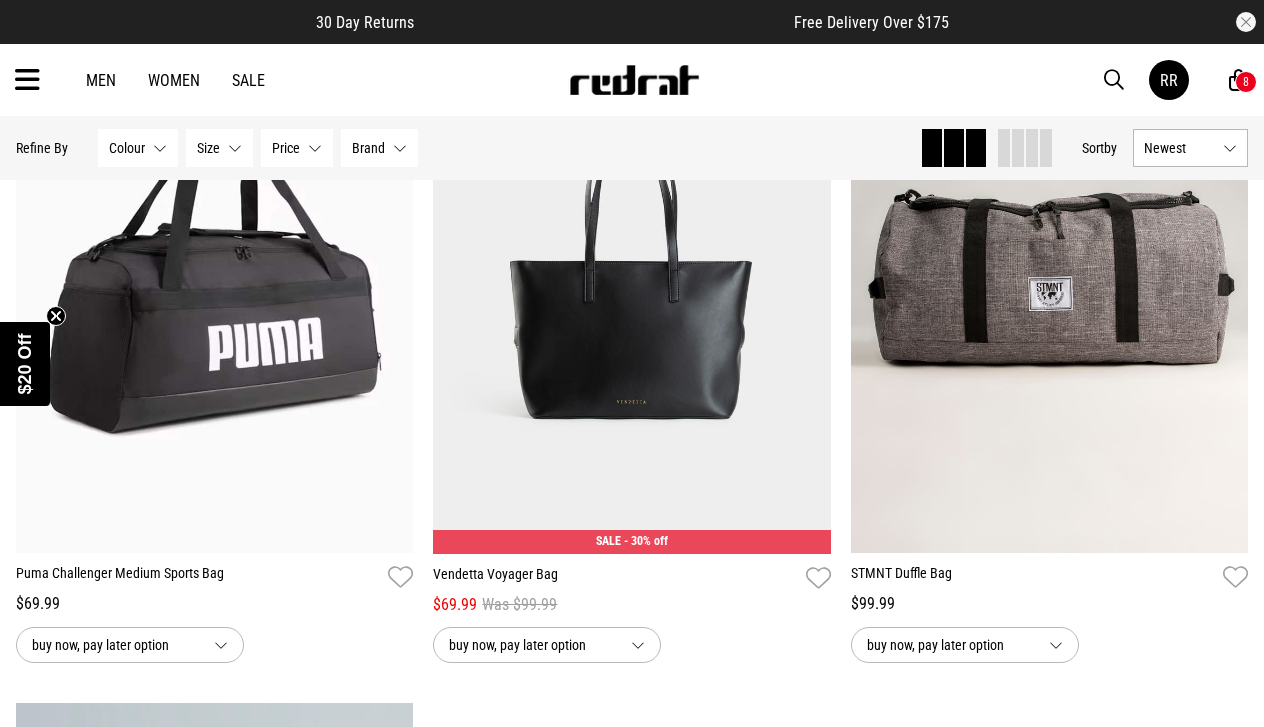scroll, scrollTop: 1075, scrollLeft: 0, axis: vertical 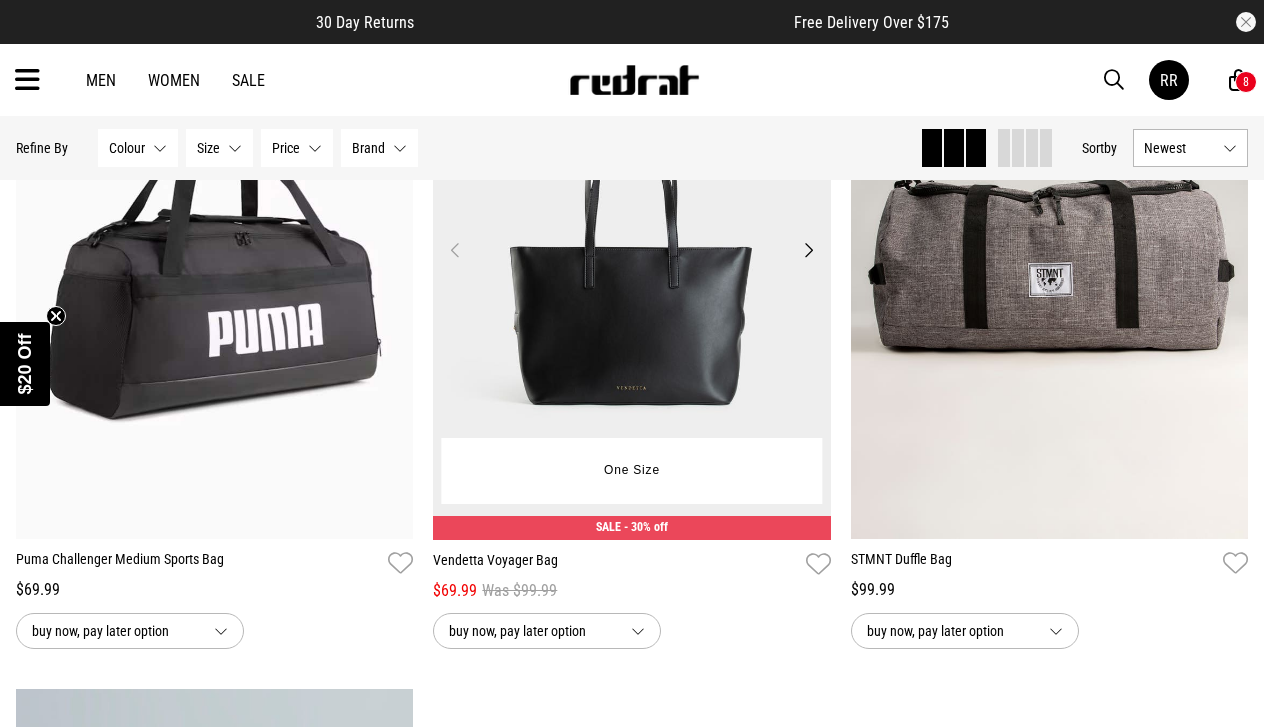 click on "Next" at bounding box center (808, 250) 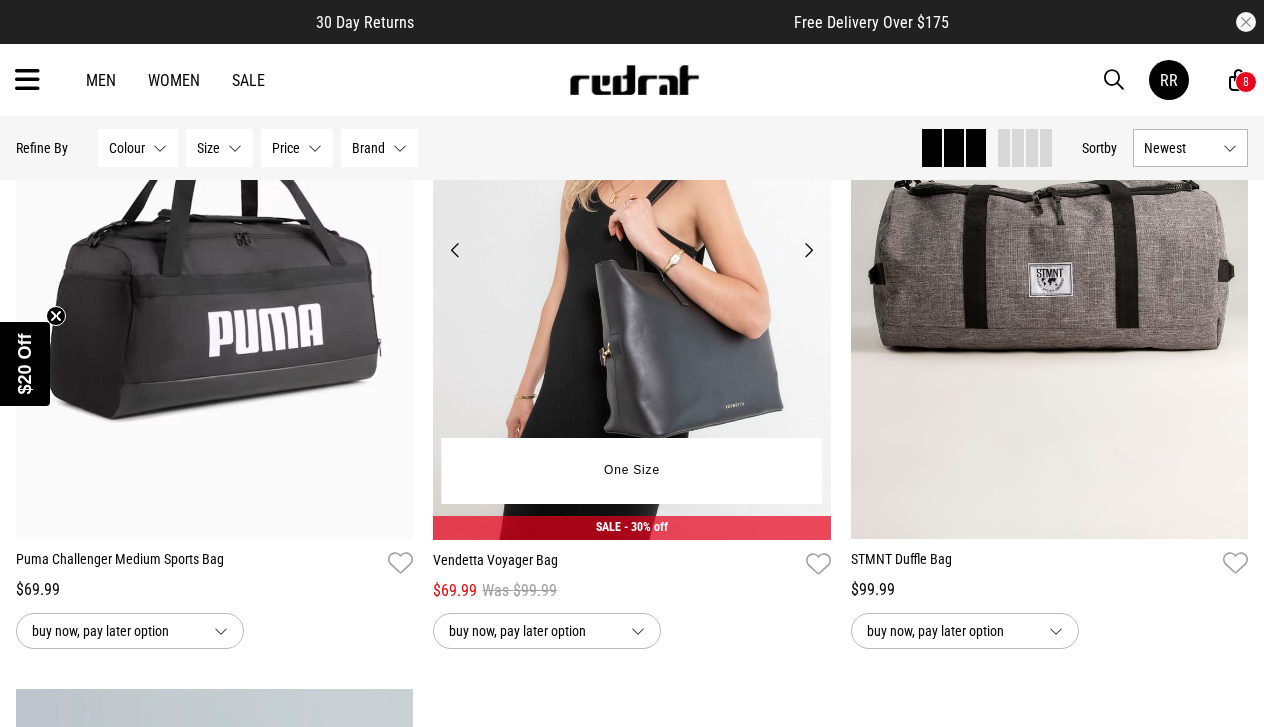 click on "Next" at bounding box center [808, 250] 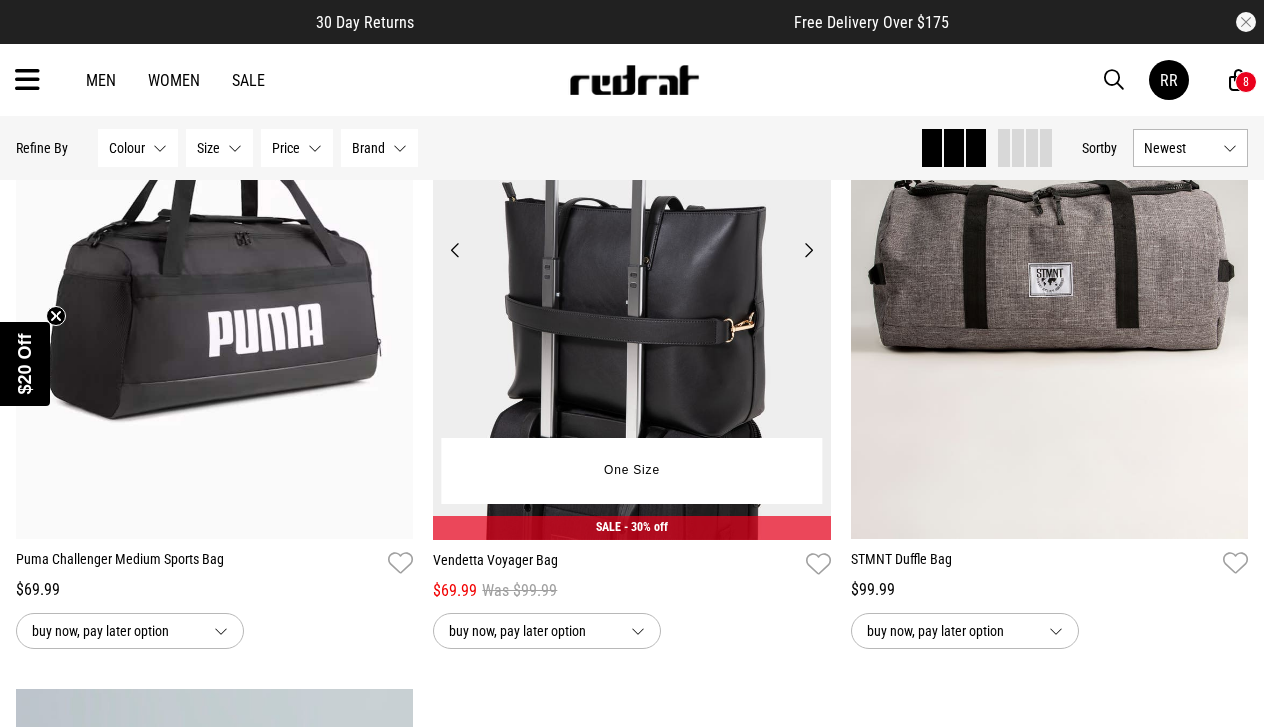 click on "Next" at bounding box center (808, 250) 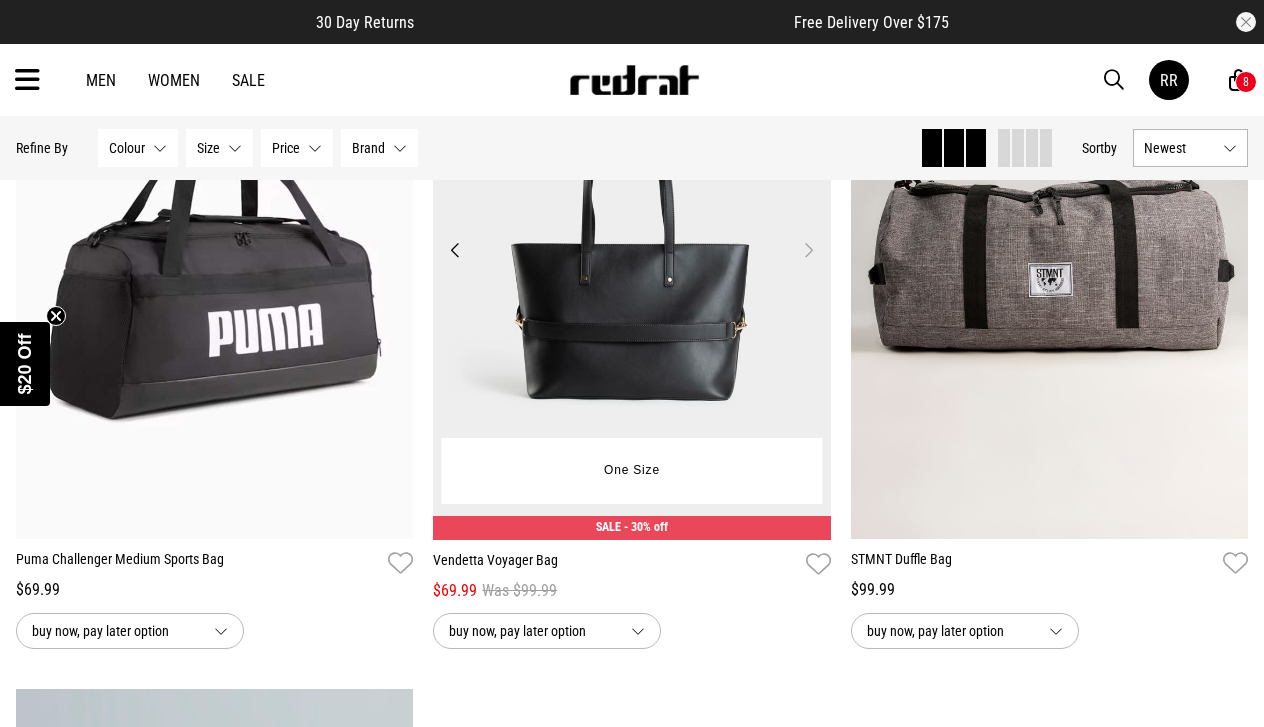 click on "Next" at bounding box center [808, 250] 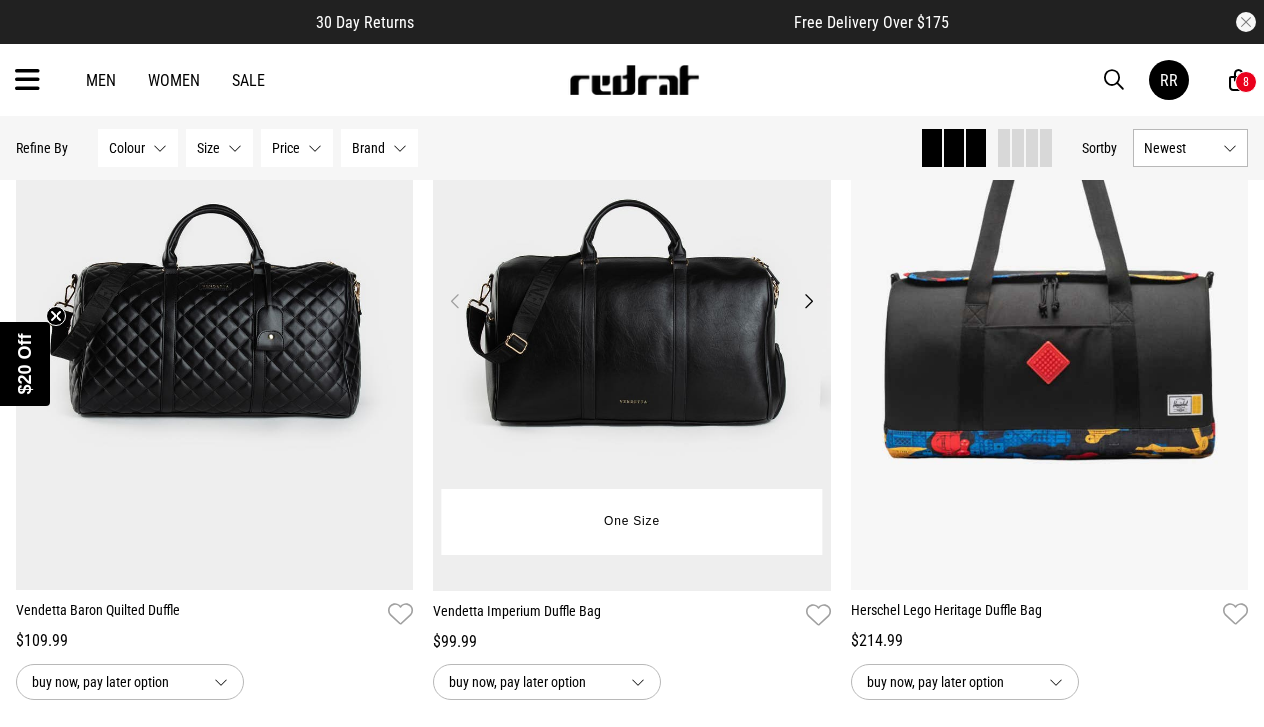 scroll, scrollTop: 315, scrollLeft: 0, axis: vertical 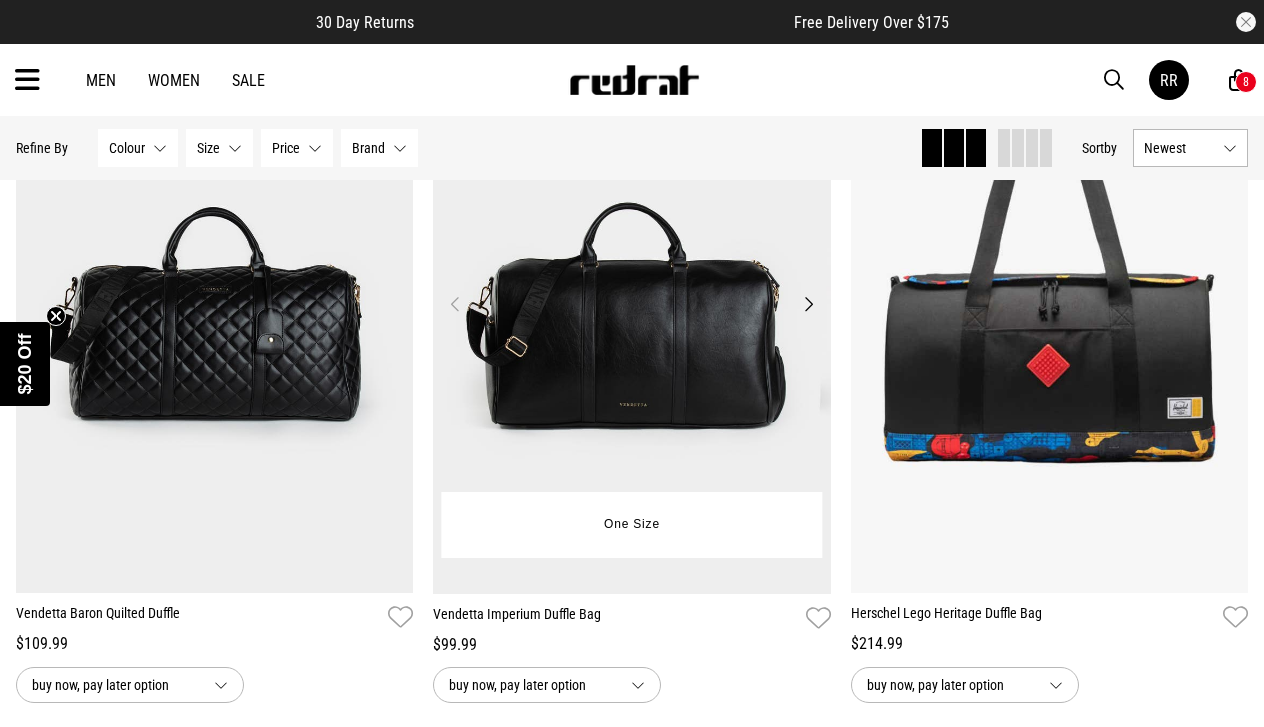 click at bounding box center [632, 315] 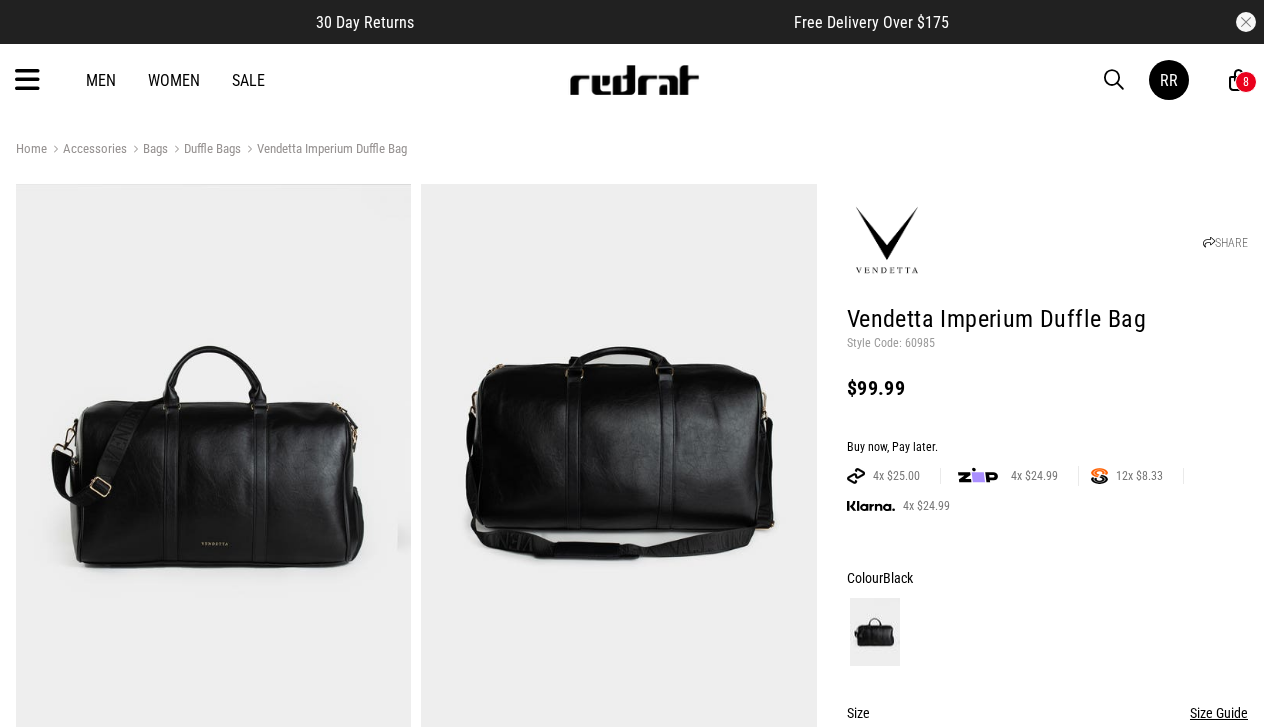 scroll, scrollTop: 0, scrollLeft: 0, axis: both 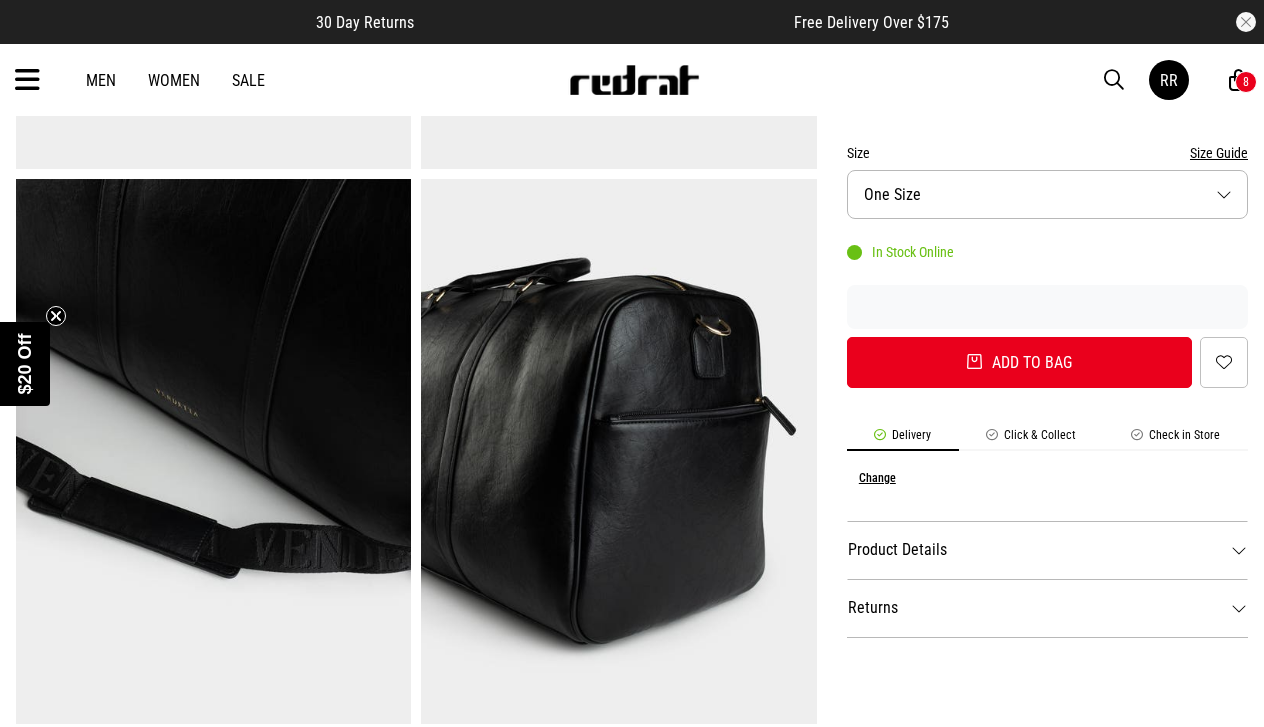 click on "Product Details" at bounding box center [1047, 550] 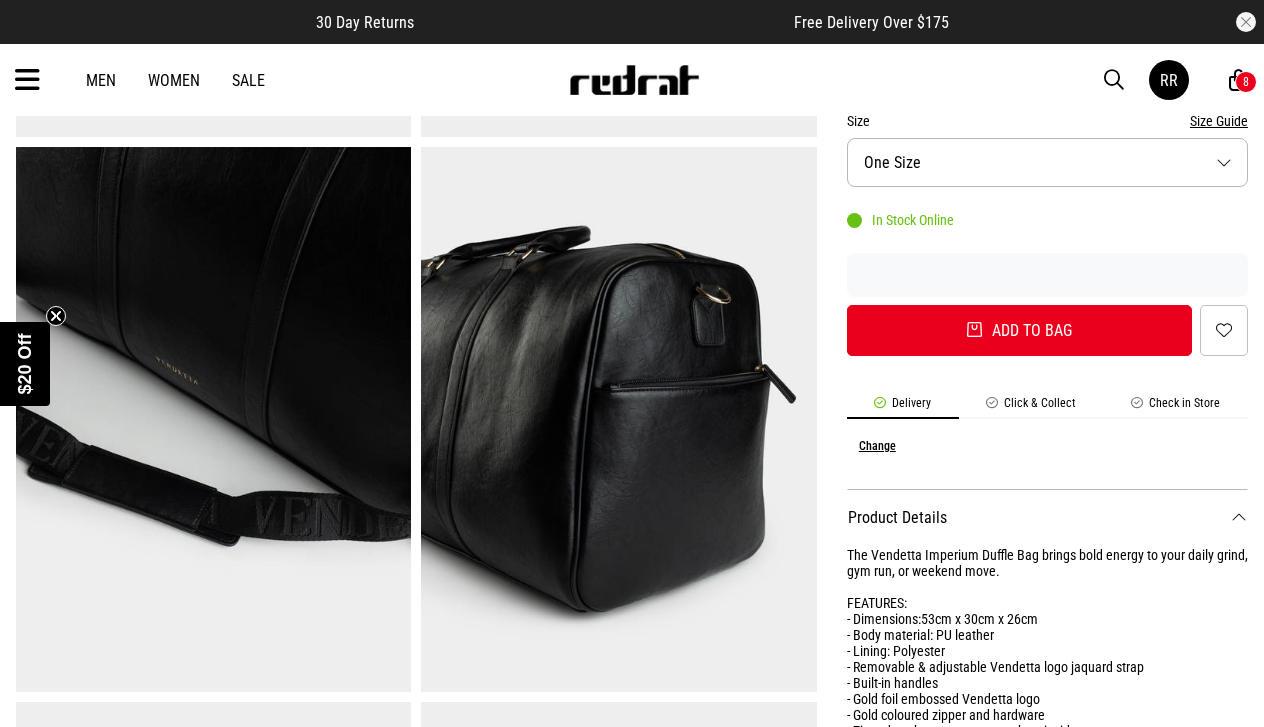 scroll, scrollTop: 589, scrollLeft: 0, axis: vertical 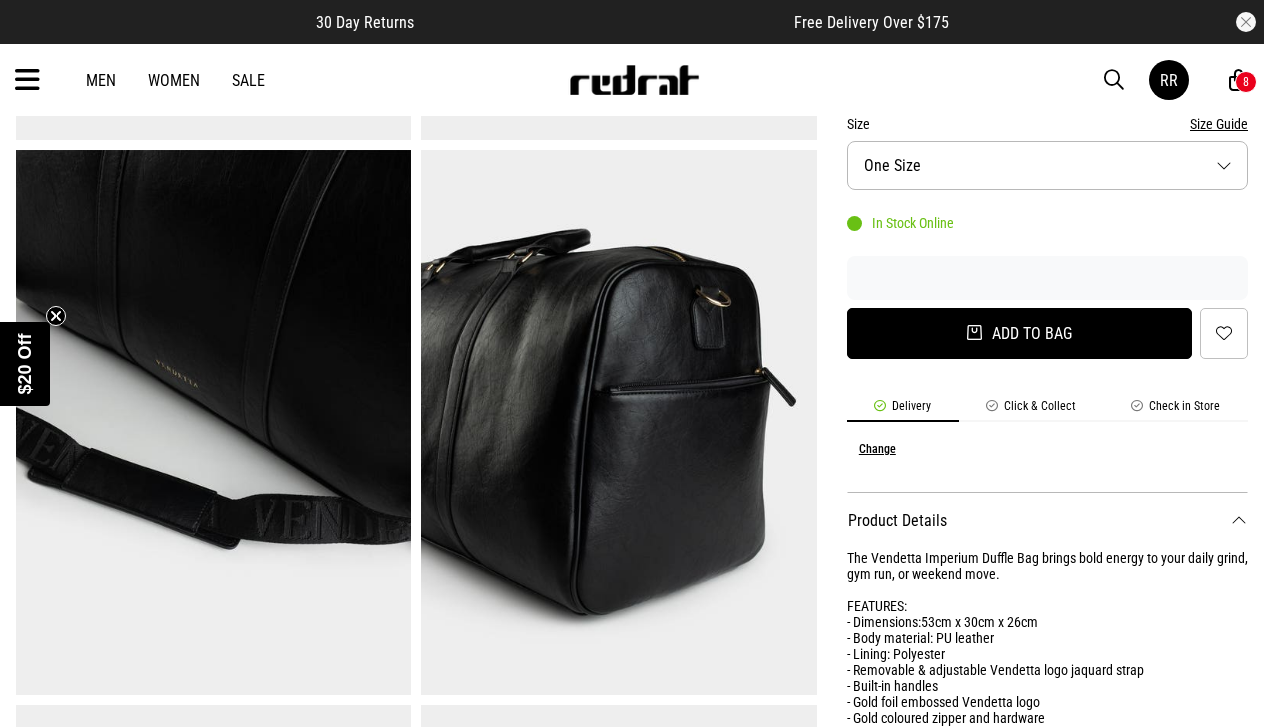 click on "Add to bag" at bounding box center (1019, 333) 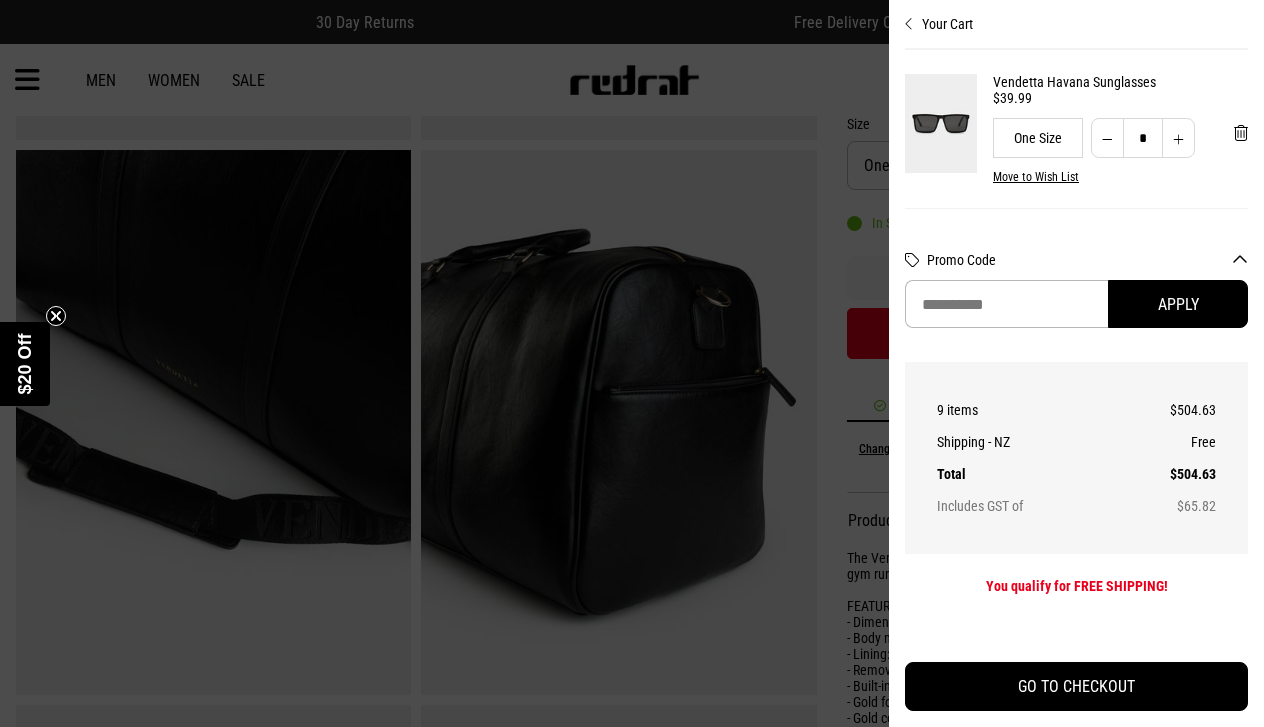 click at bounding box center (909, 24) 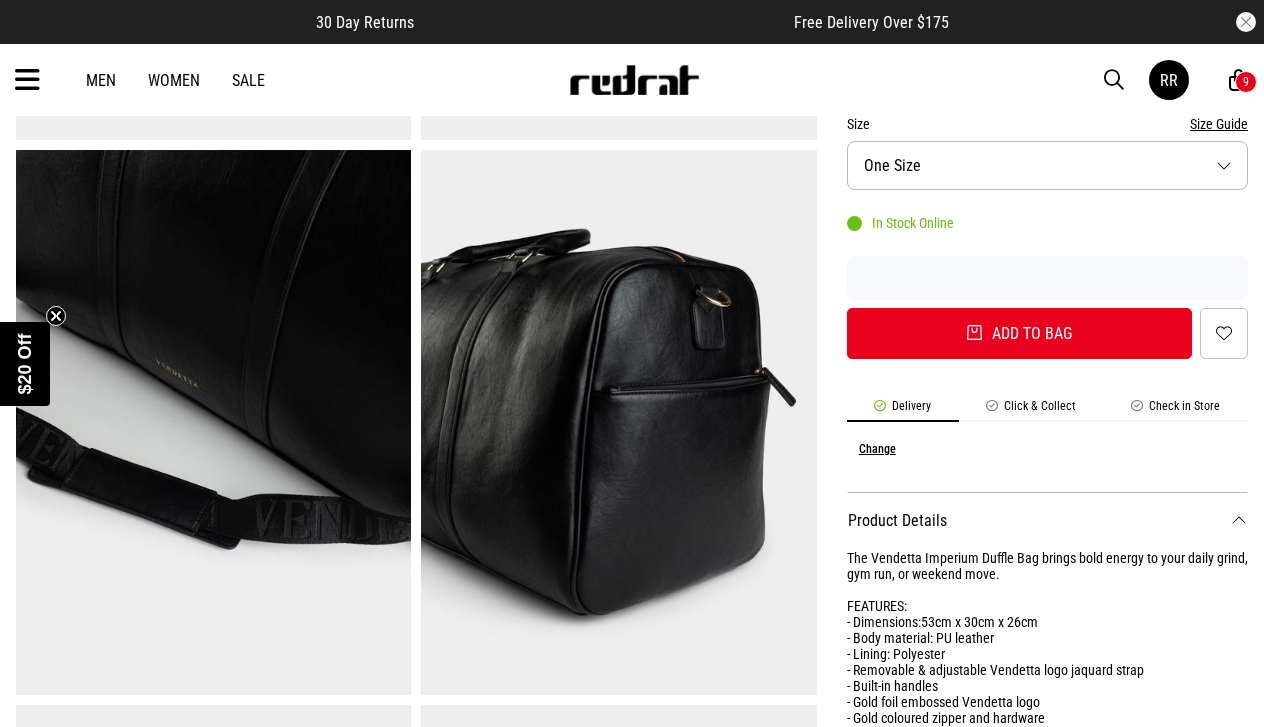 click at bounding box center [27, 80] 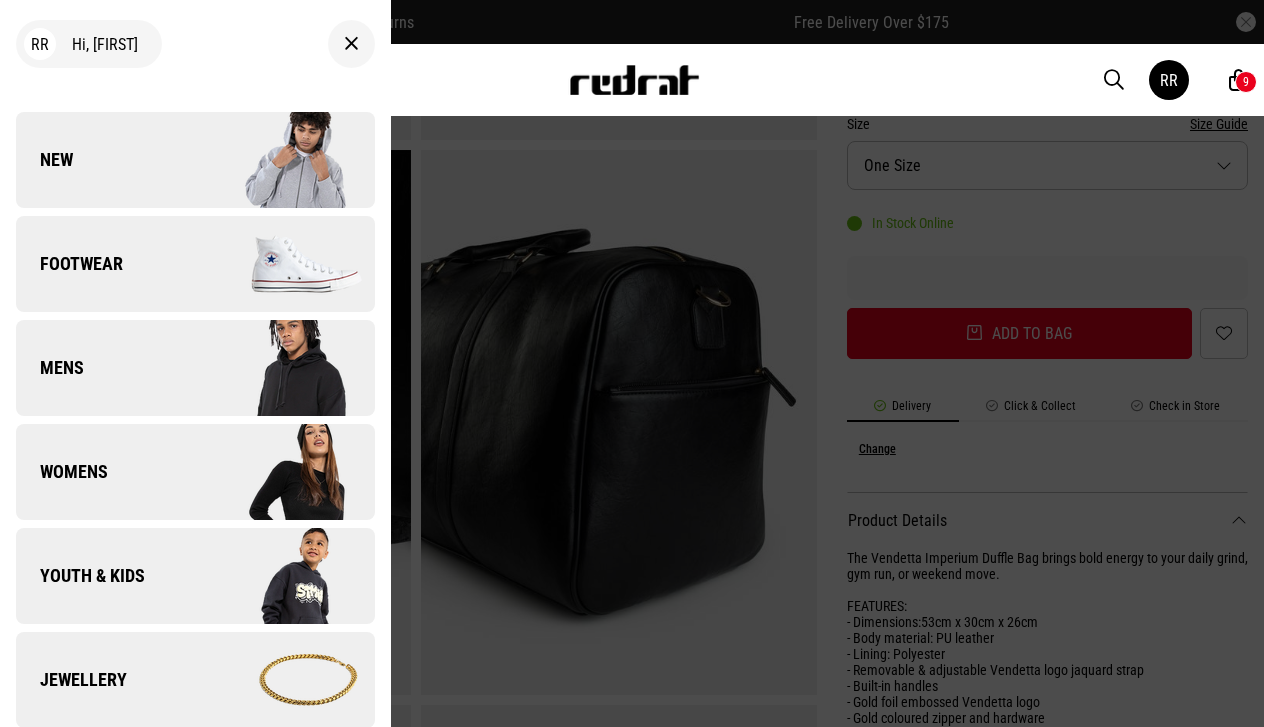click at bounding box center [284, 264] 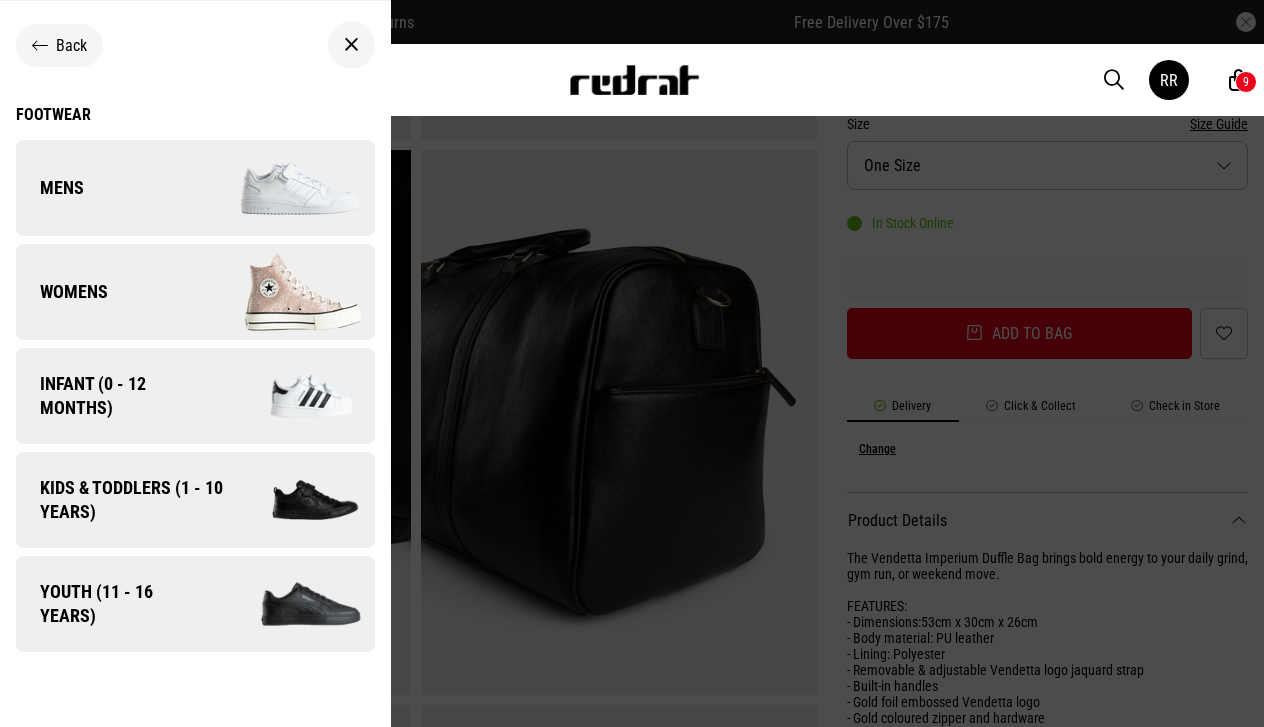 click on "Mens" at bounding box center [50, 188] 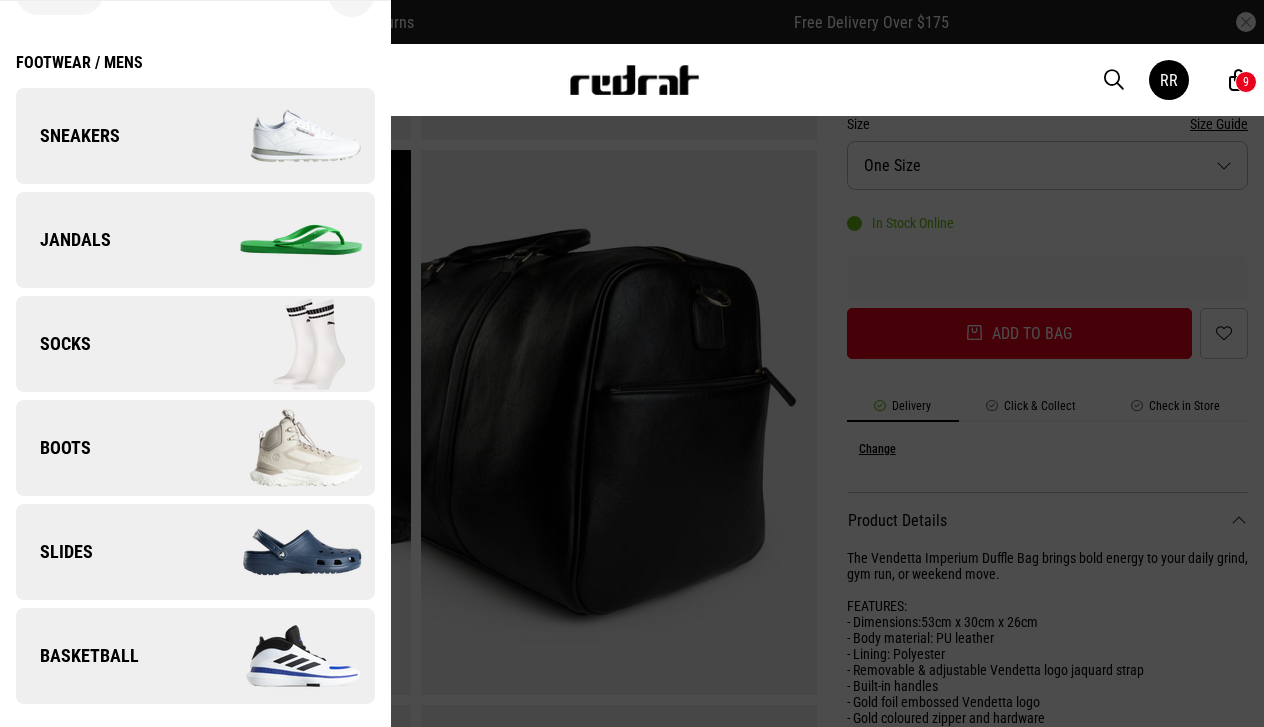 scroll, scrollTop: 52, scrollLeft: 0, axis: vertical 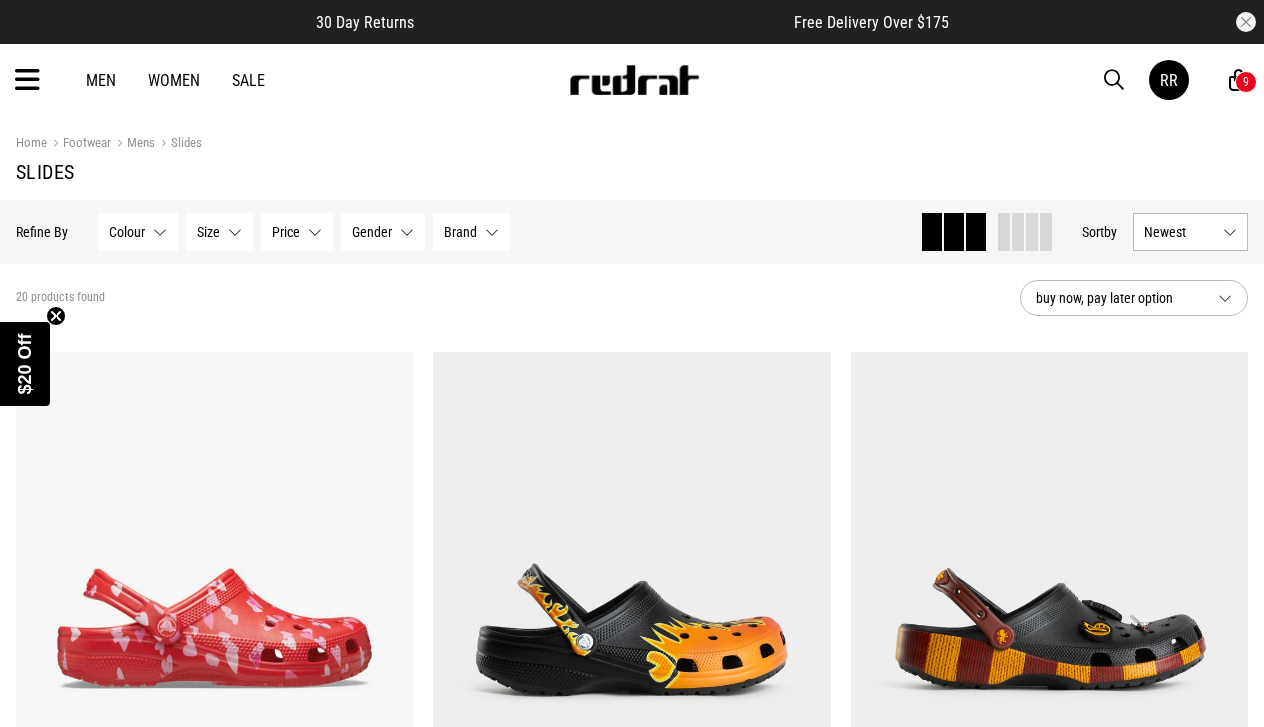 click at bounding box center (27, 80) 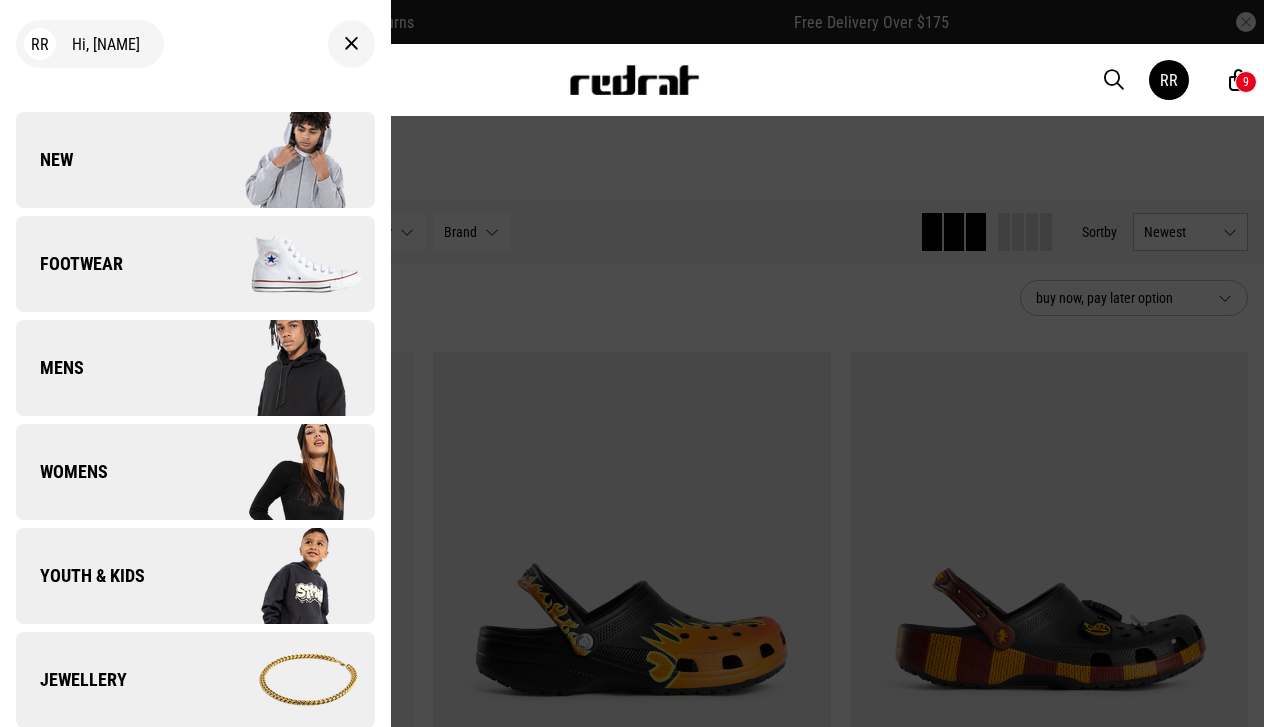click on "Footwear" at bounding box center (195, 264) 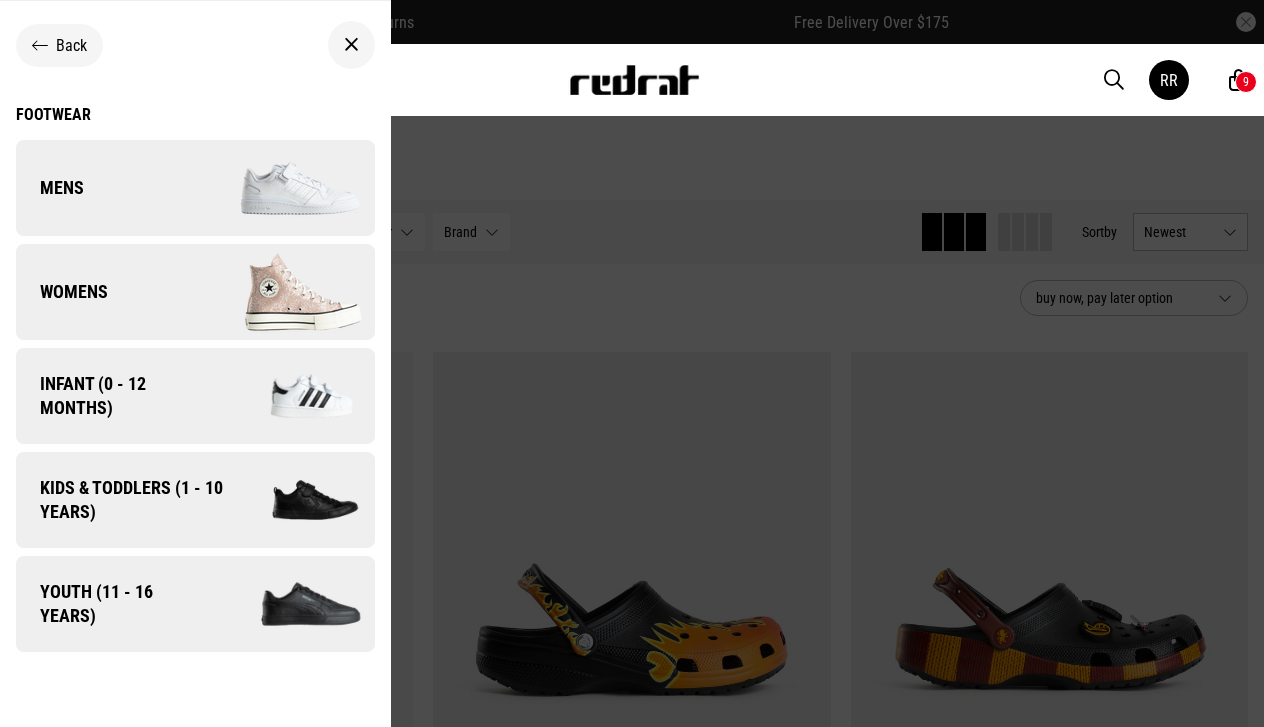 click on "Mens" at bounding box center (195, 188) 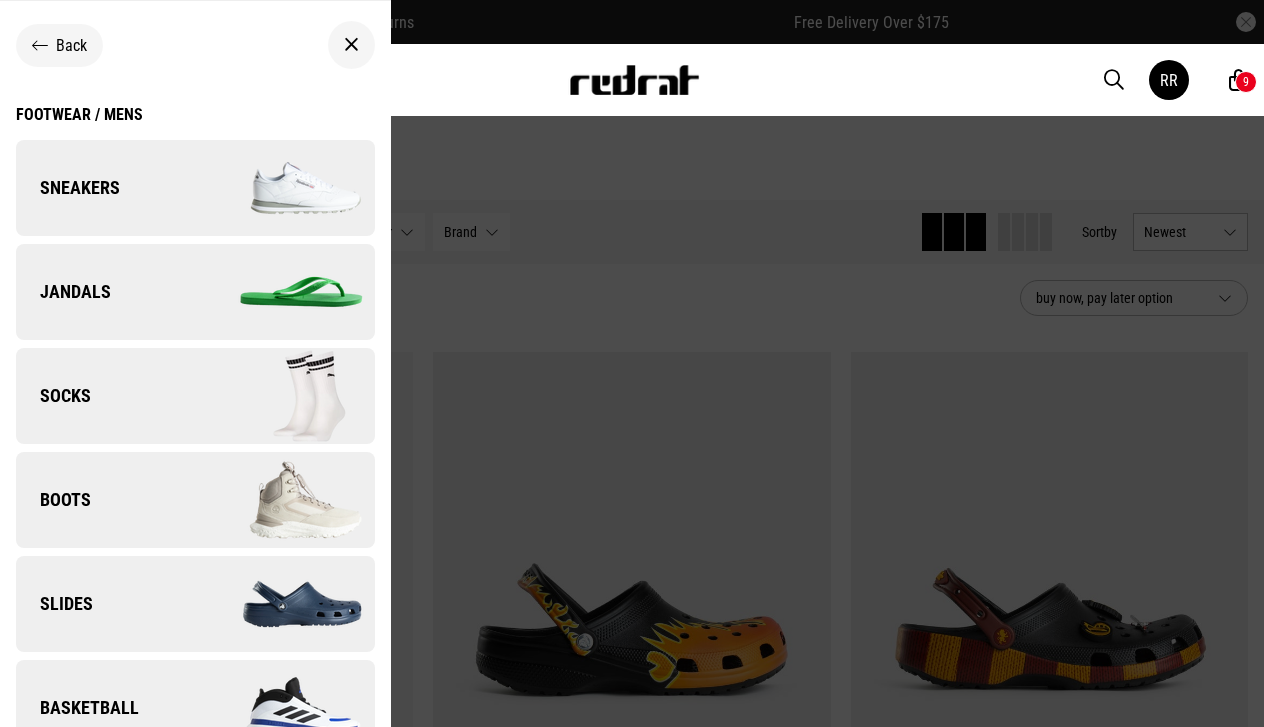 scroll, scrollTop: 0, scrollLeft: 0, axis: both 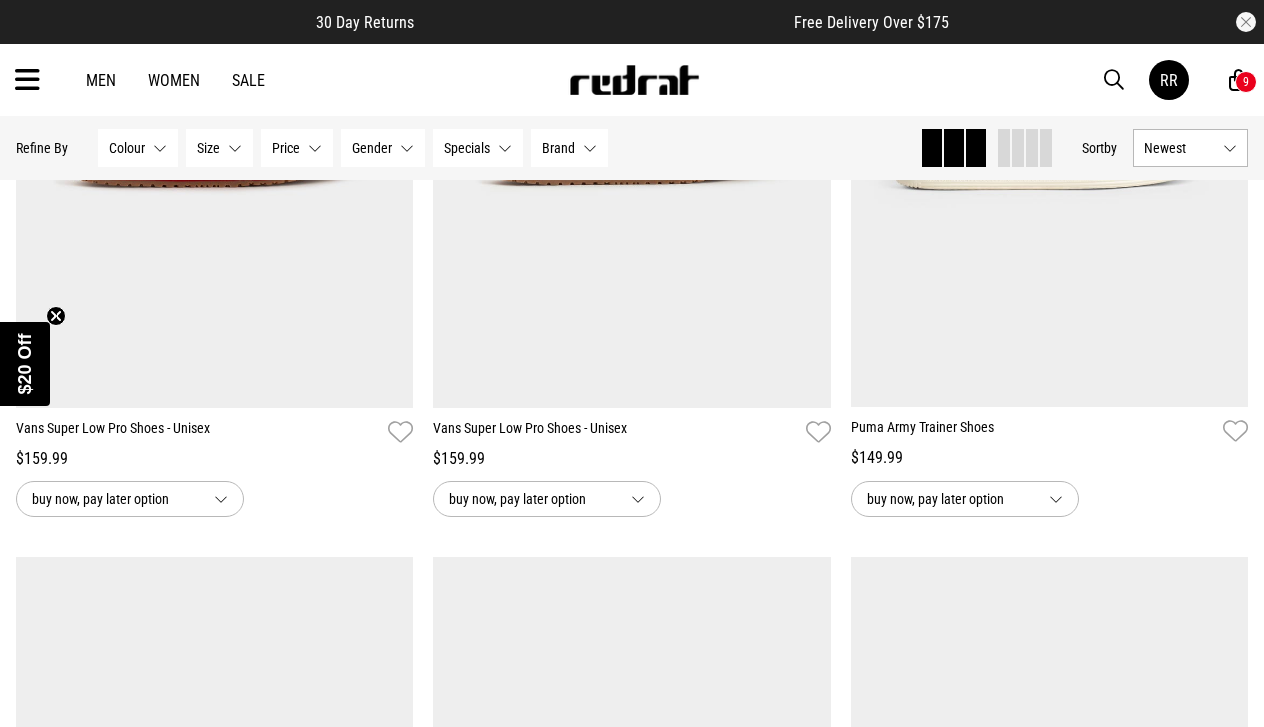 click on "Price  None selected" at bounding box center (297, 148) 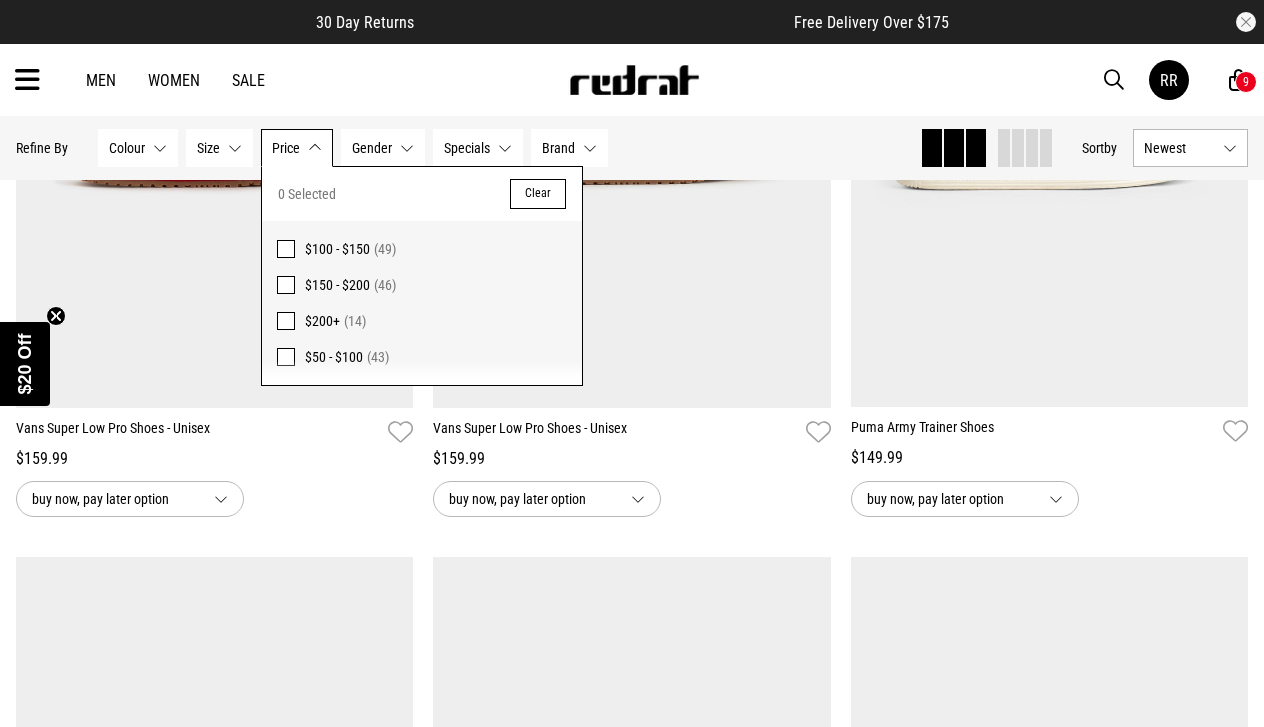 click on "Price  None selected" at bounding box center (297, 148) 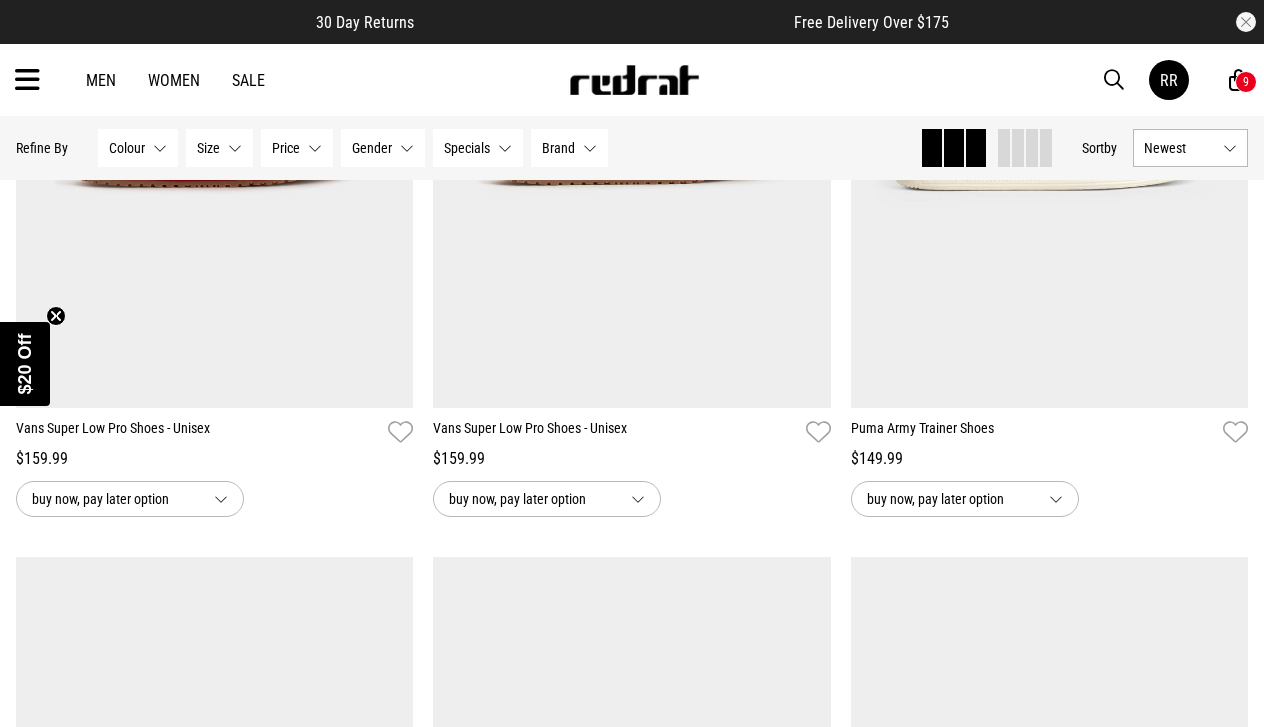 click on "Newest" at bounding box center [1190, 148] 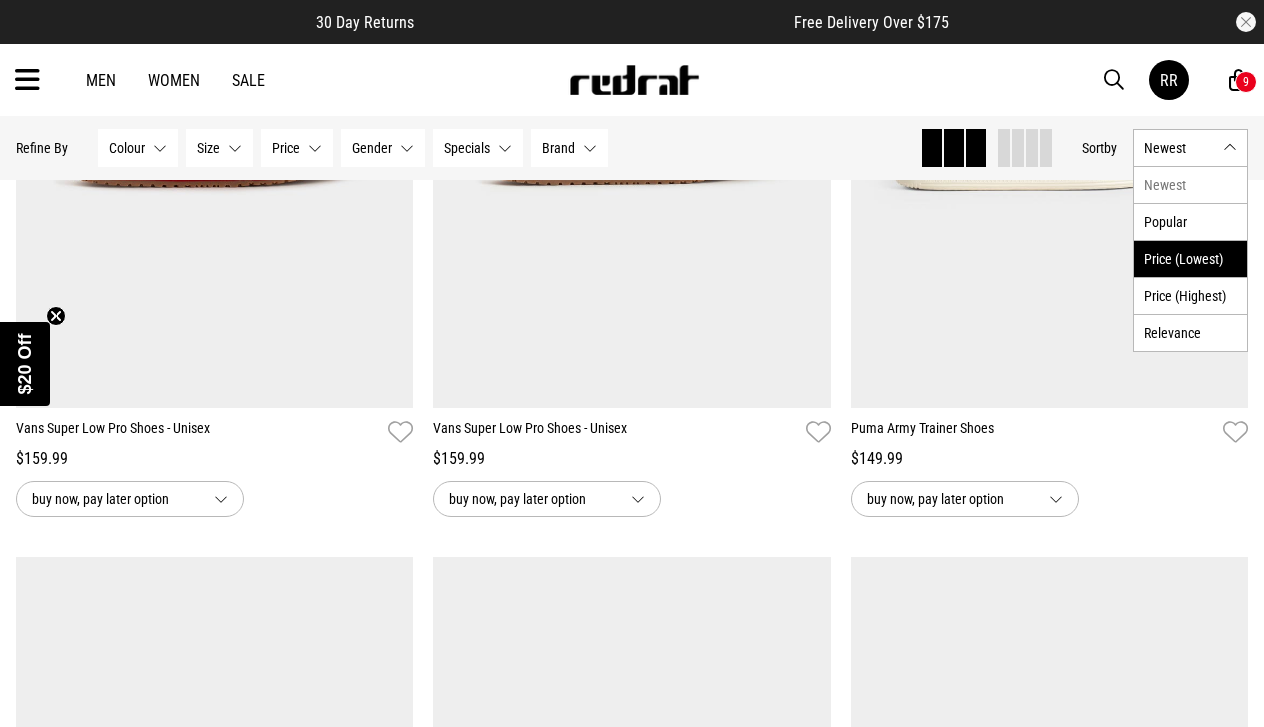 click on "Price (Lowest)" at bounding box center [1190, 258] 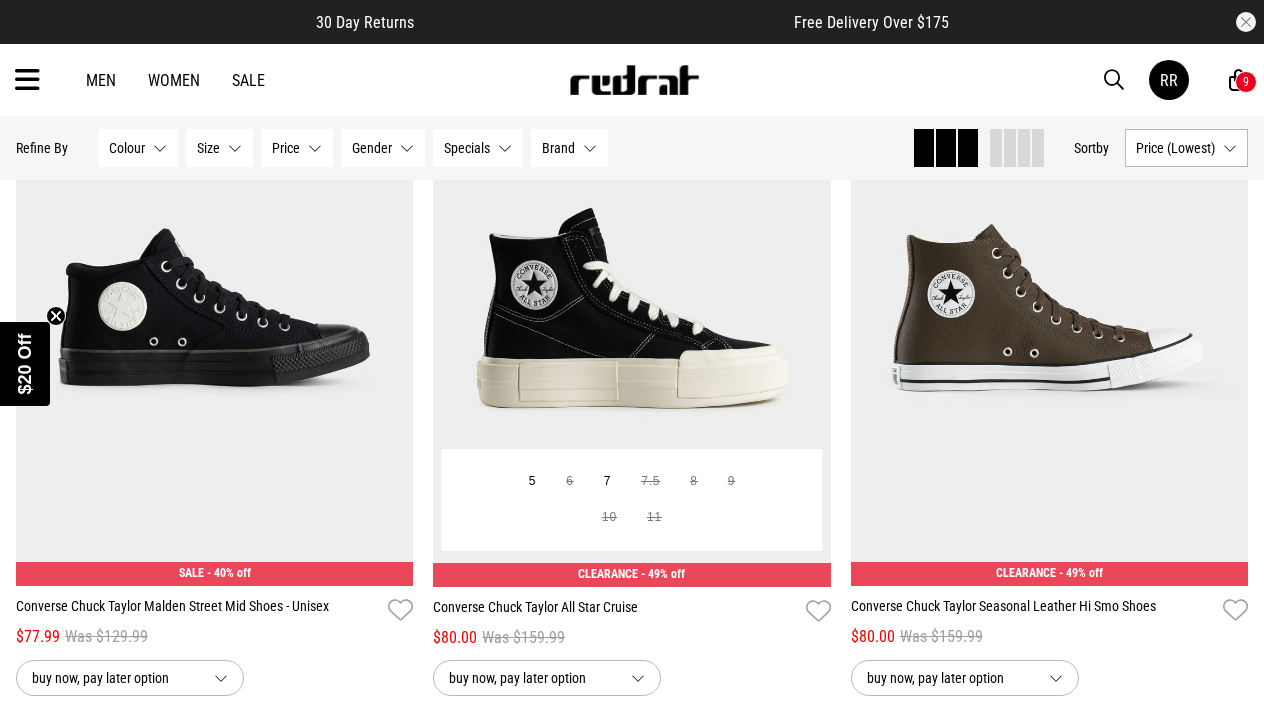 scroll, scrollTop: 3851, scrollLeft: 0, axis: vertical 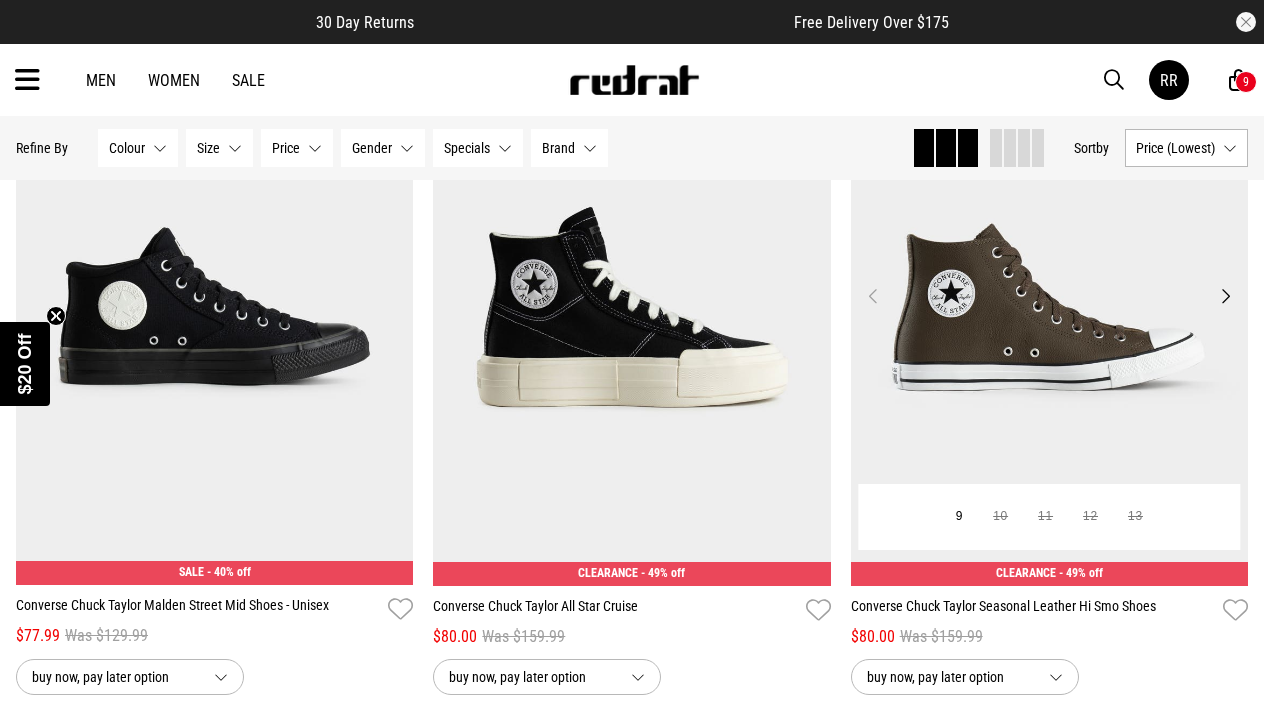 click on "Next" at bounding box center [1225, 296] 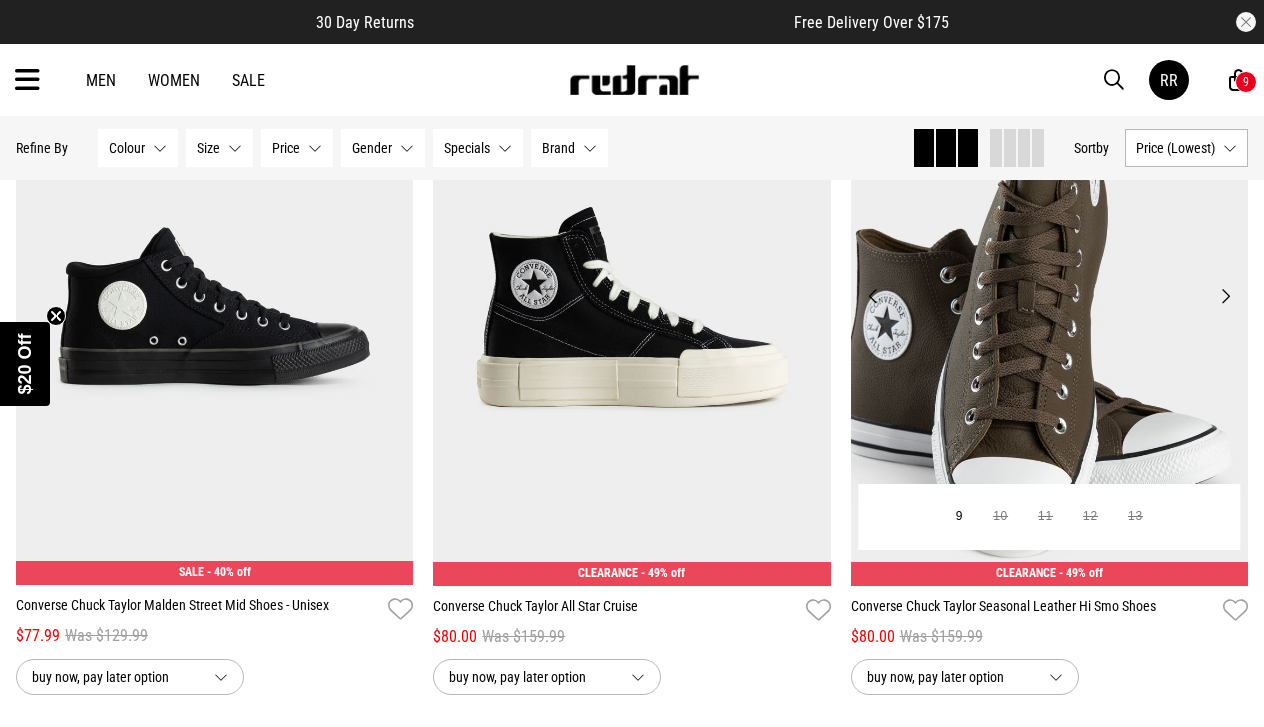 click on "Next" at bounding box center [1225, 296] 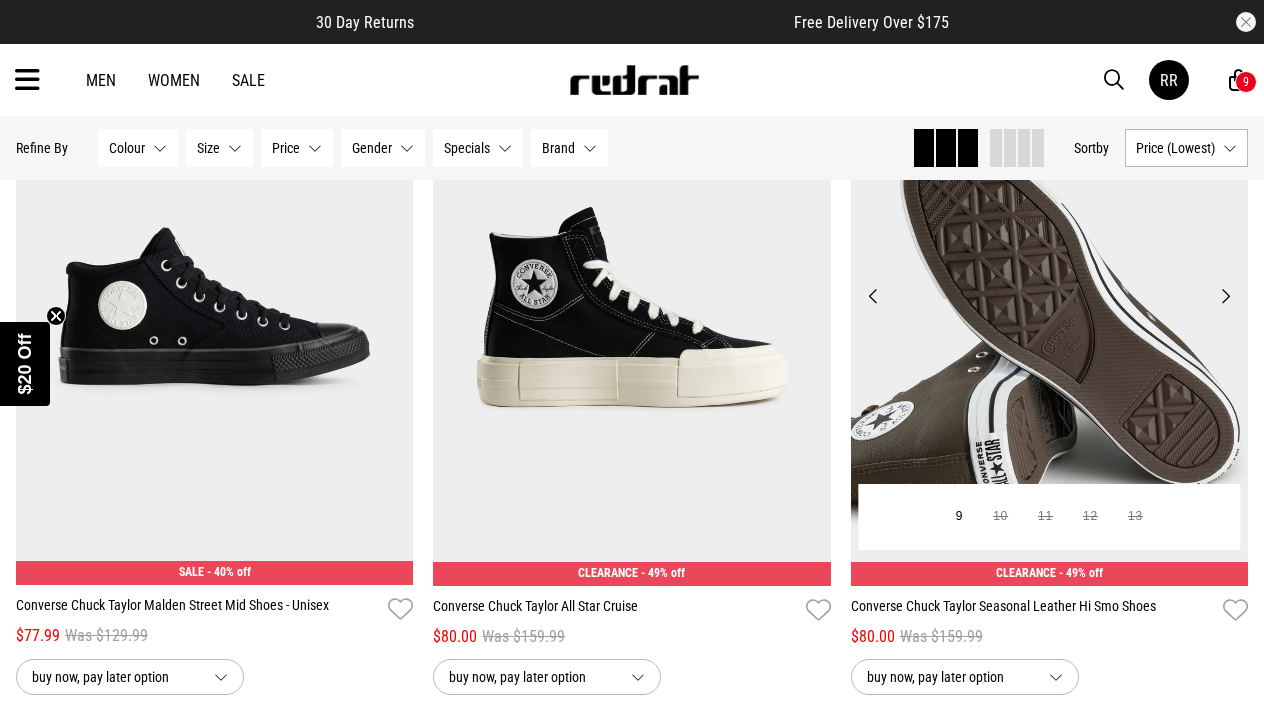 click on "Next" at bounding box center [1225, 296] 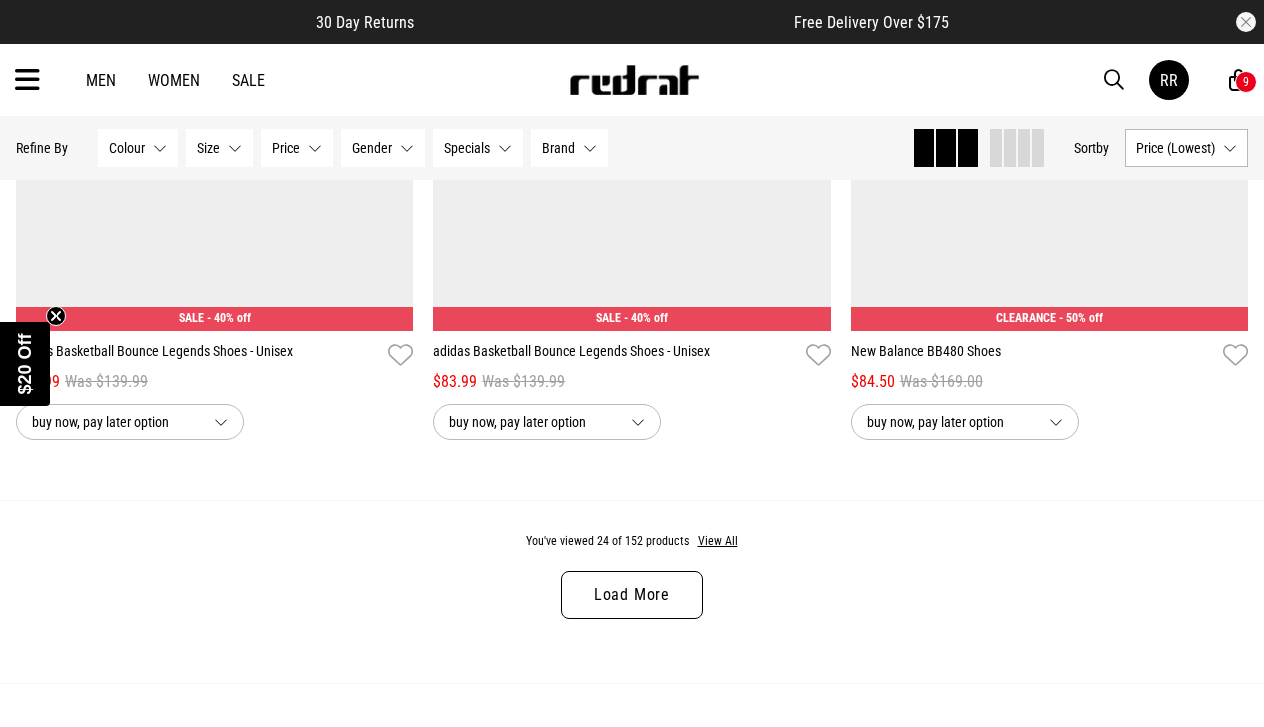 scroll, scrollTop: 5525, scrollLeft: 0, axis: vertical 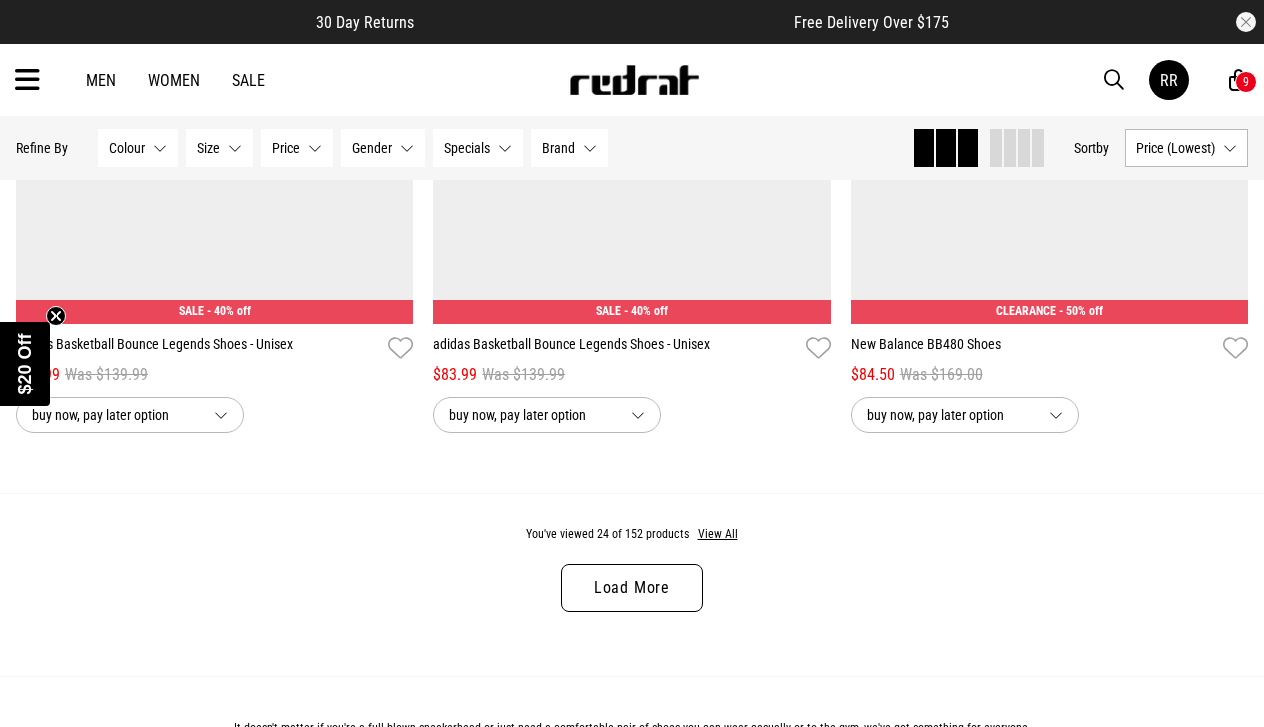 click on "Load More" at bounding box center [632, 588] 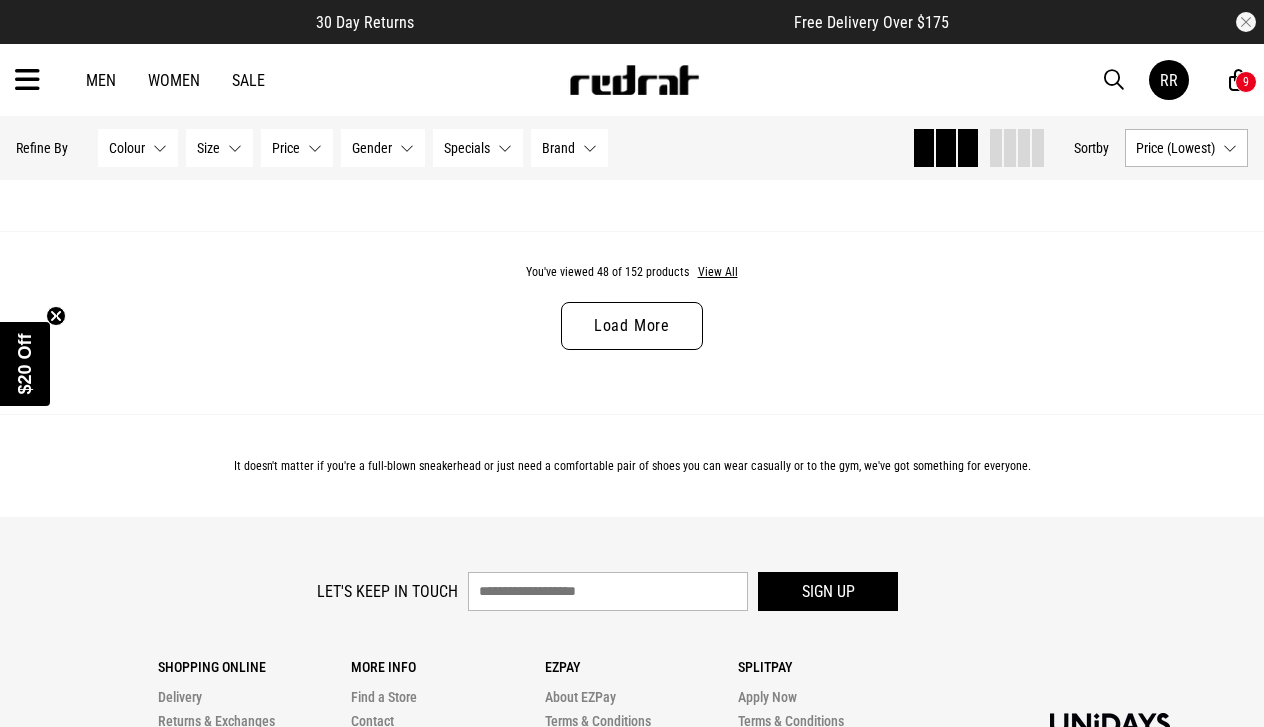 scroll, scrollTop: 11436, scrollLeft: 0, axis: vertical 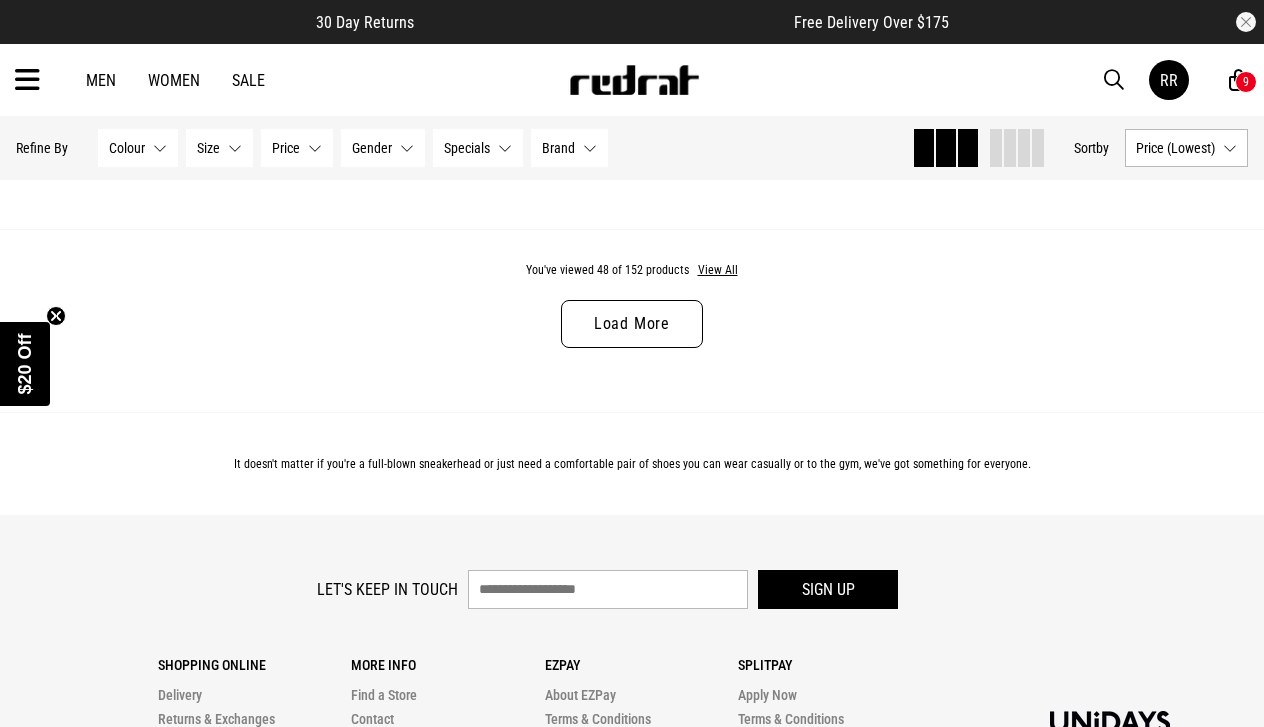 click on "Load More" at bounding box center (632, 324) 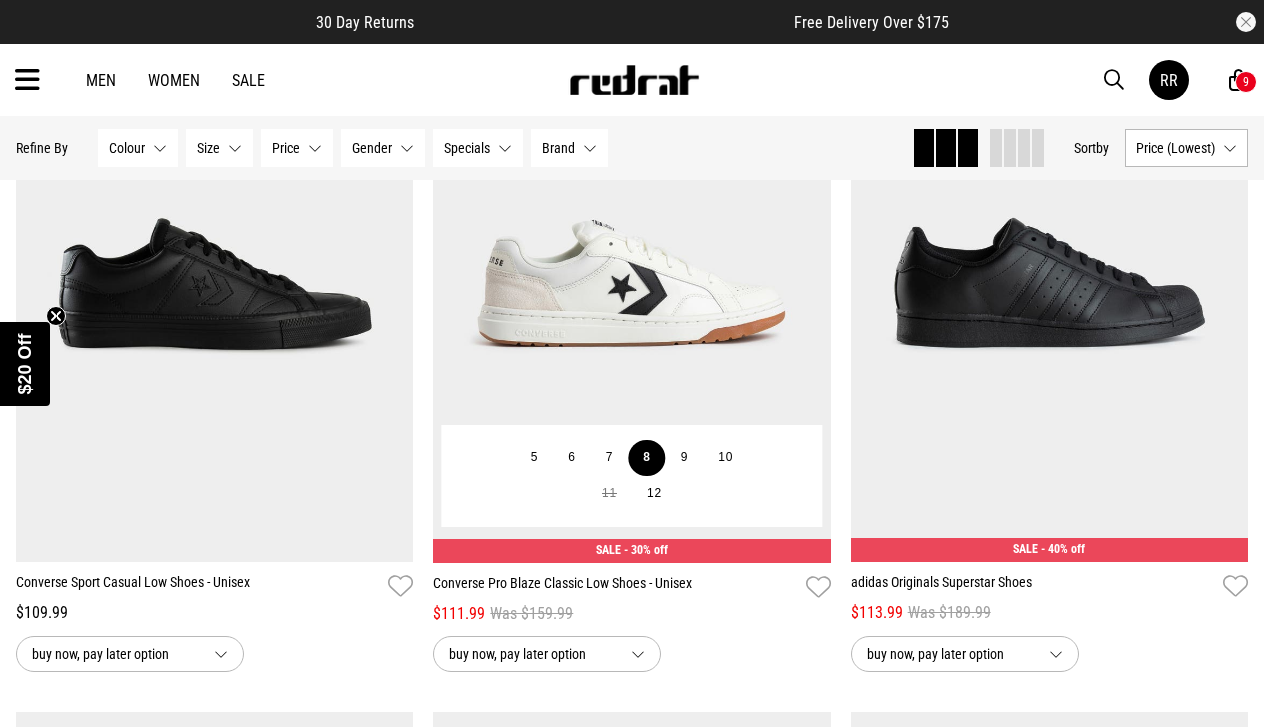 scroll, scrollTop: 12359, scrollLeft: 0, axis: vertical 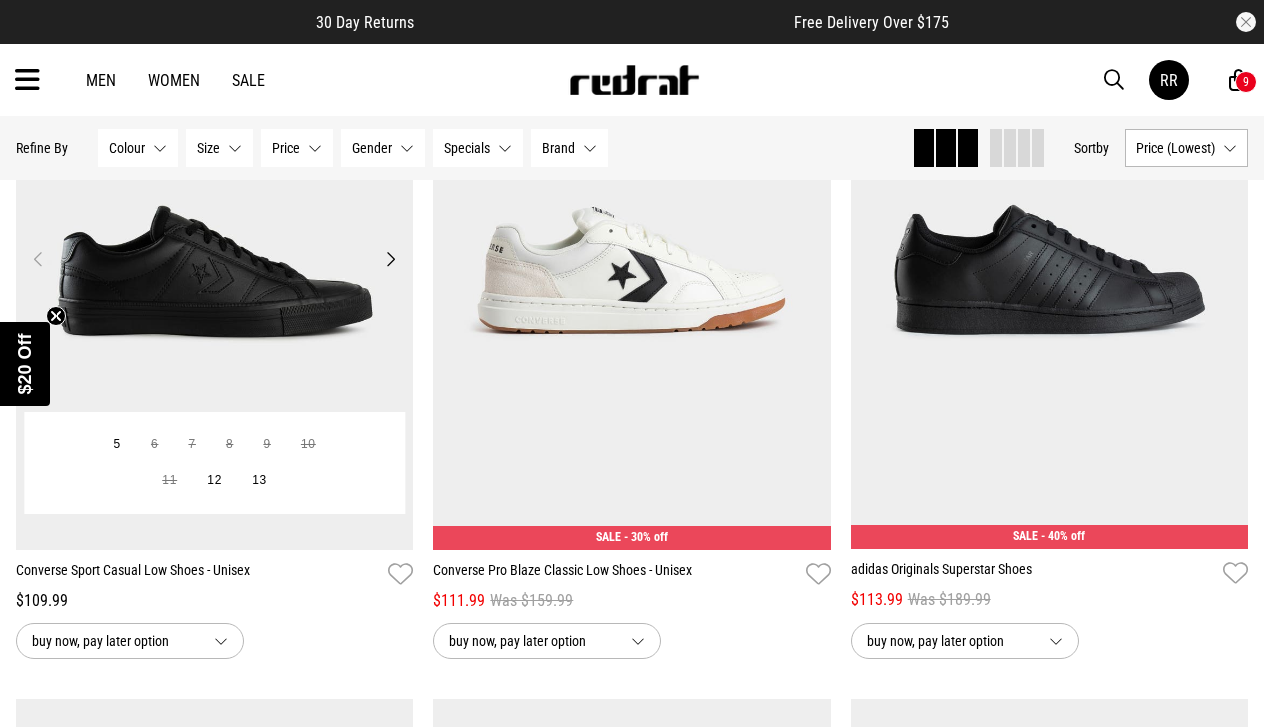 click on "Next" at bounding box center (390, 259) 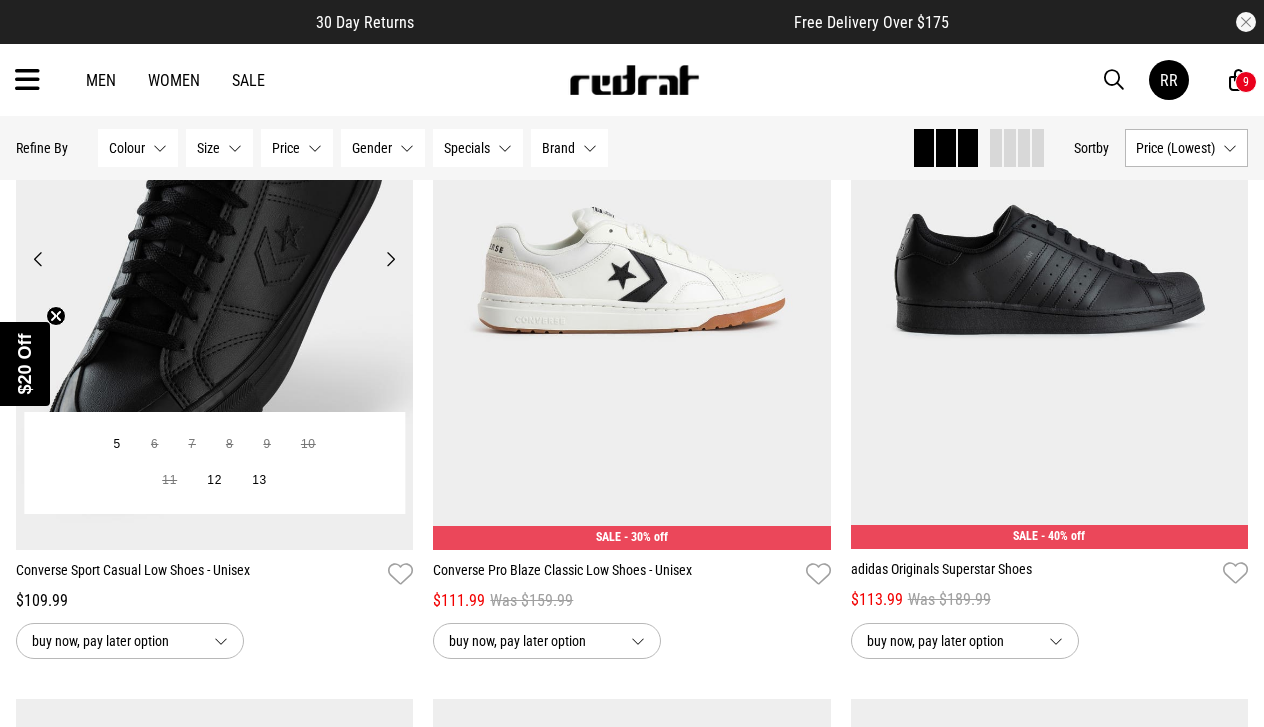 click on "Next" at bounding box center (390, 259) 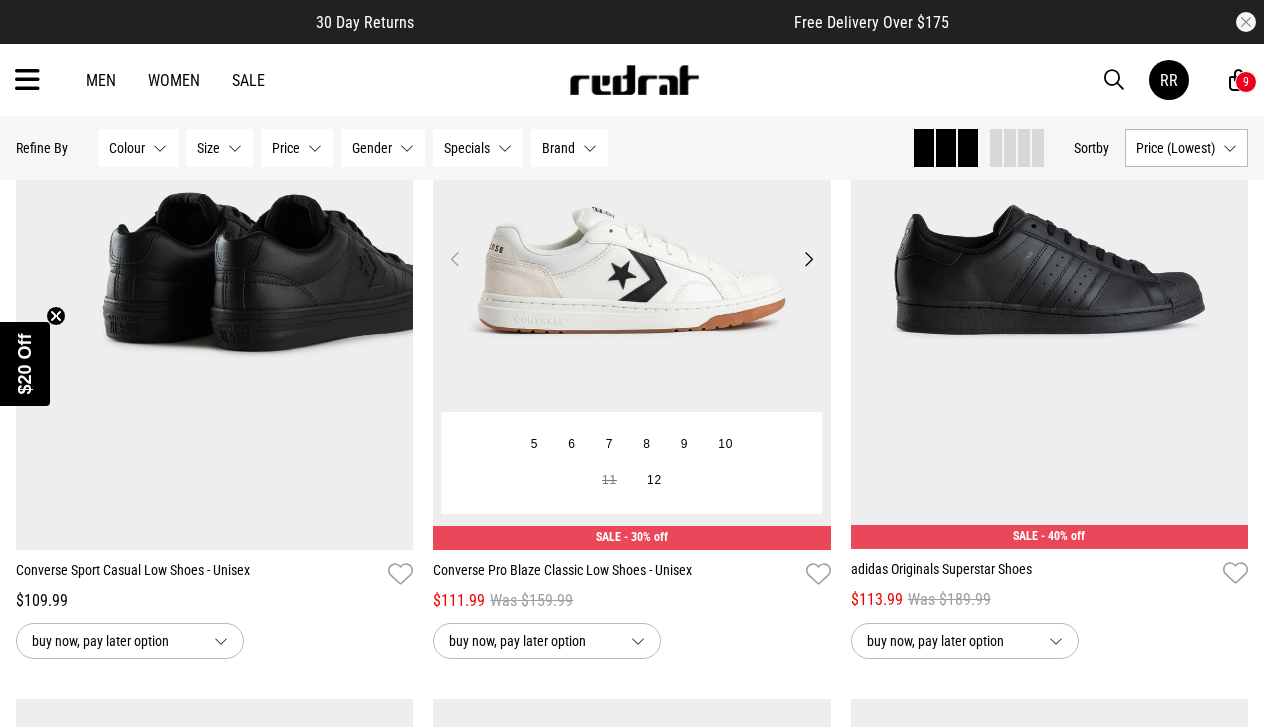 click on "Next" at bounding box center (808, 259) 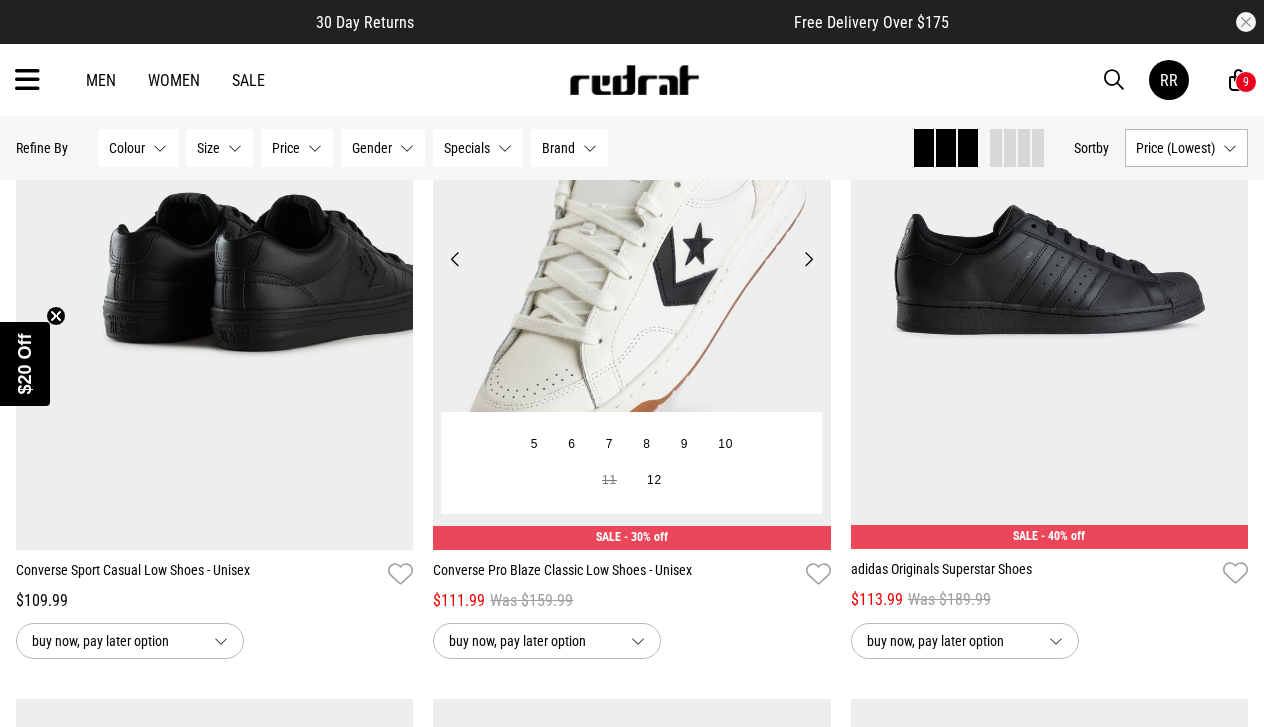 click on "Next" at bounding box center [808, 259] 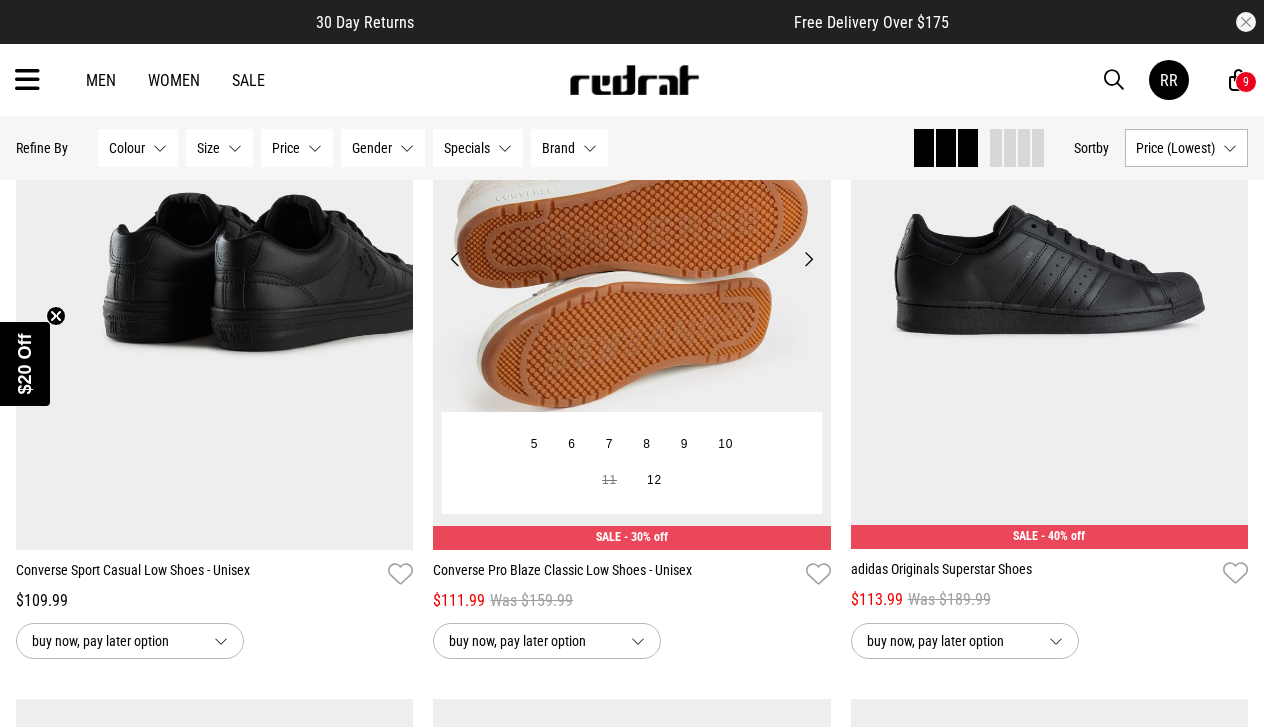 click on "Next" at bounding box center [808, 259] 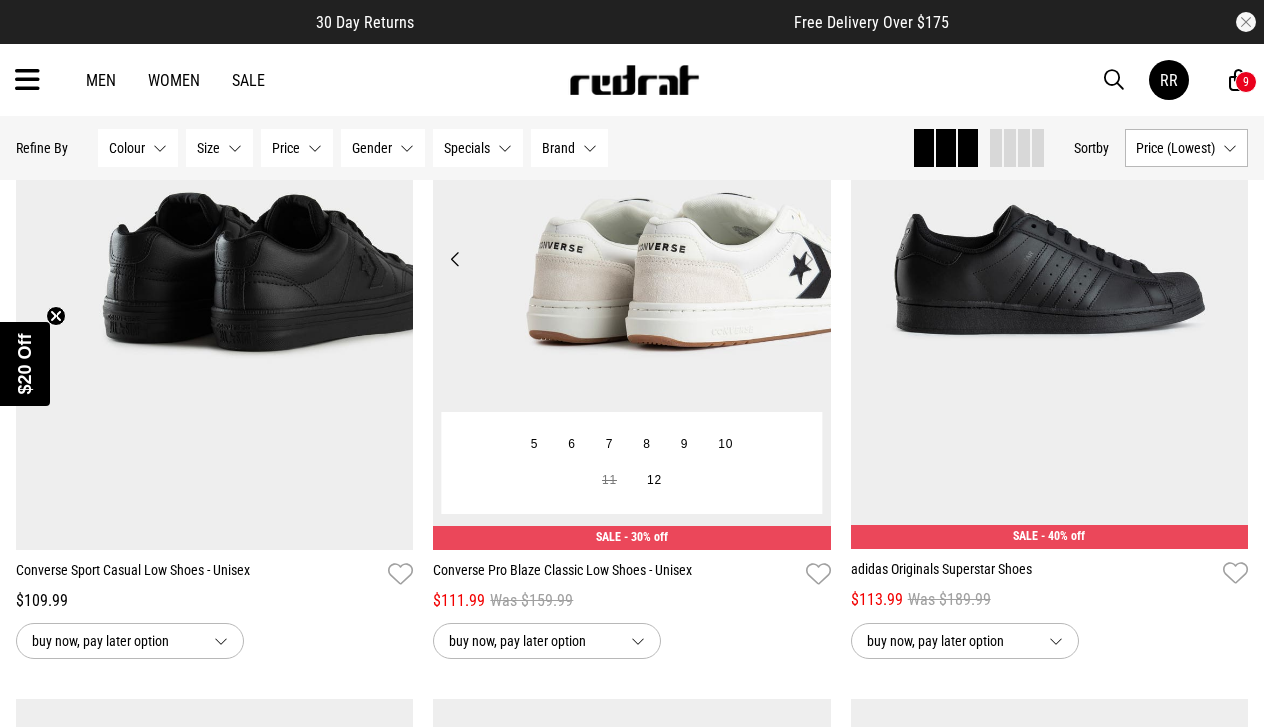 click on "Next" at bounding box center [808, 259] 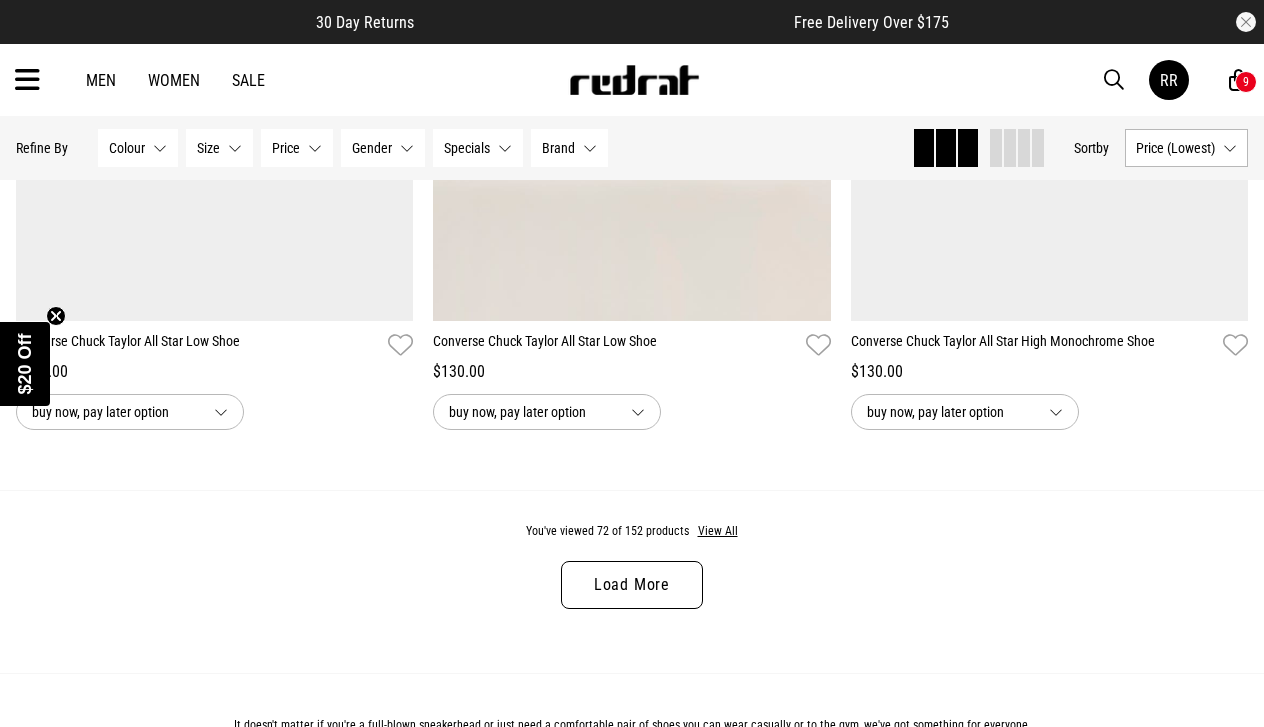 scroll, scrollTop: 16822, scrollLeft: 0, axis: vertical 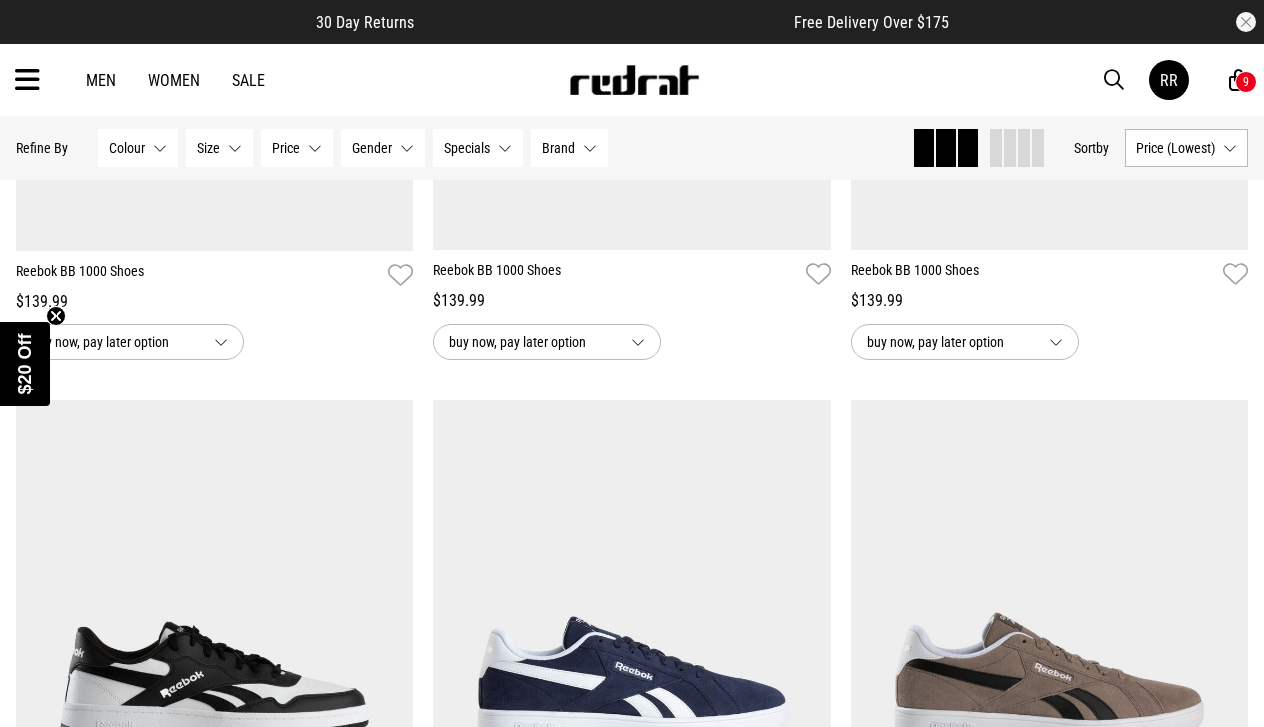 click on "Men" at bounding box center (101, 80) 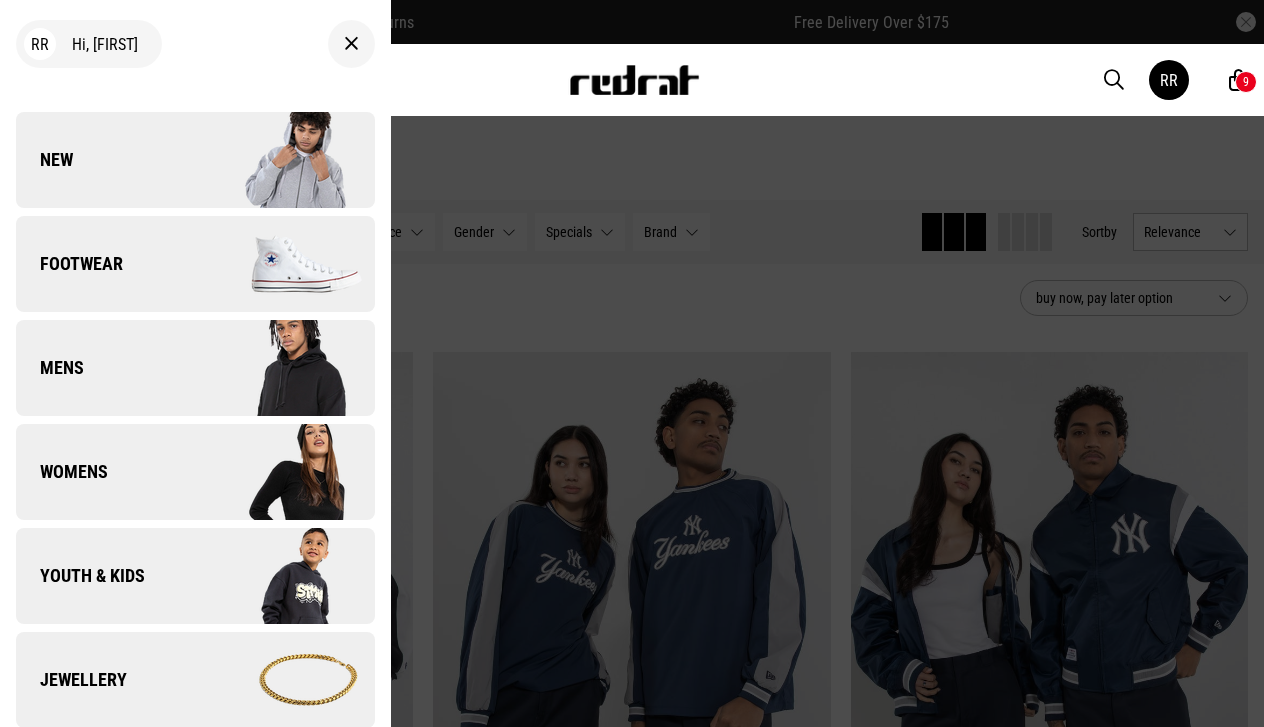 scroll, scrollTop: 0, scrollLeft: 0, axis: both 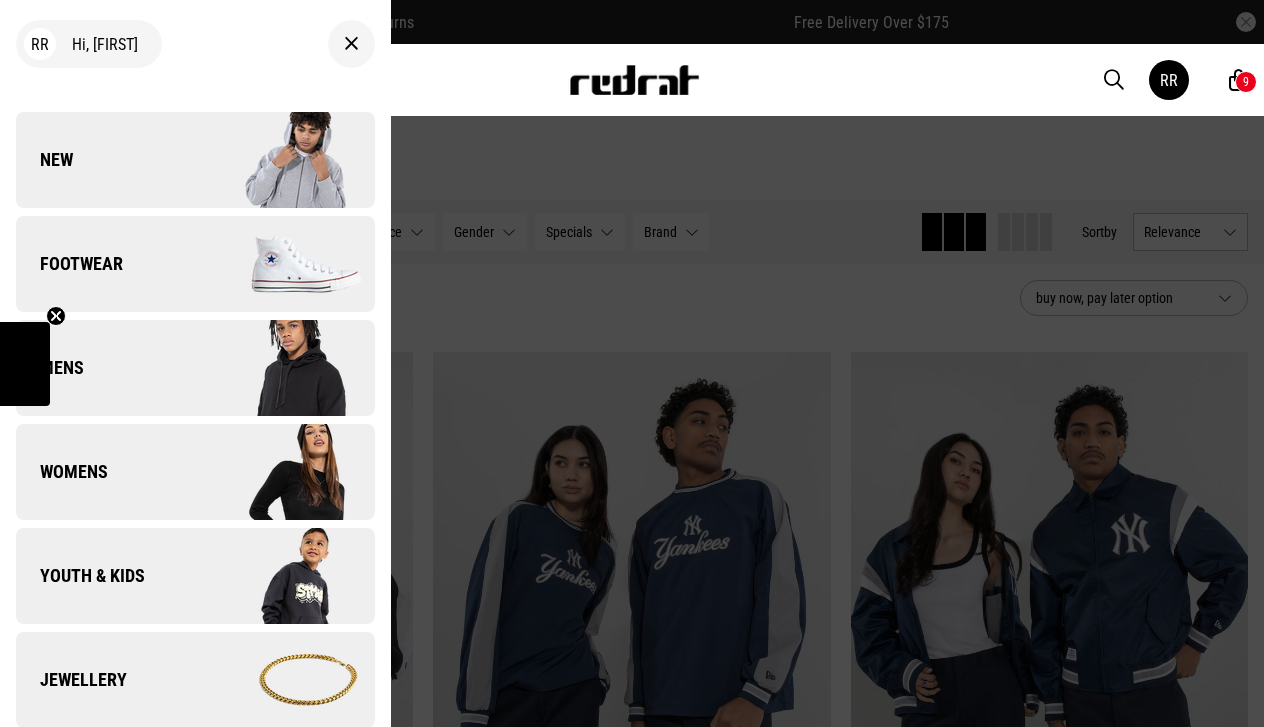 click on "Mens" at bounding box center (195, 368) 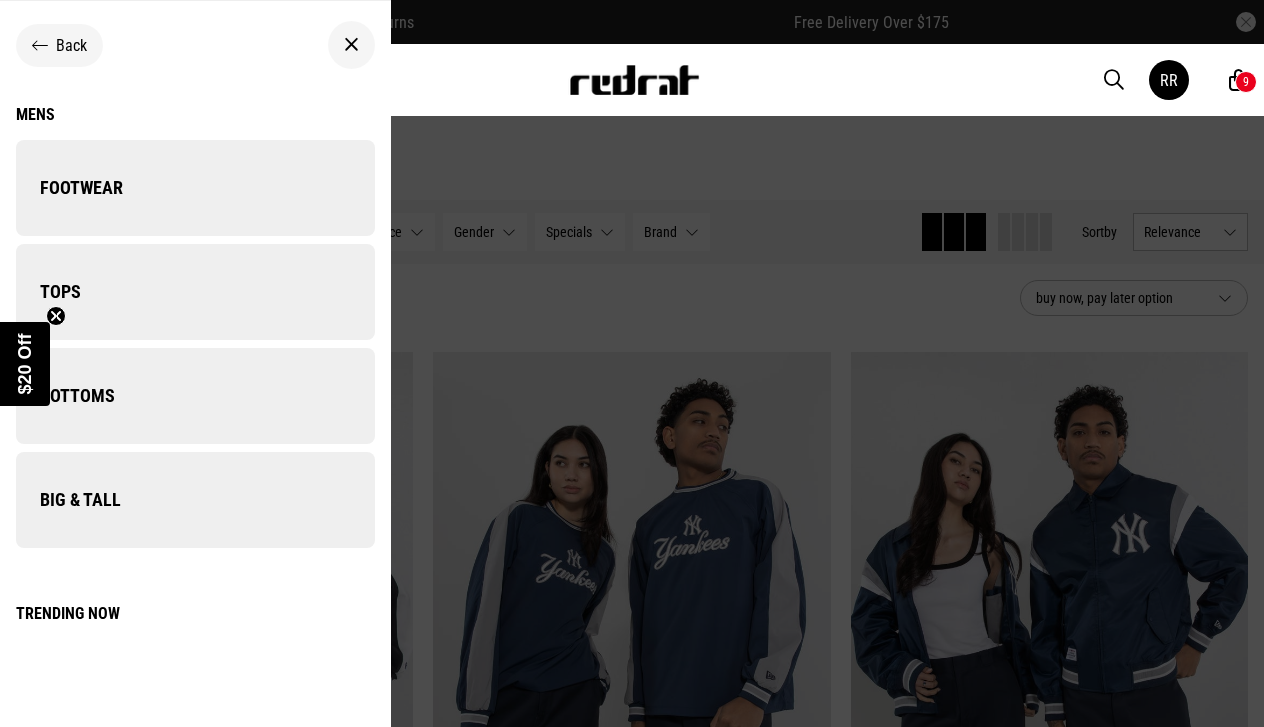 scroll, scrollTop: 0, scrollLeft: 0, axis: both 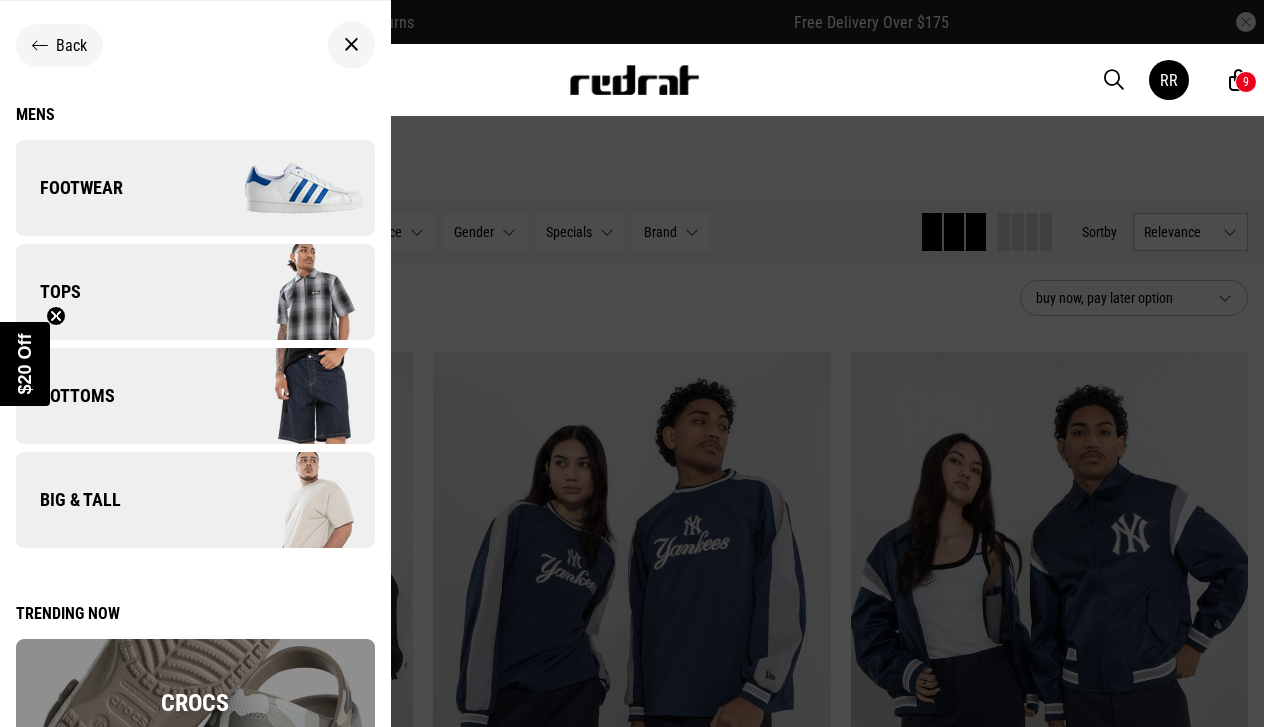 click on "Tops" at bounding box center [195, 292] 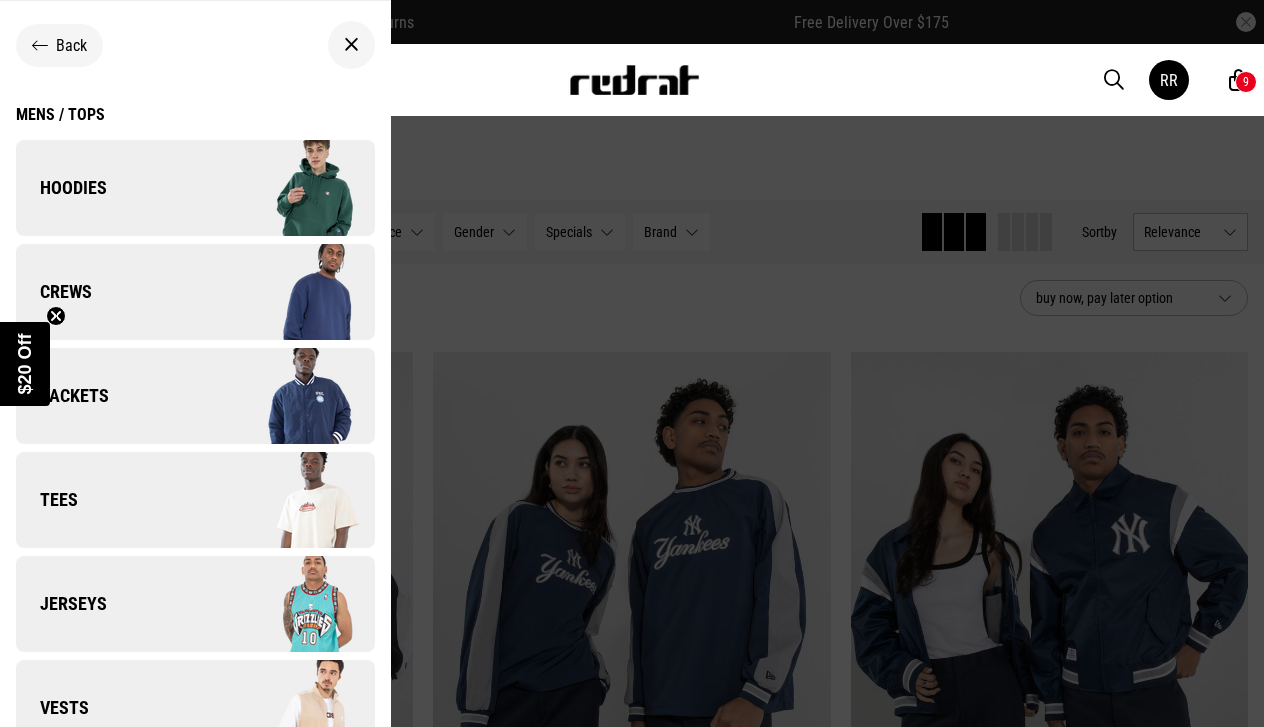 click on "Tees" at bounding box center [195, 500] 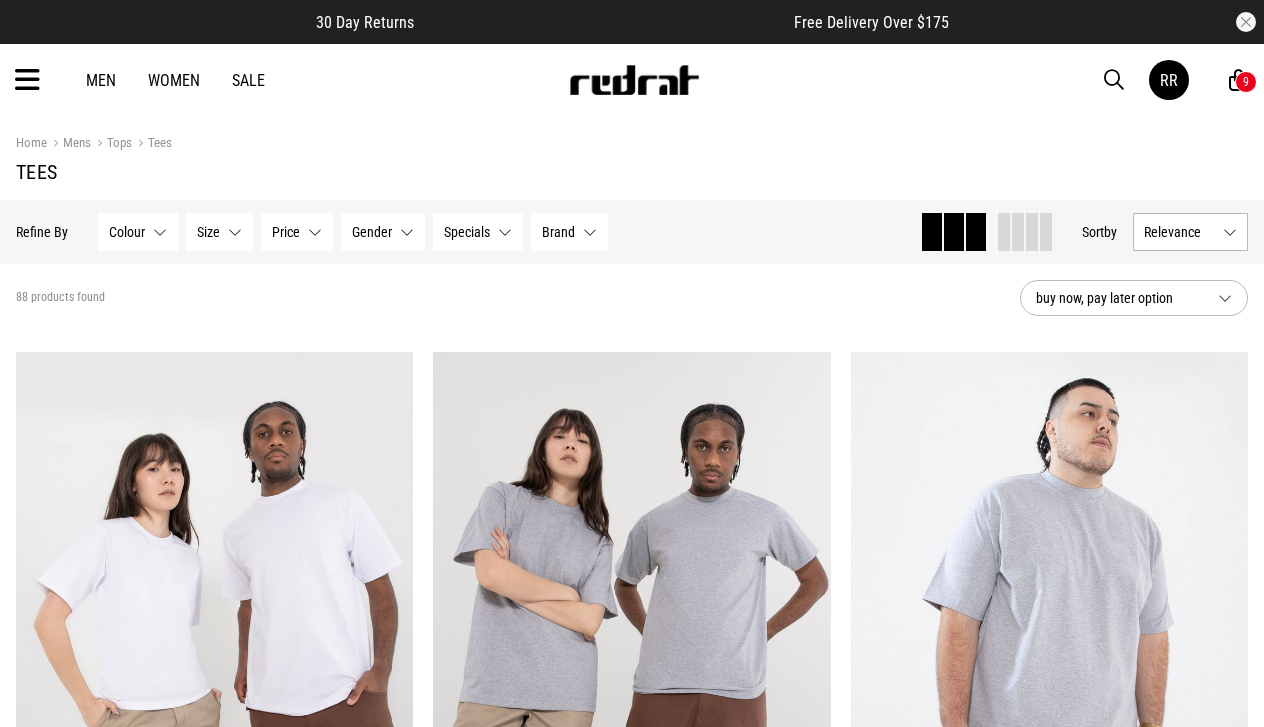 scroll, scrollTop: 0, scrollLeft: 0, axis: both 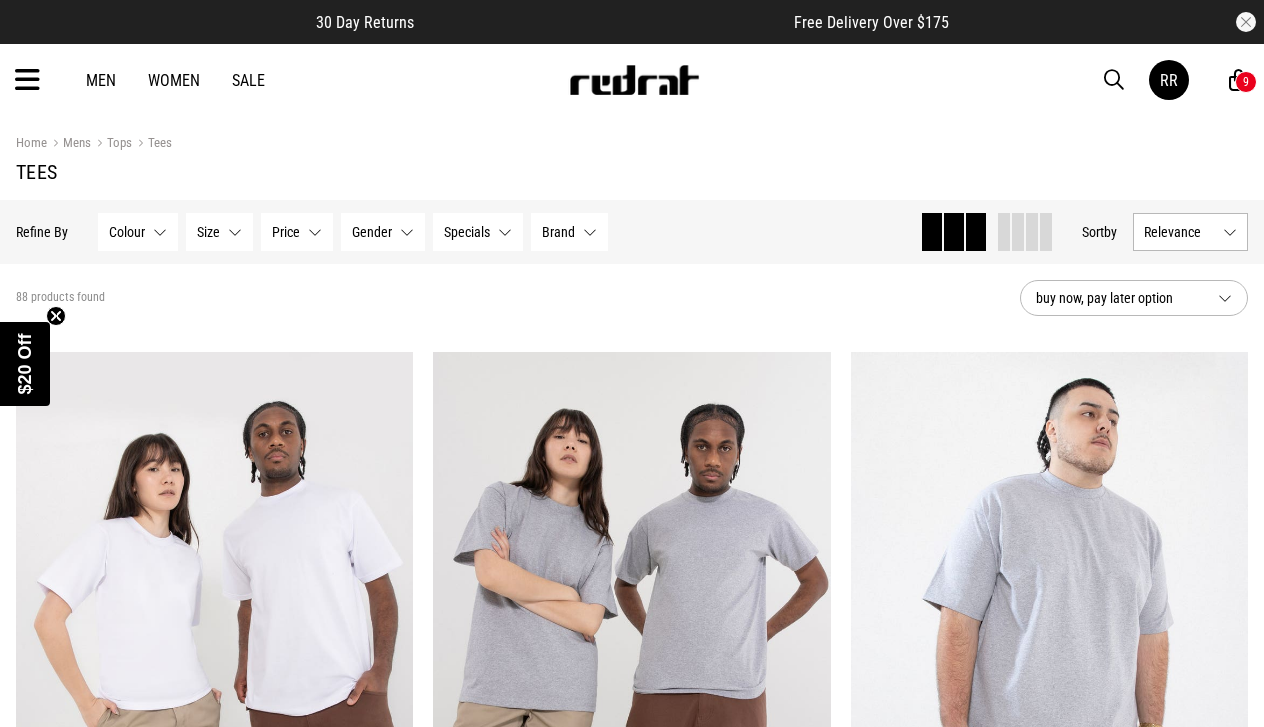click on "Relevance" at bounding box center (1179, 232) 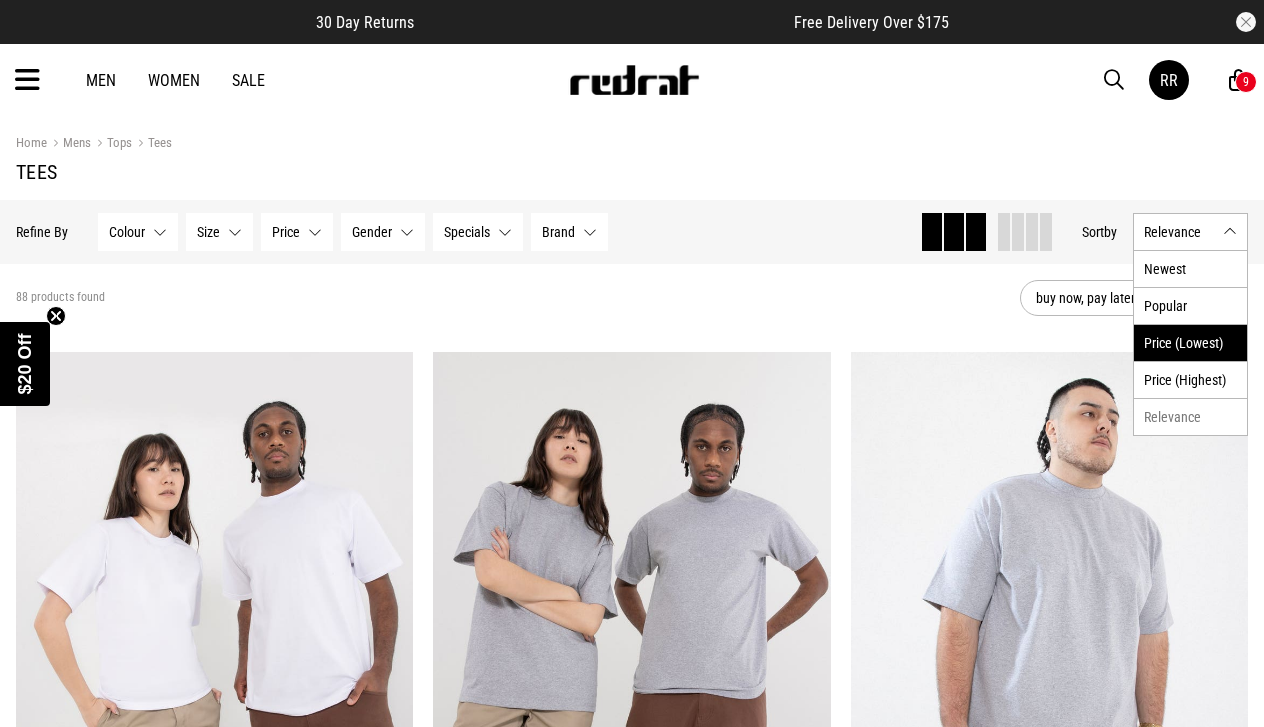 click on "Price (Lowest)" at bounding box center (1190, 342) 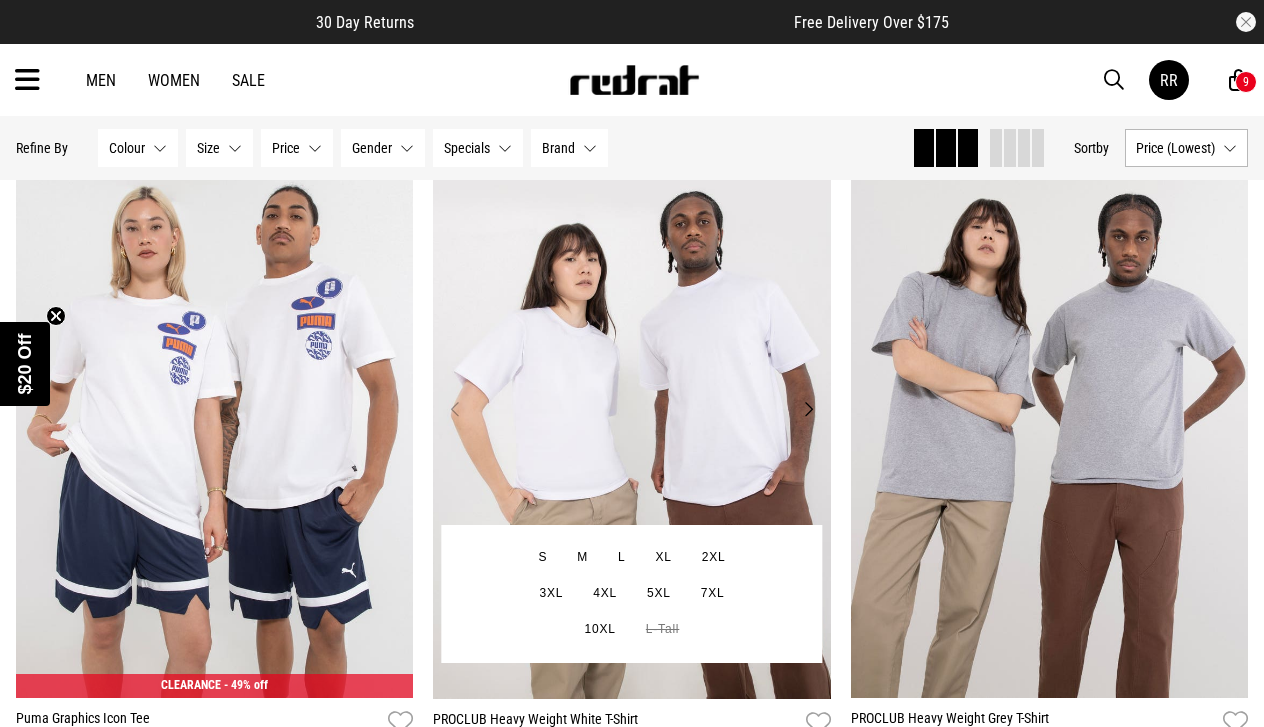 scroll, scrollTop: 206, scrollLeft: 0, axis: vertical 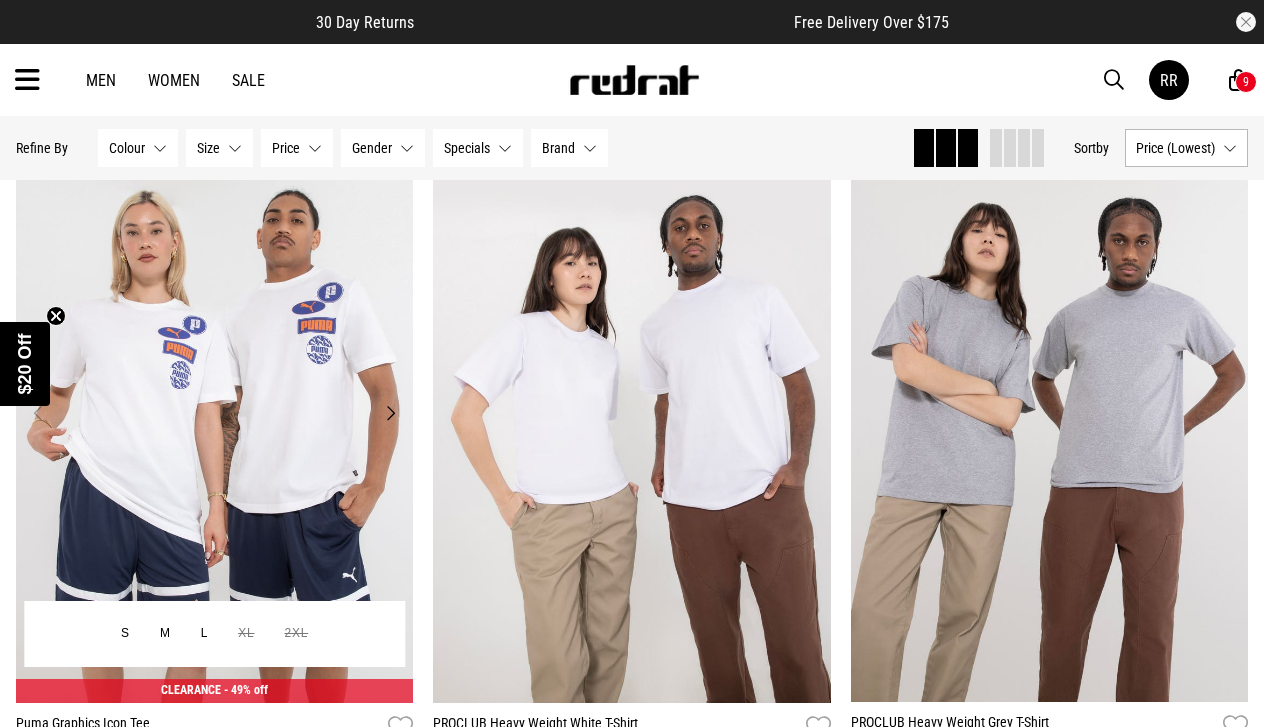 click on "Next" at bounding box center [390, 413] 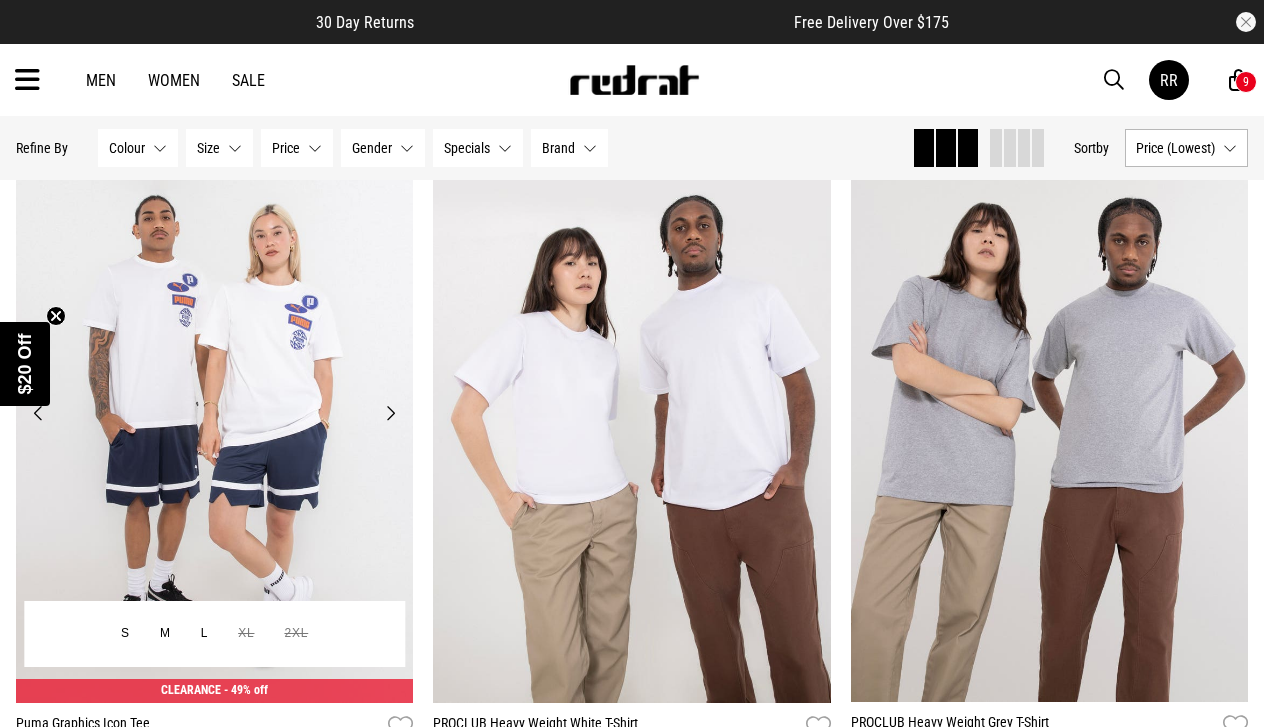 click on "Next" at bounding box center (390, 413) 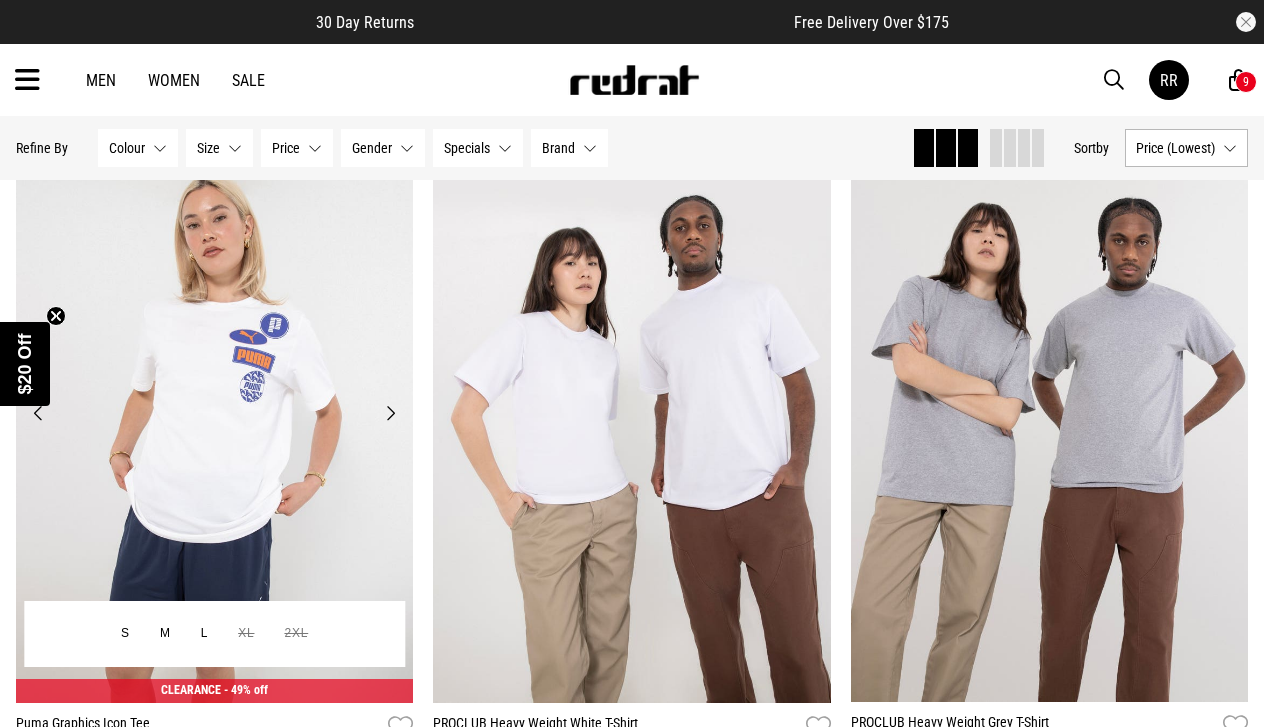 click on "Next" at bounding box center [390, 413] 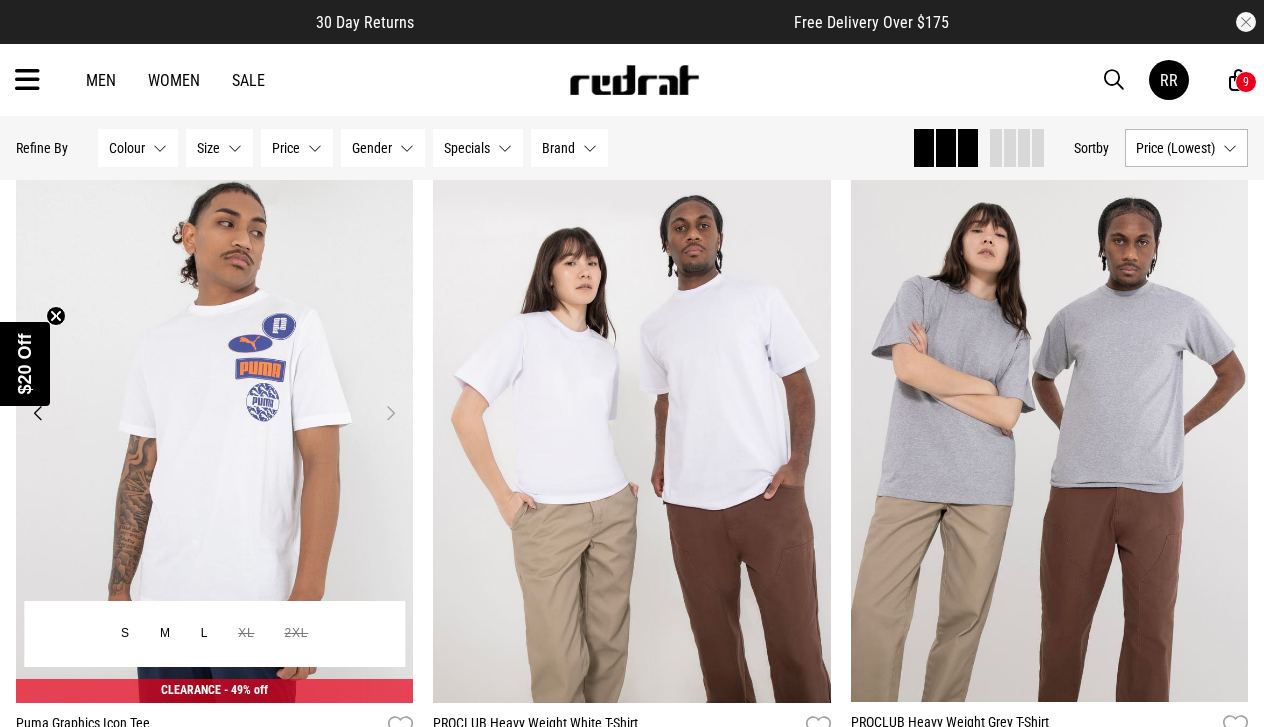 click on "Next" at bounding box center (390, 413) 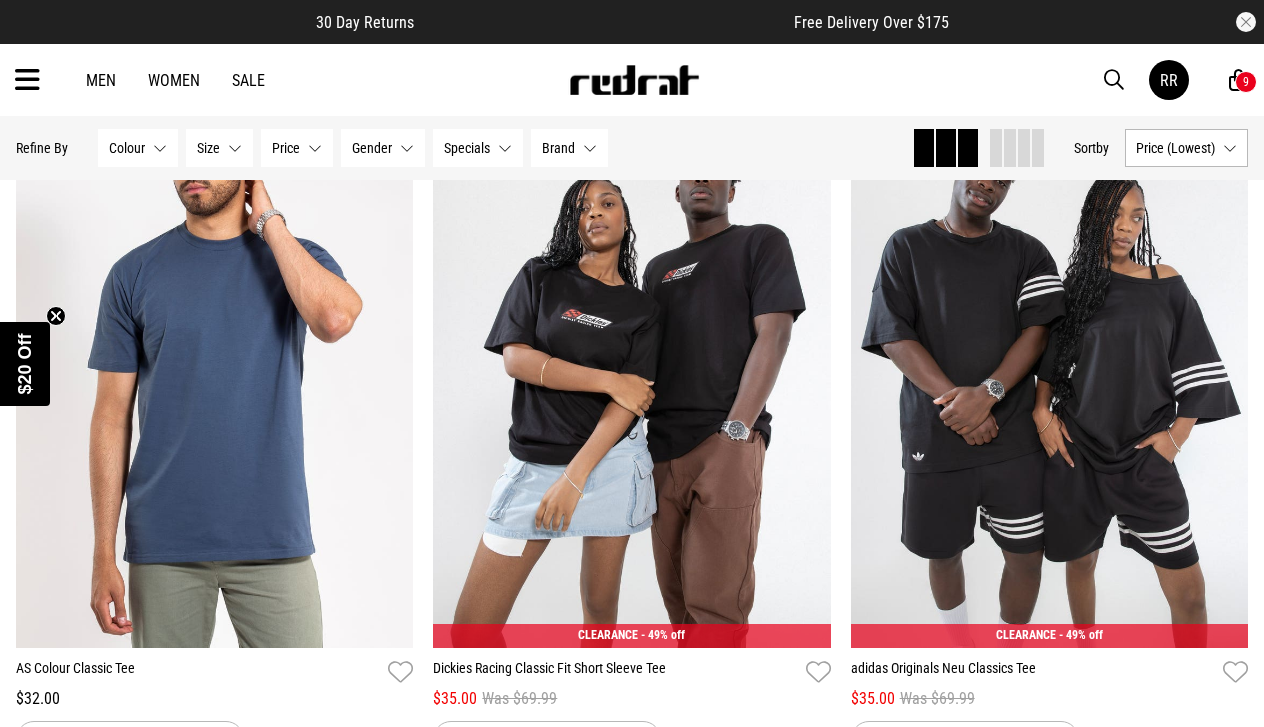 scroll, scrollTop: 4496, scrollLeft: 0, axis: vertical 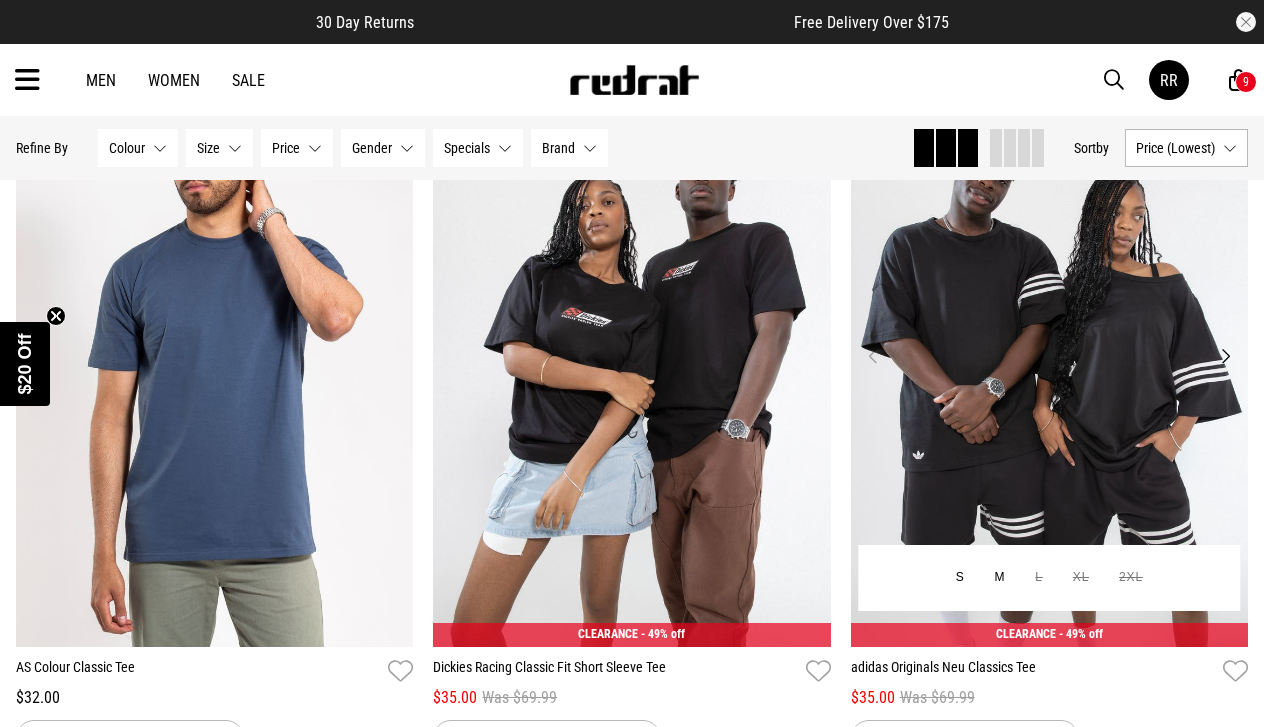 click at bounding box center (1050, 367) 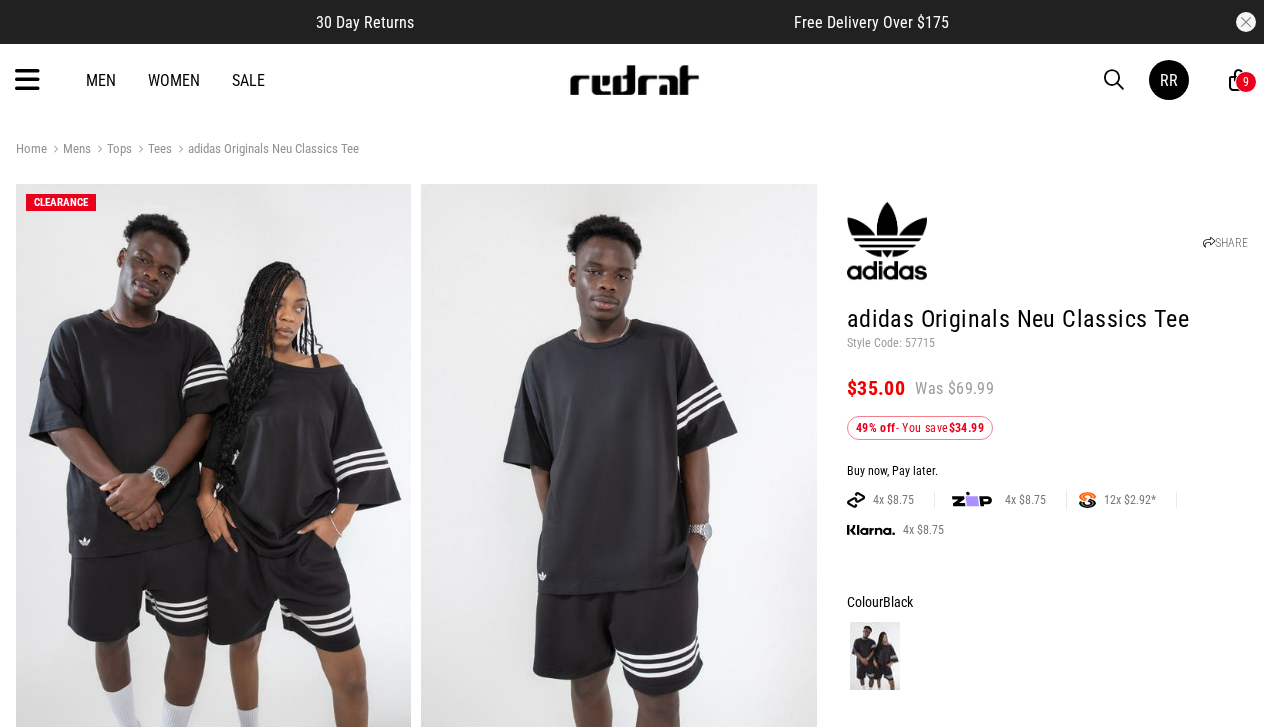 scroll, scrollTop: 0, scrollLeft: 0, axis: both 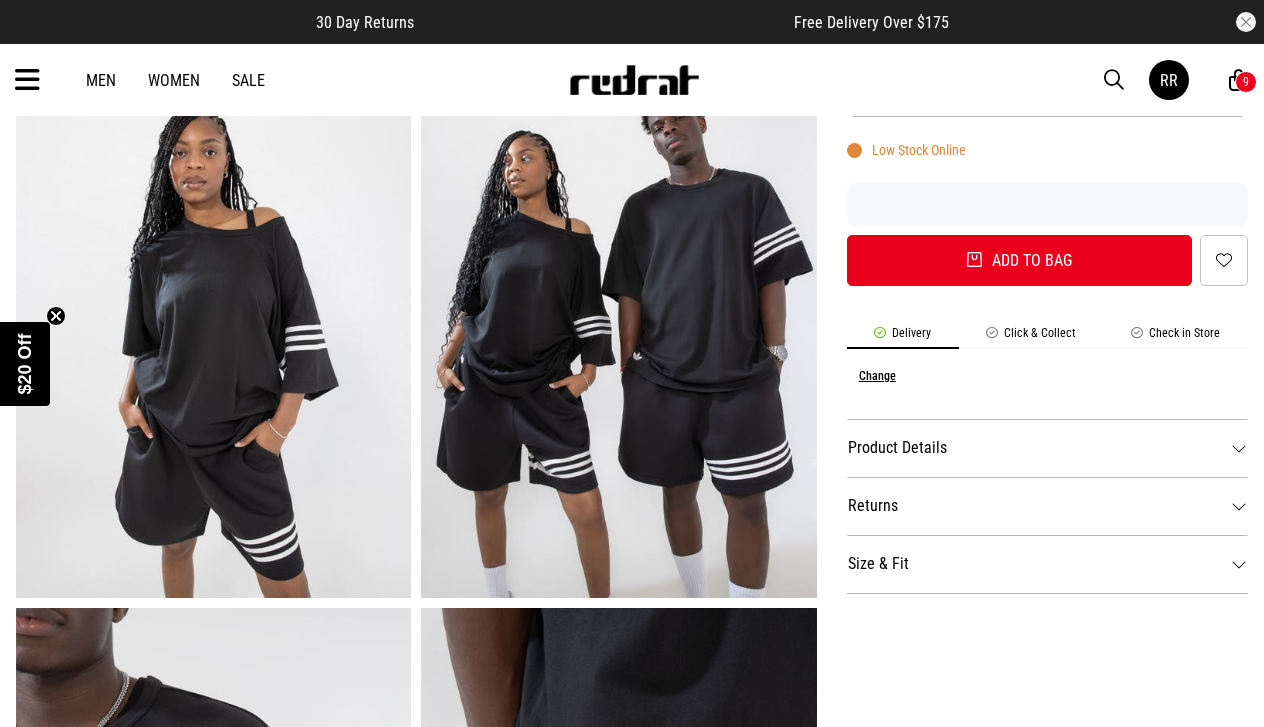 click on "Size & Fit" at bounding box center [1047, 564] 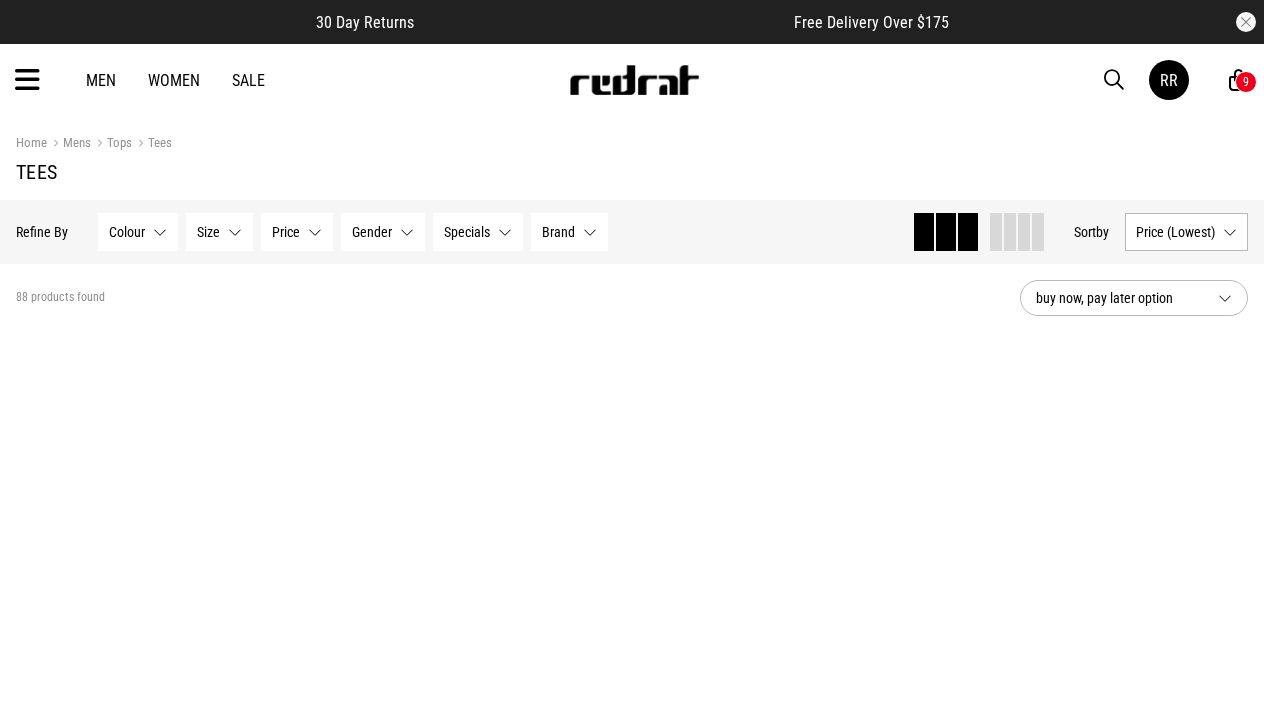 scroll, scrollTop: 4495, scrollLeft: 0, axis: vertical 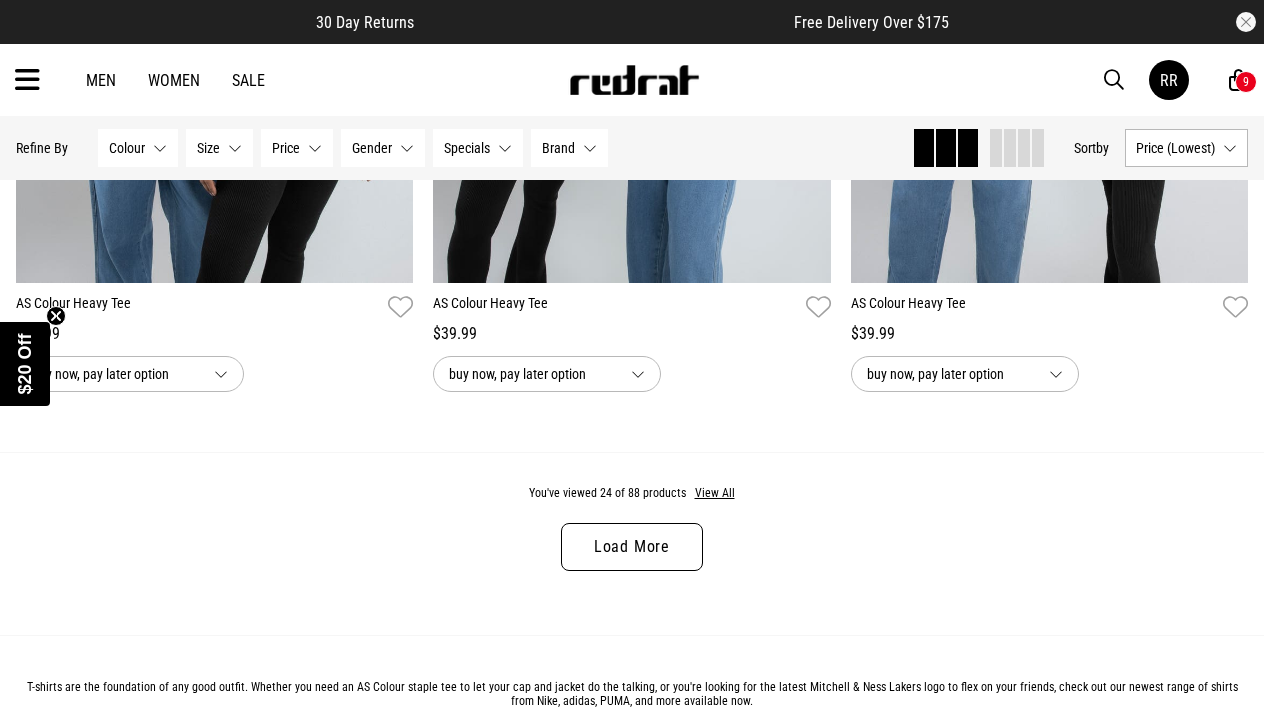 click on "Load More" at bounding box center (632, 547) 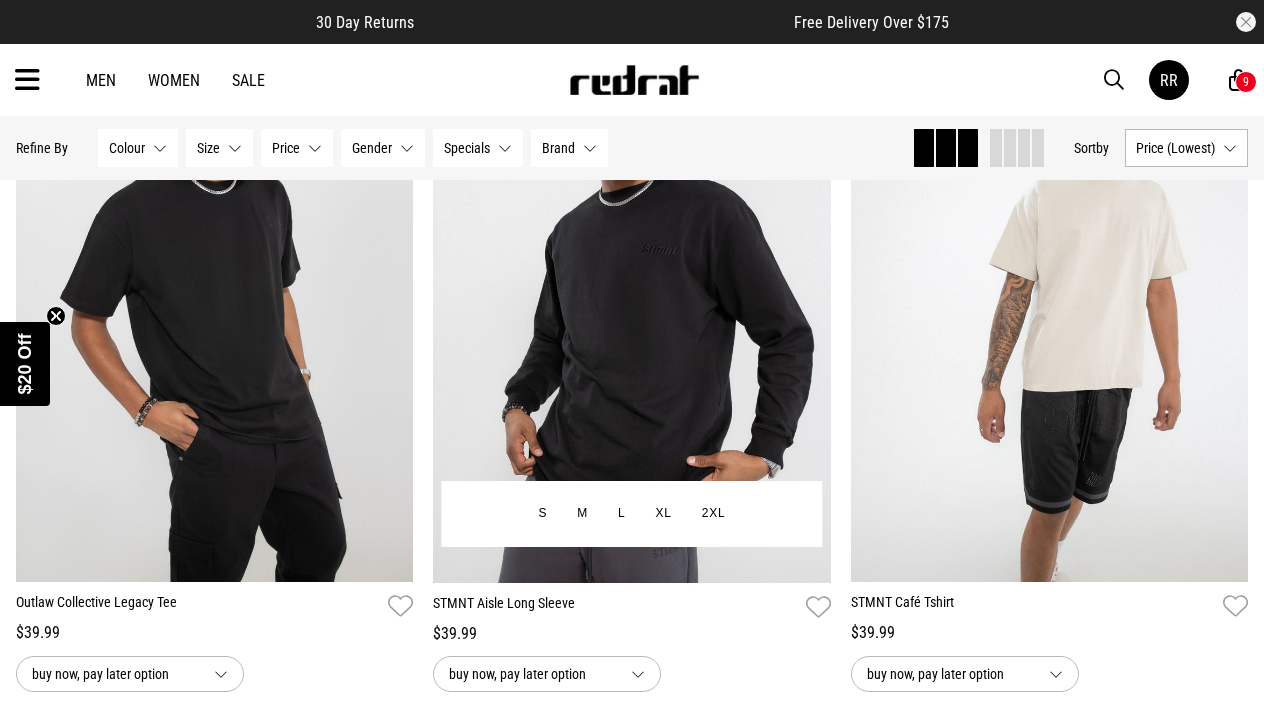 scroll, scrollTop: 7382, scrollLeft: 0, axis: vertical 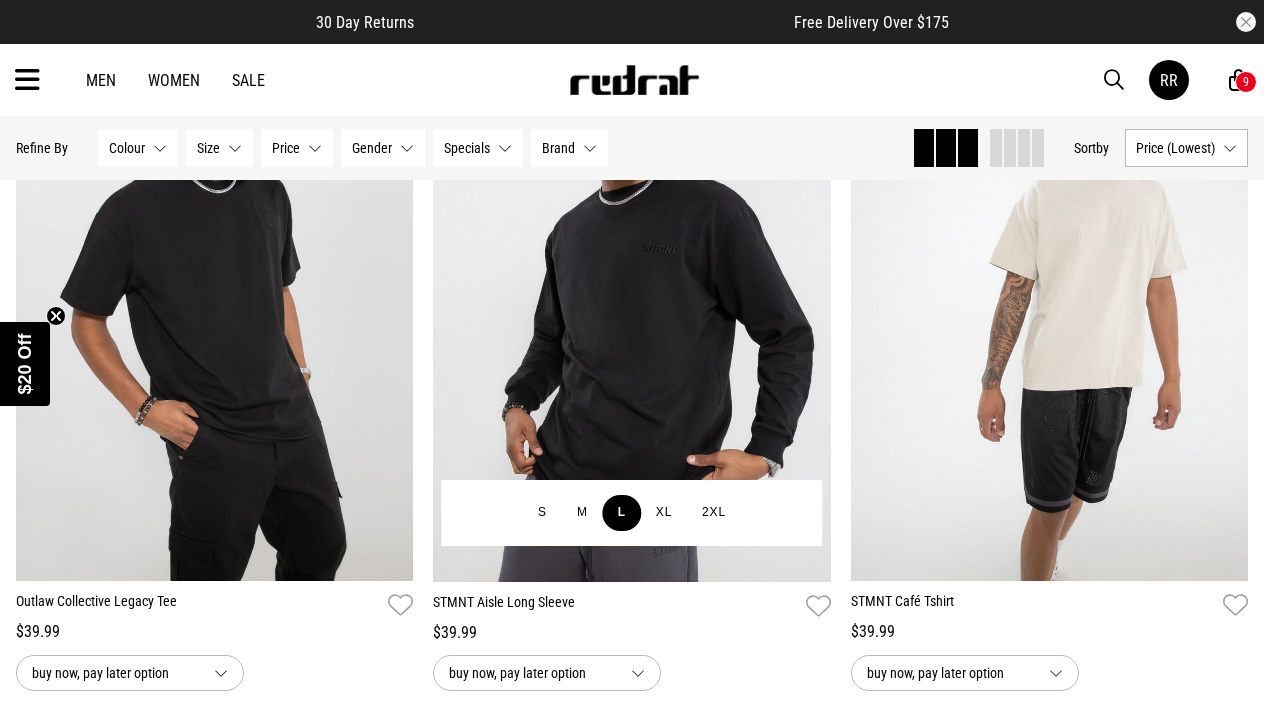 click on "L" at bounding box center (622, 513) 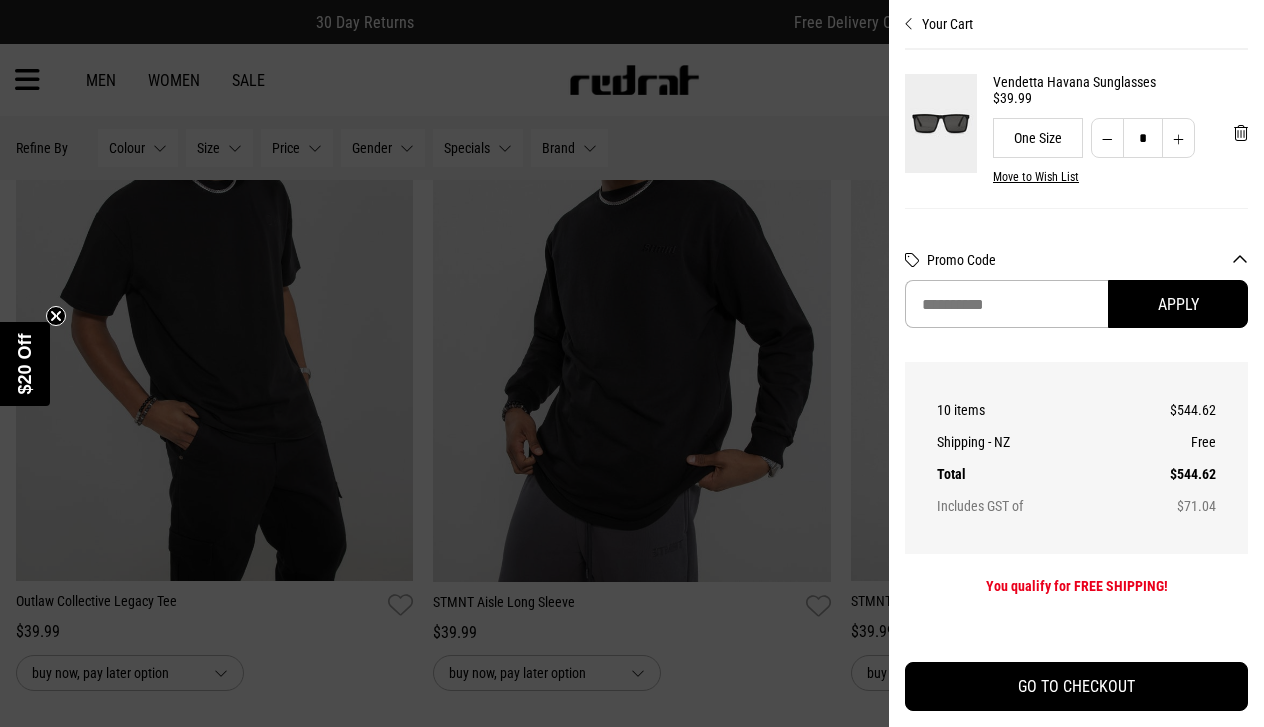click on "Your Cart" at bounding box center (1076, 16) 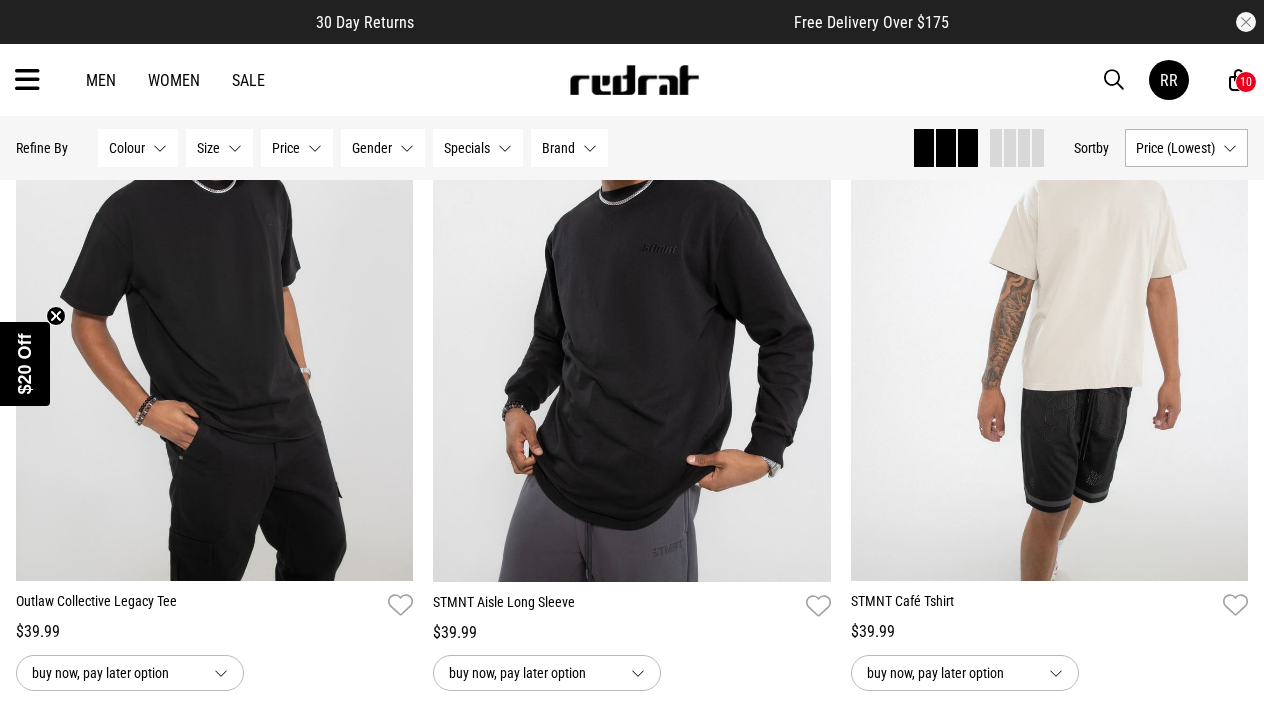 click on "Women" at bounding box center [174, 80] 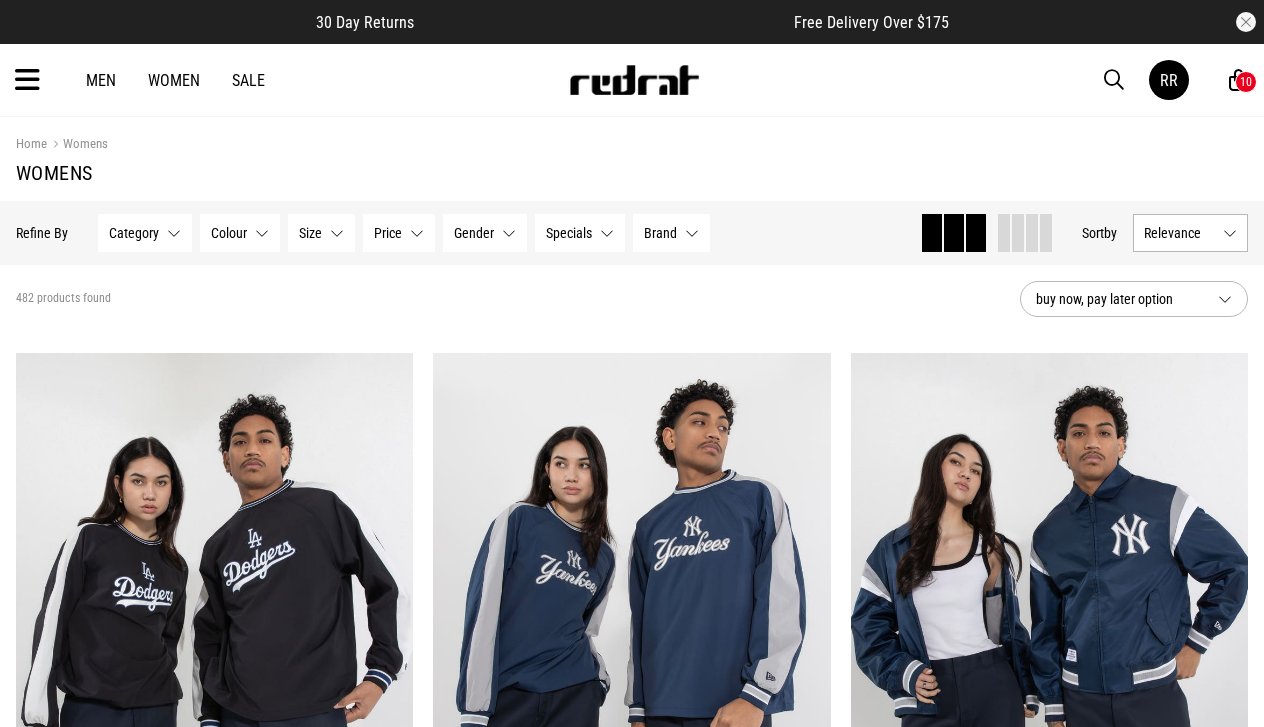 scroll, scrollTop: 0, scrollLeft: 0, axis: both 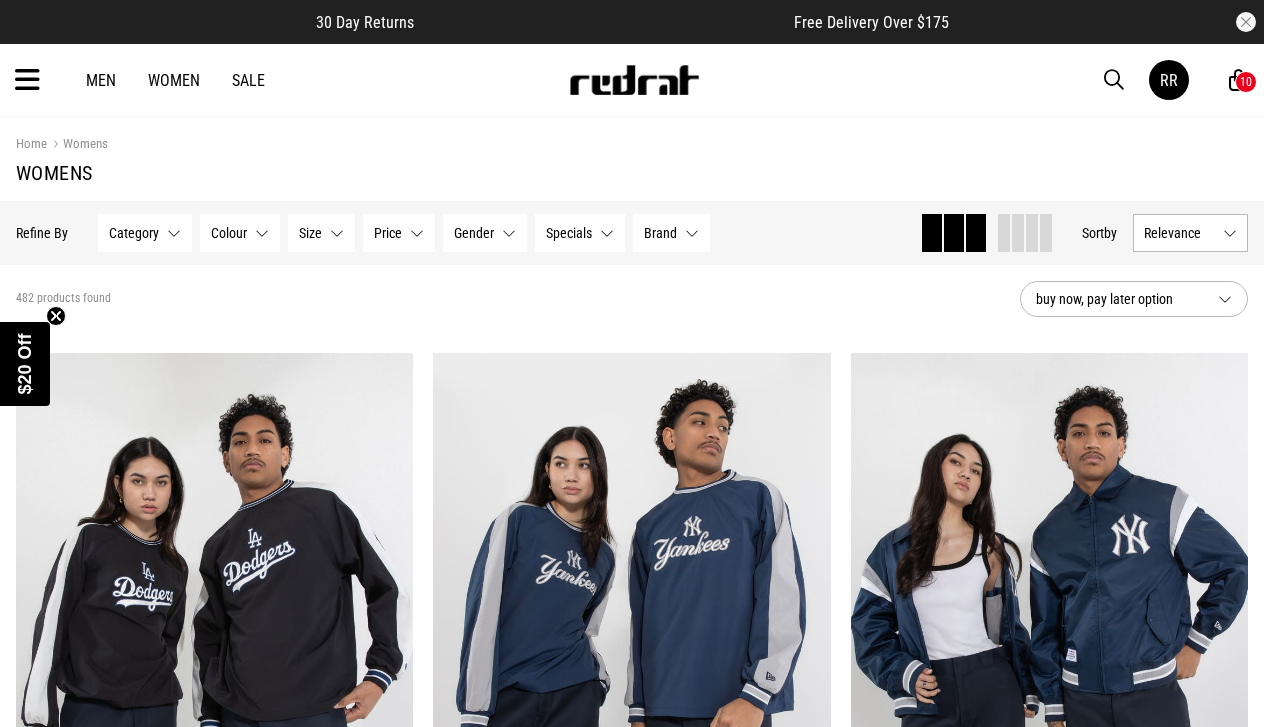 click on "Category  None selected" at bounding box center [145, 233] 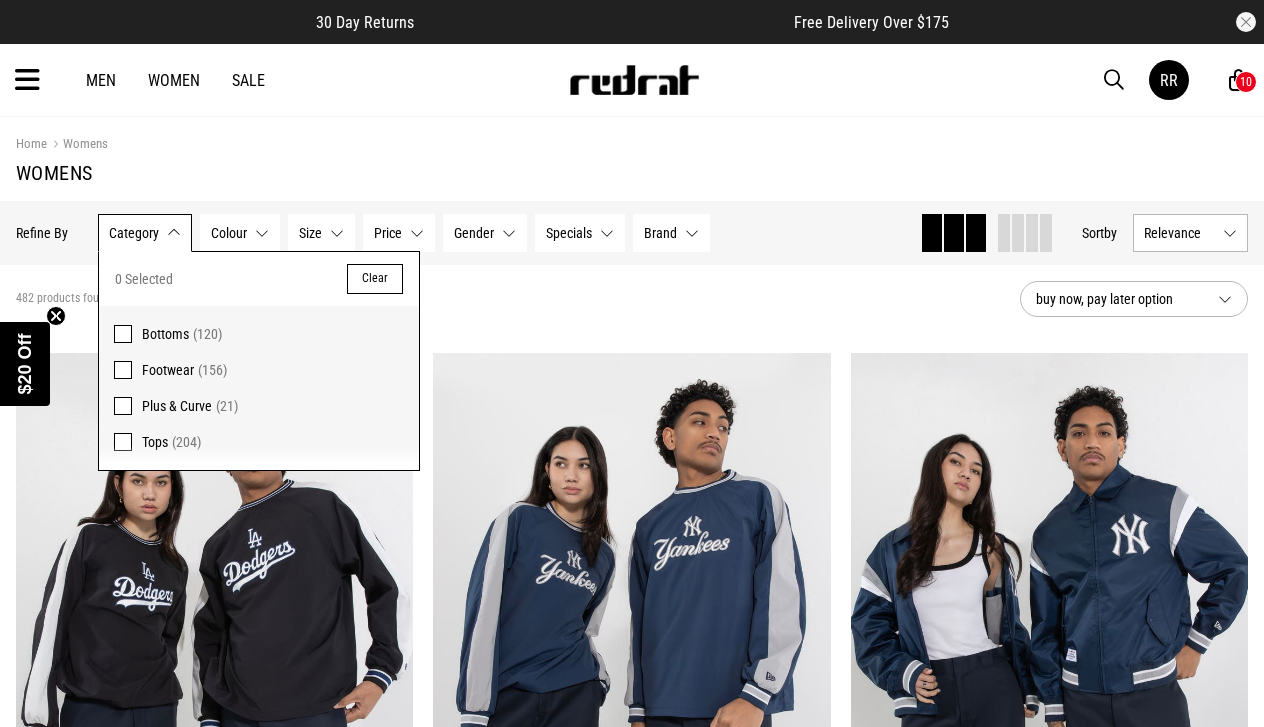 click at bounding box center (123, 442) 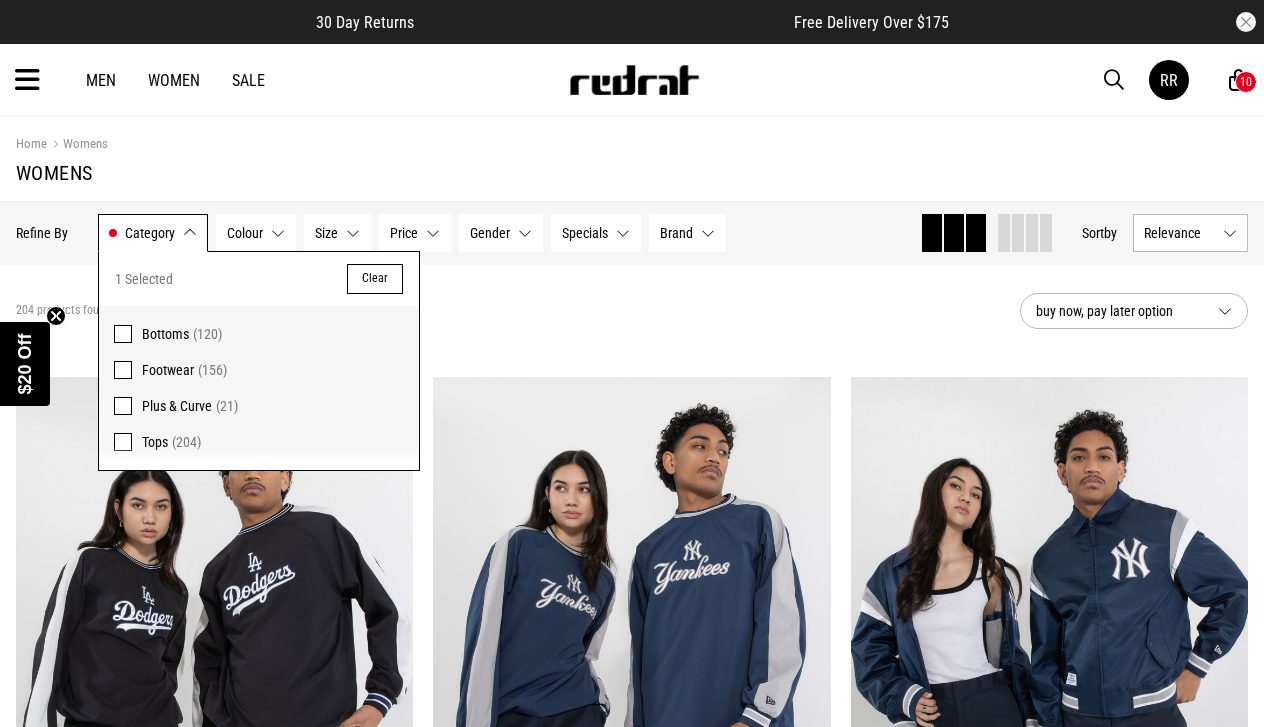 click on "Clear" at bounding box center [375, 279] 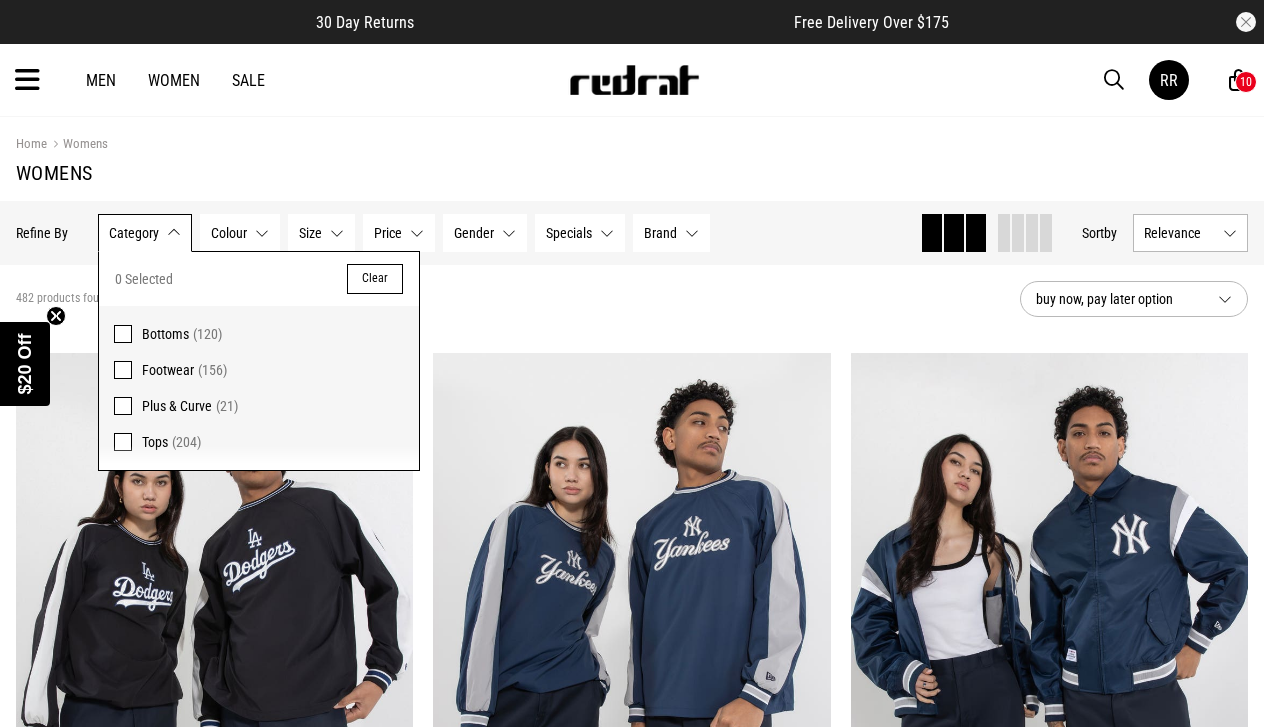 click at bounding box center (27, 80) 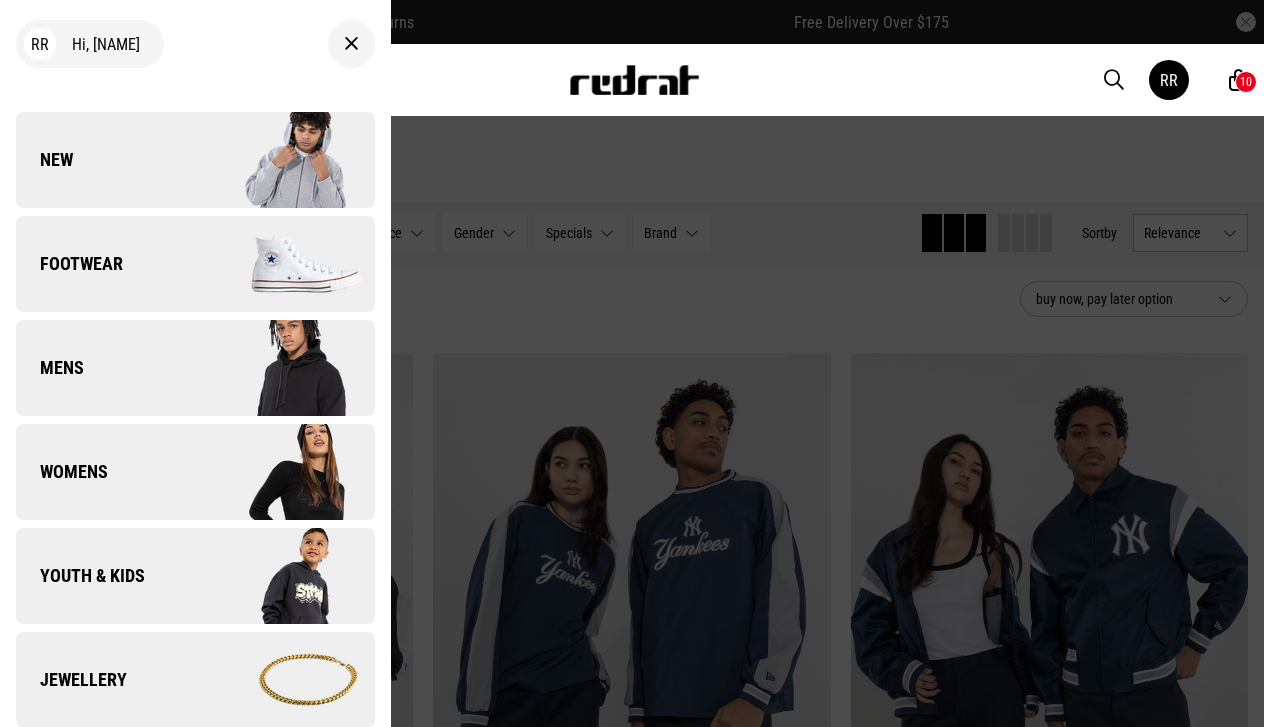click on "Womens" at bounding box center [195, 472] 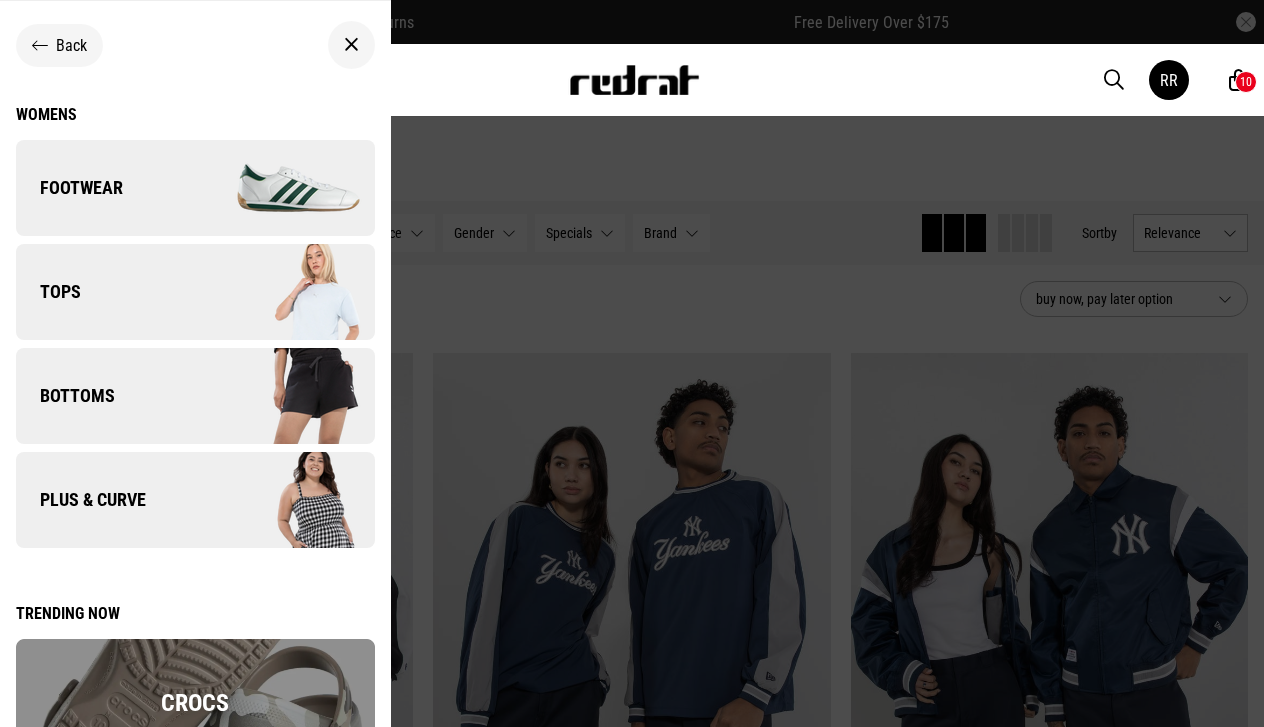 click at bounding box center [284, 292] 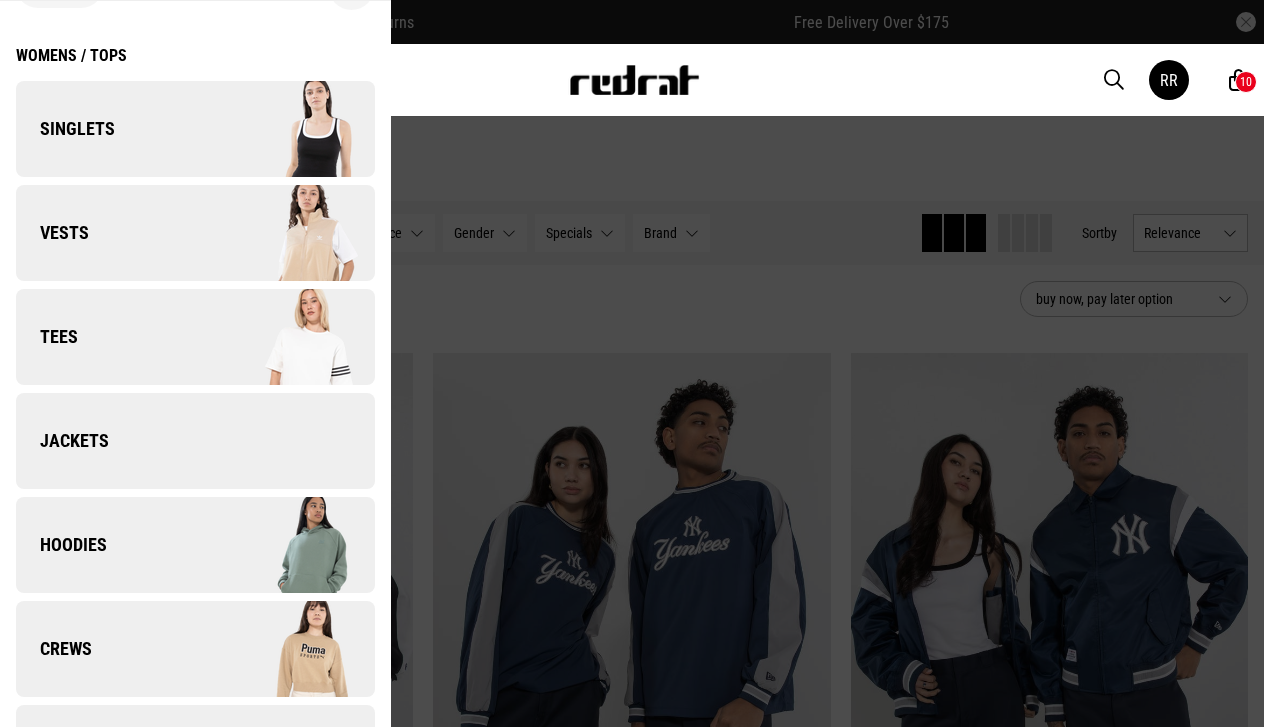 scroll, scrollTop: 60, scrollLeft: 0, axis: vertical 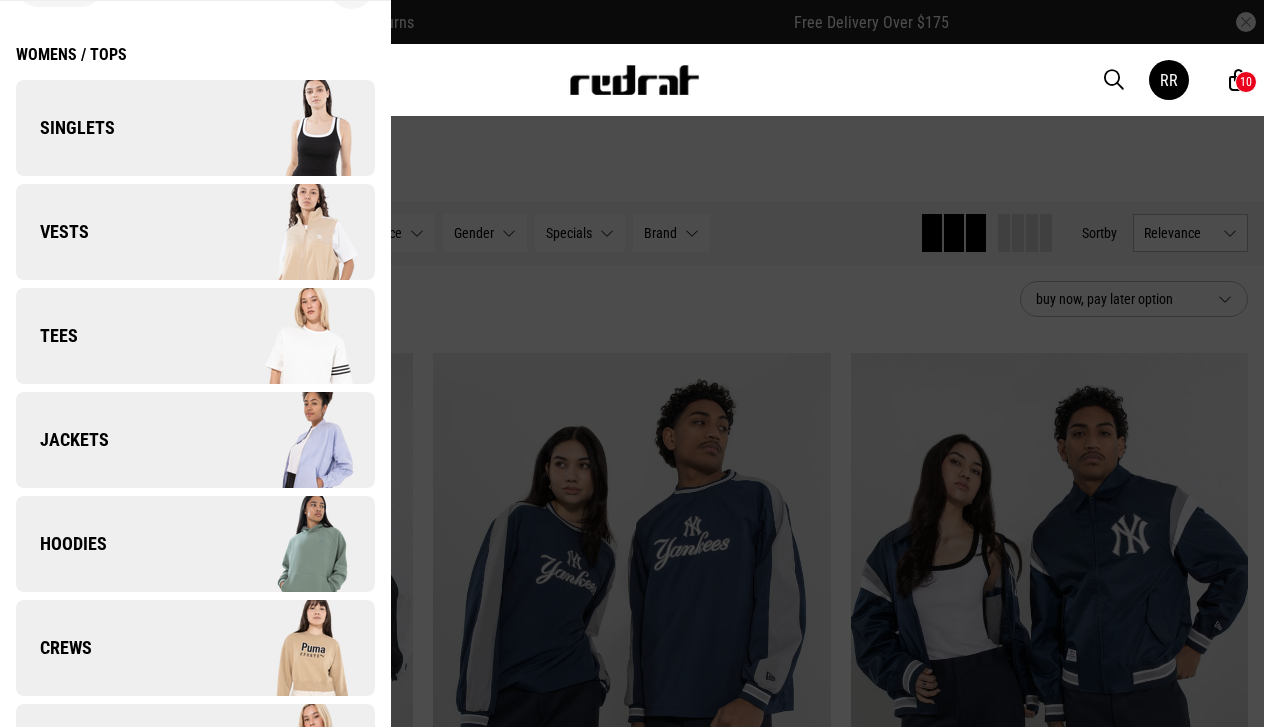 click on "Tees" at bounding box center (47, 336) 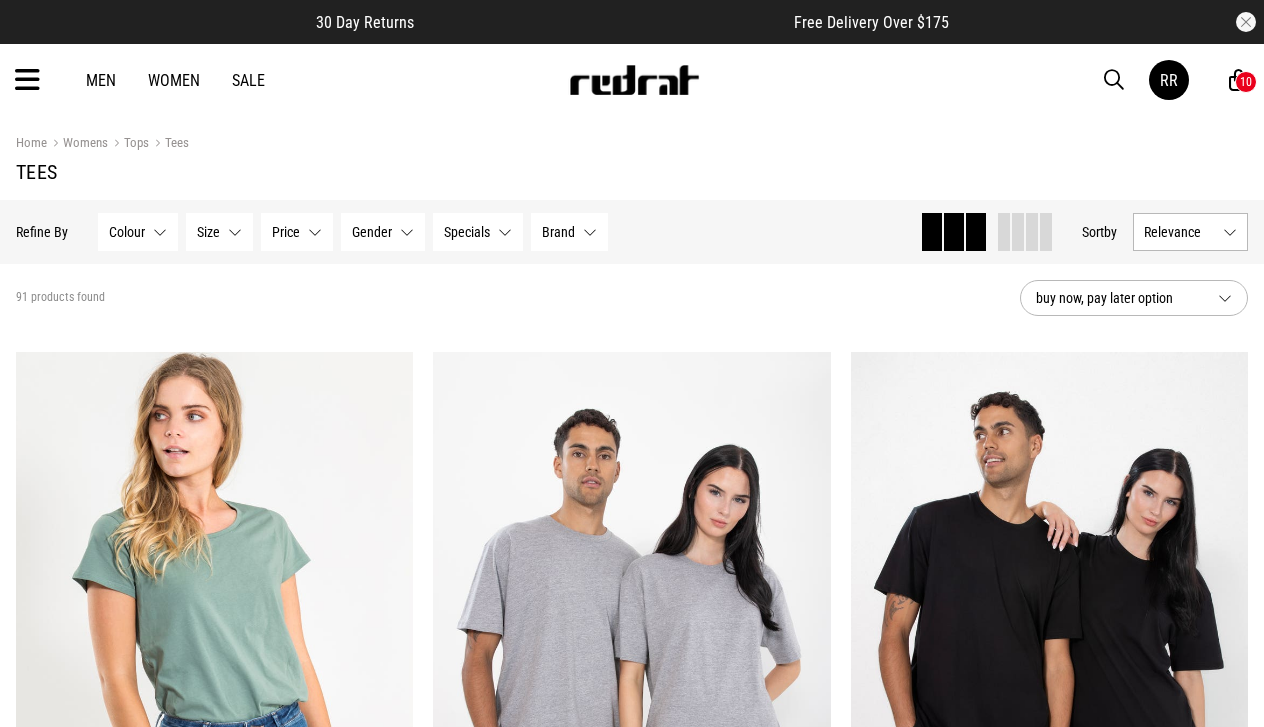 scroll, scrollTop: 0, scrollLeft: 0, axis: both 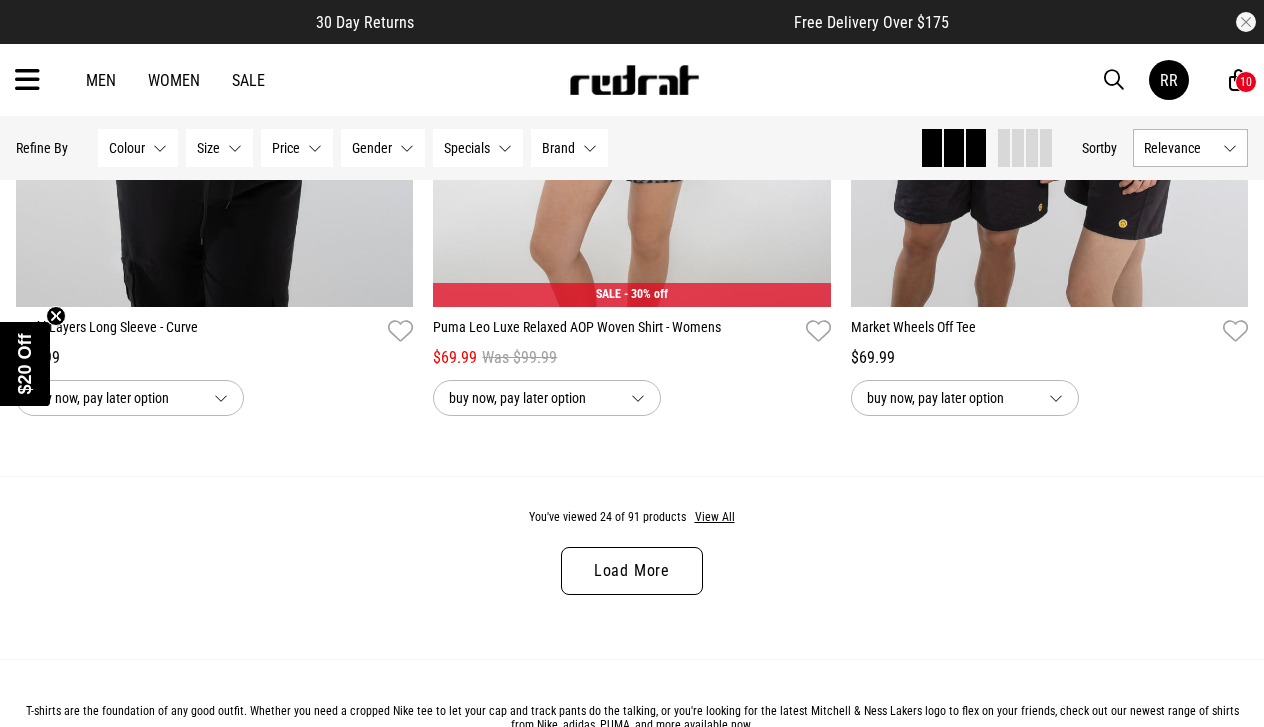 click on "Load More" at bounding box center (632, 571) 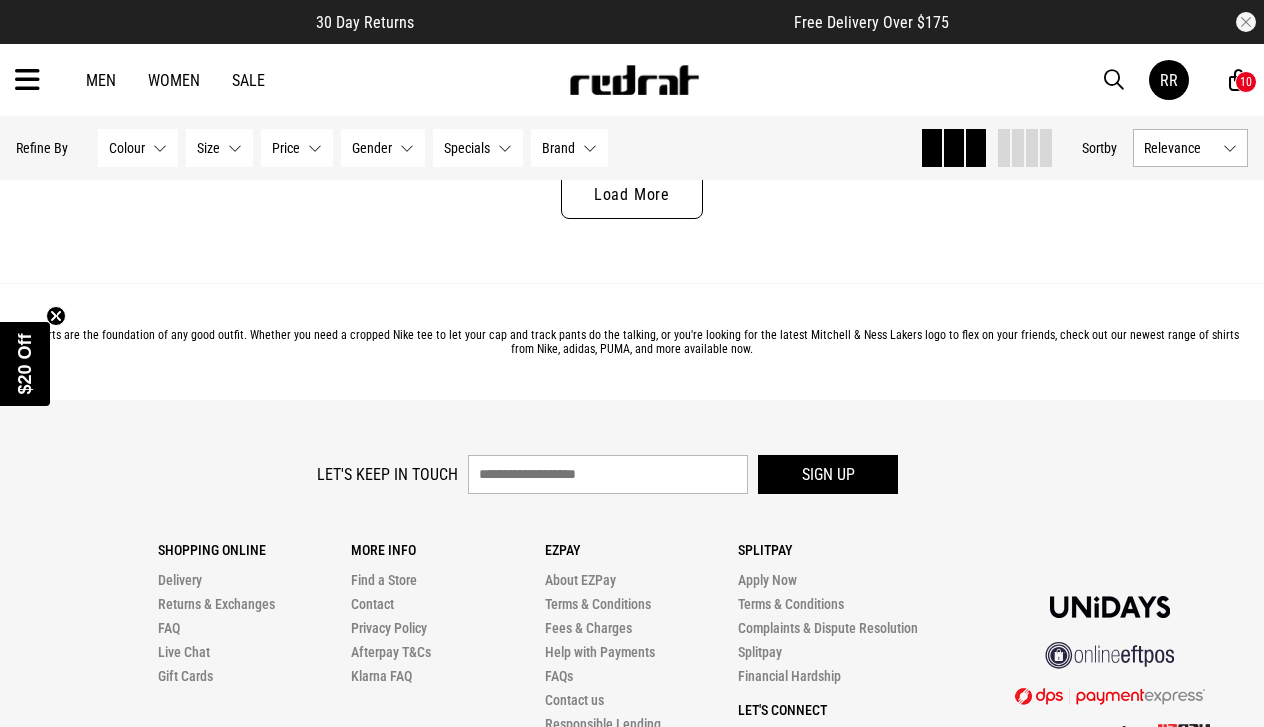 scroll, scrollTop: 11567, scrollLeft: 0, axis: vertical 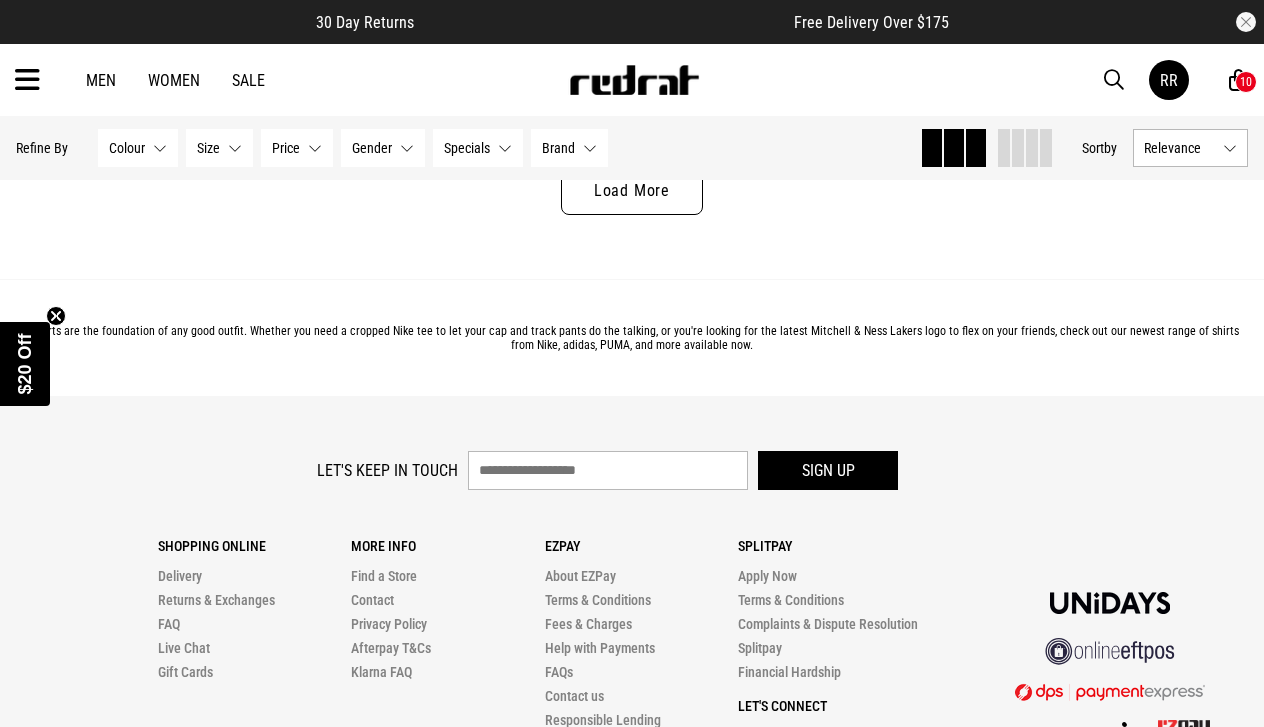 click on "Load More" at bounding box center (632, 191) 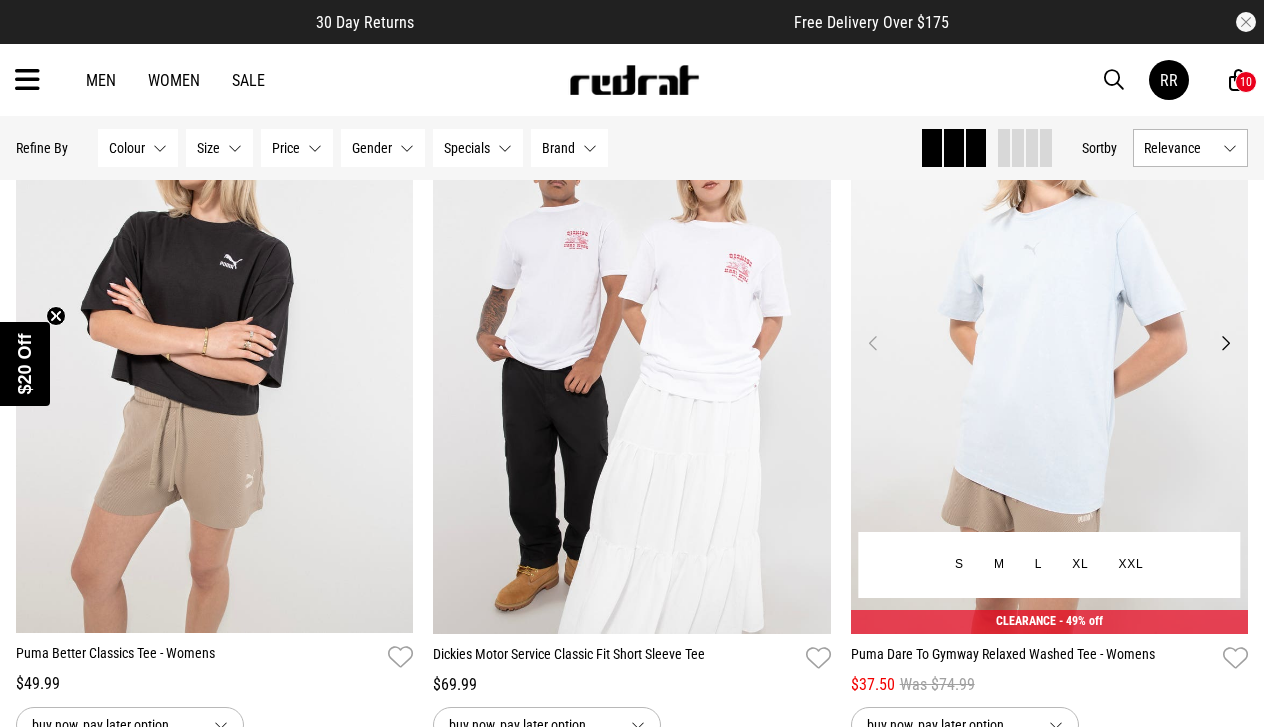 click on "Next" at bounding box center (1225, 343) 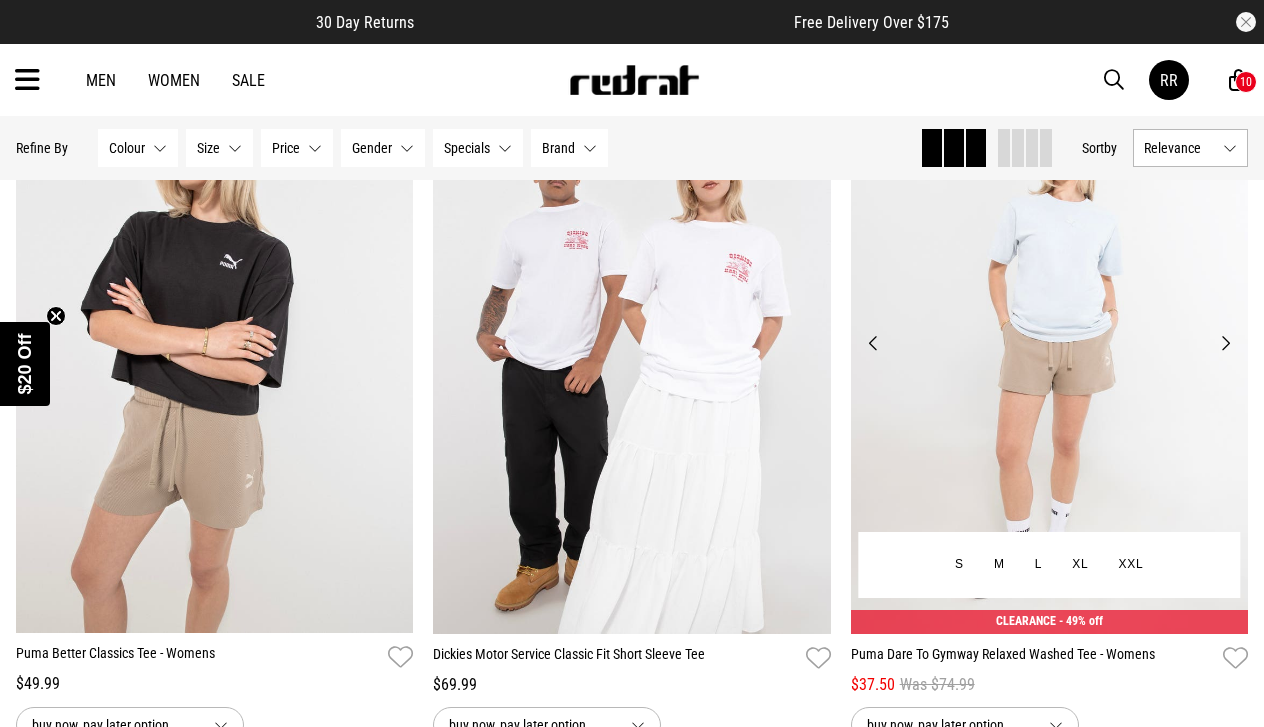 click on "Next" at bounding box center [1225, 343] 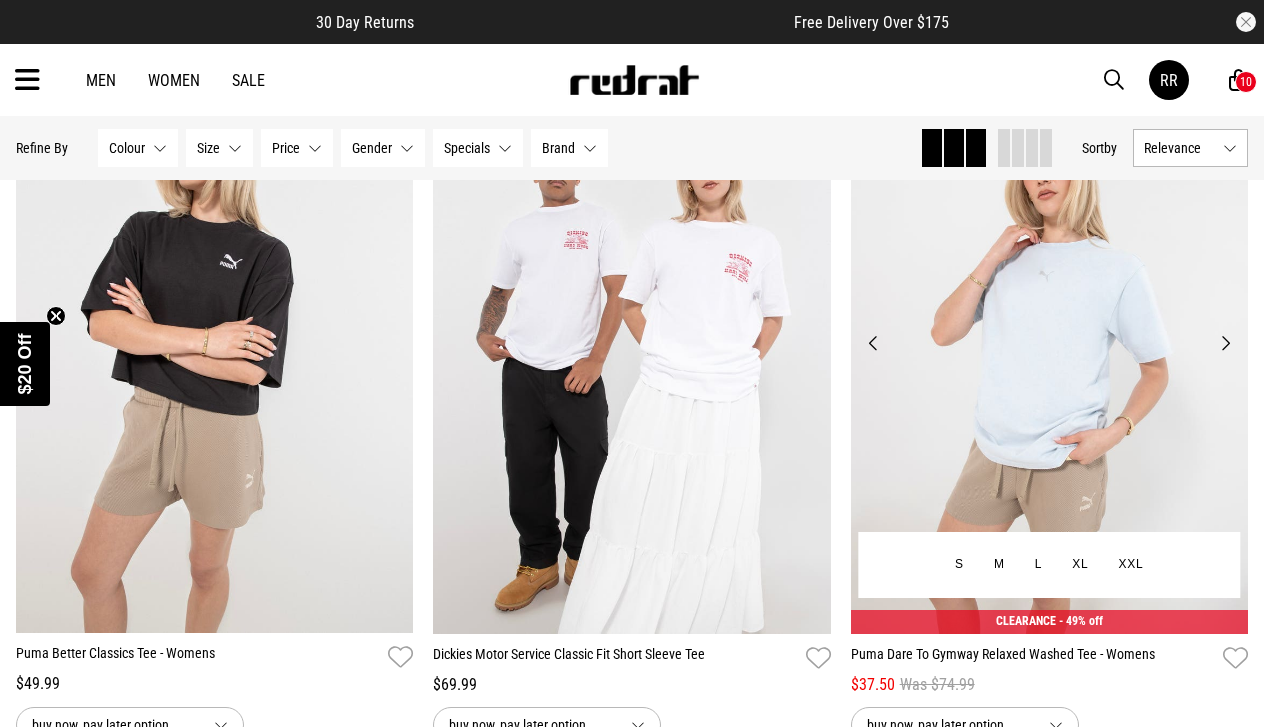 click on "Next" at bounding box center [1225, 343] 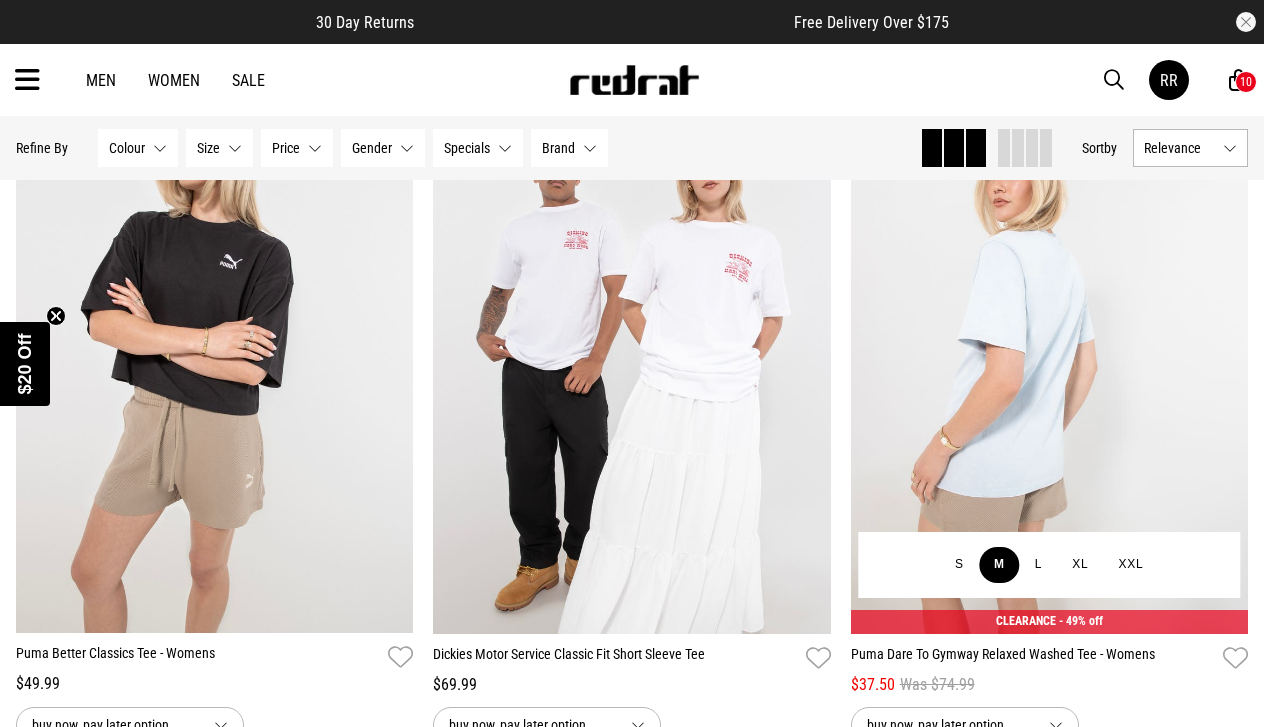 click on "M" at bounding box center (999, 565) 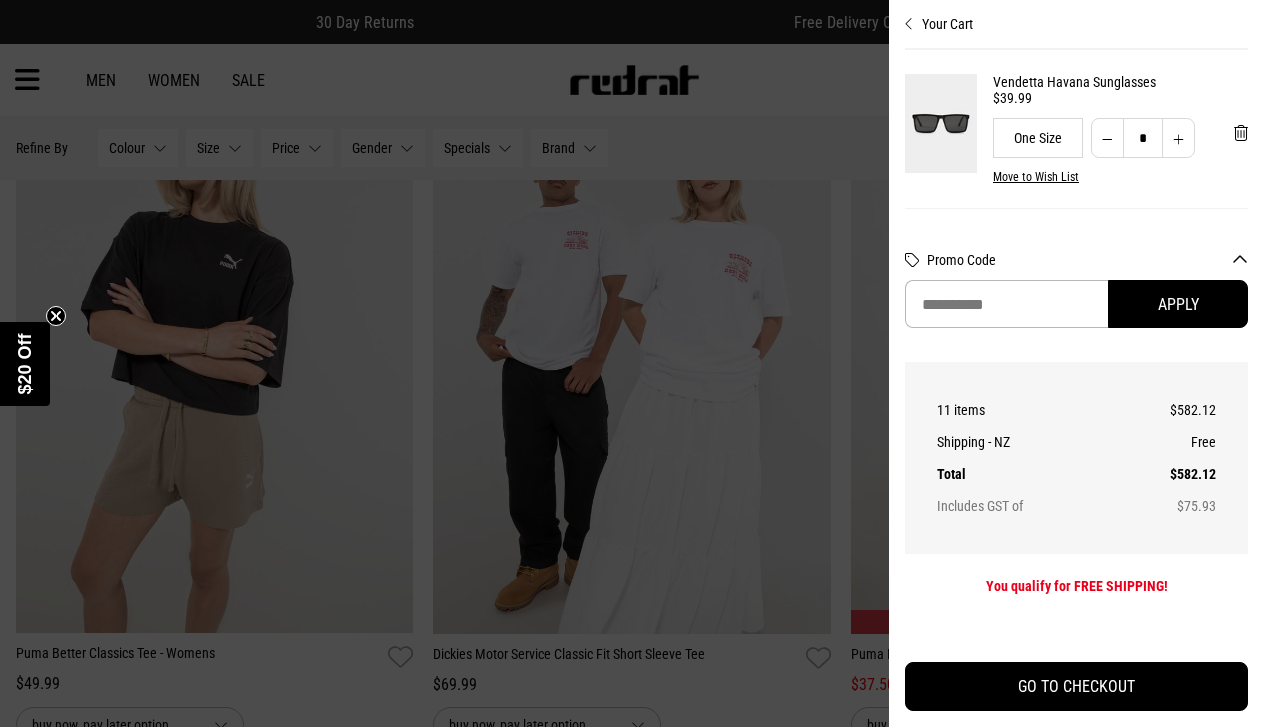 click at bounding box center (909, 24) 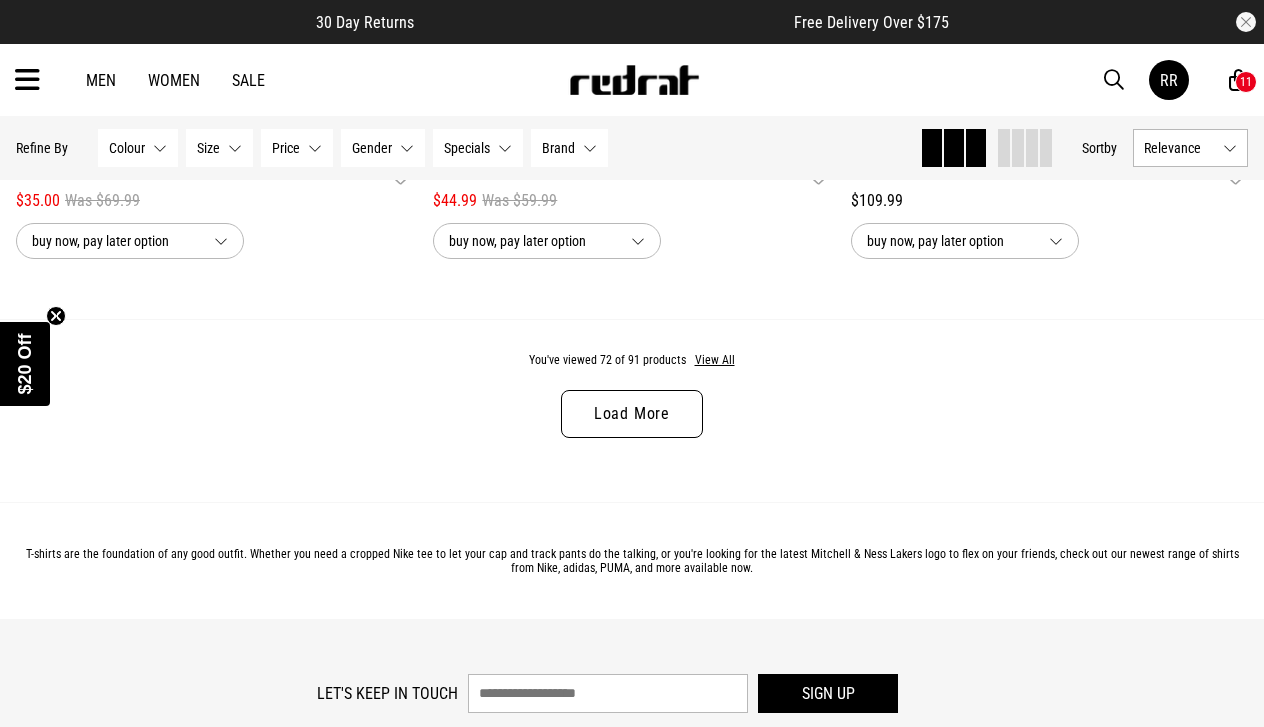 scroll, scrollTop: 17000, scrollLeft: 0, axis: vertical 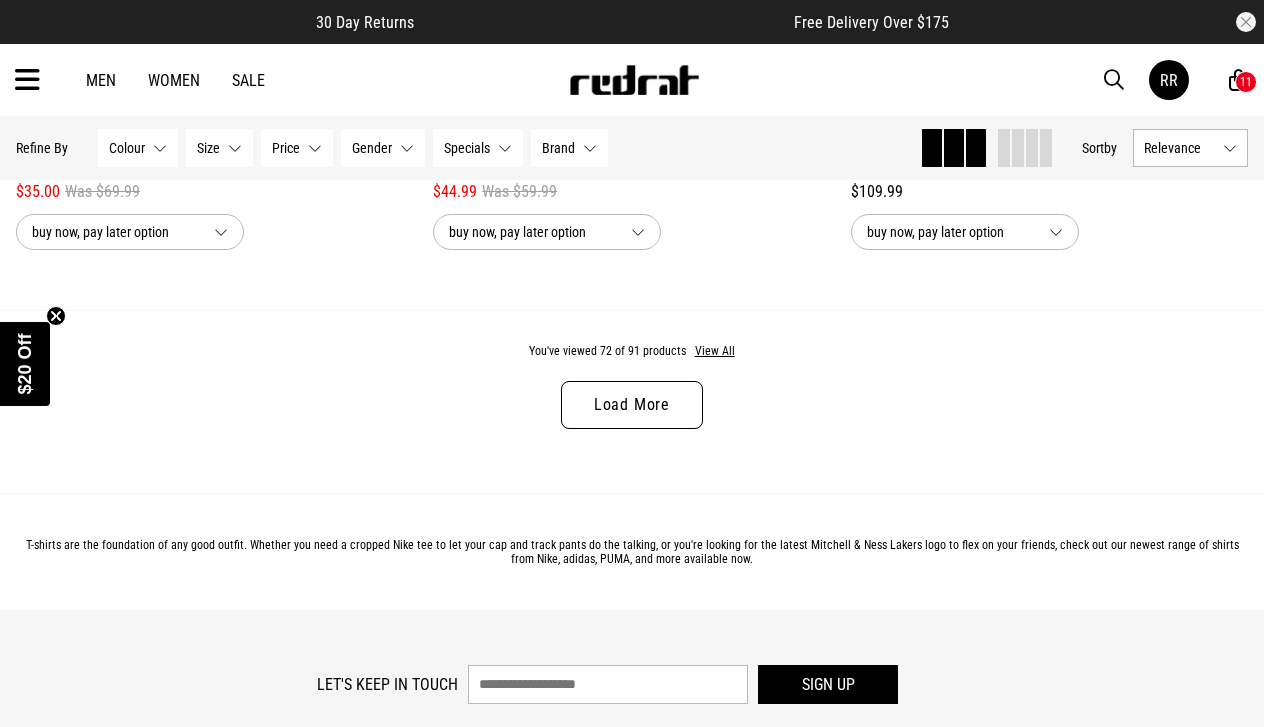 click on "Load More" at bounding box center (632, 405) 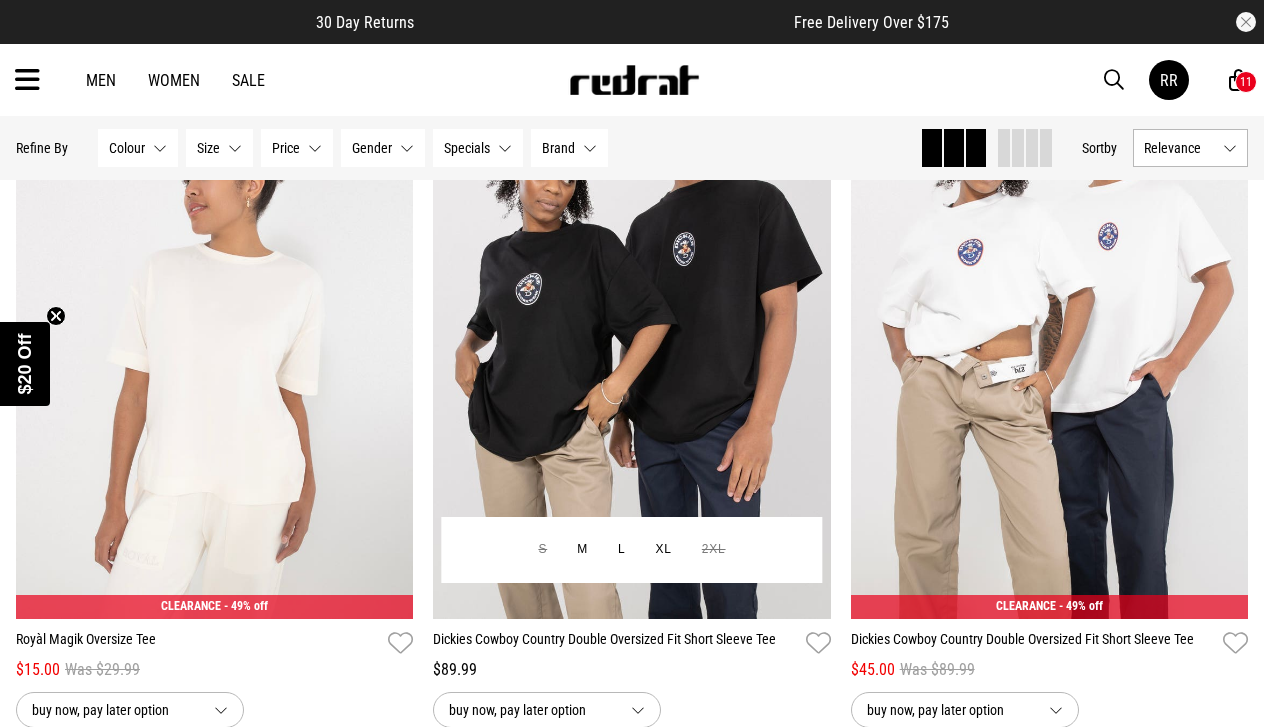 scroll, scrollTop: 19343, scrollLeft: 0, axis: vertical 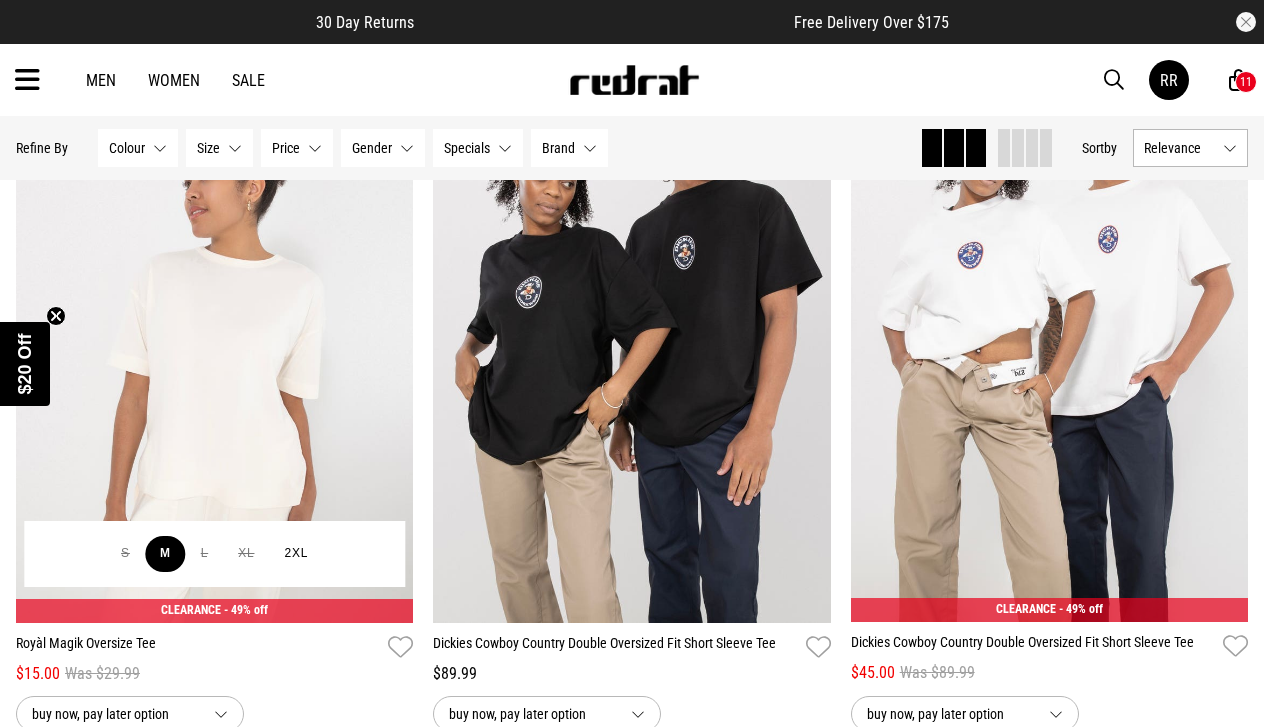 click on "M" at bounding box center [165, 554] 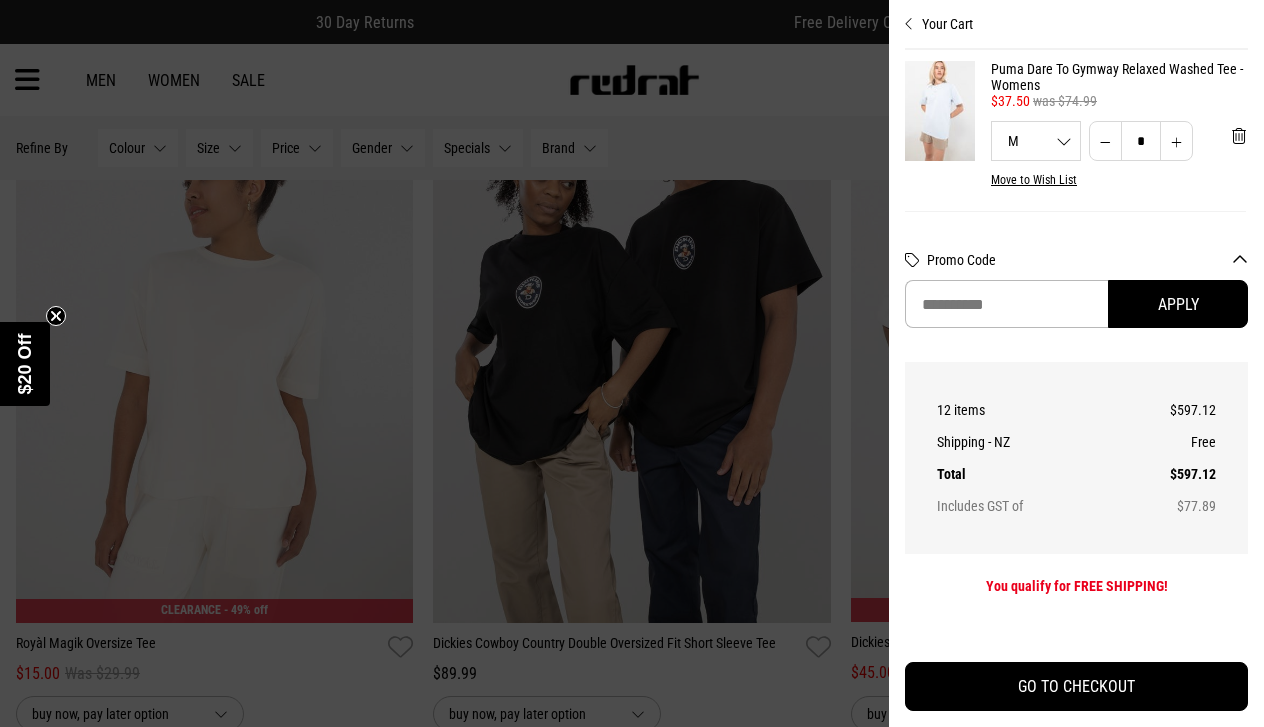 scroll, scrollTop: 974, scrollLeft: 2, axis: both 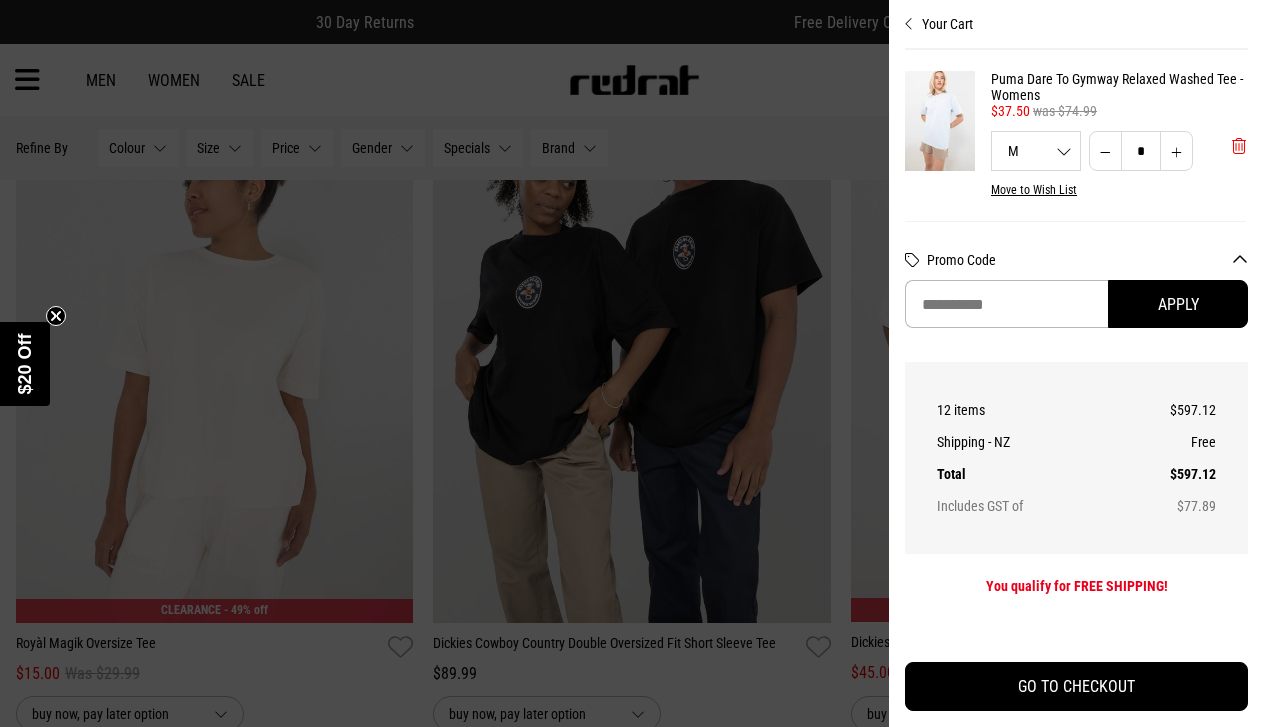 click at bounding box center [1239, 146] 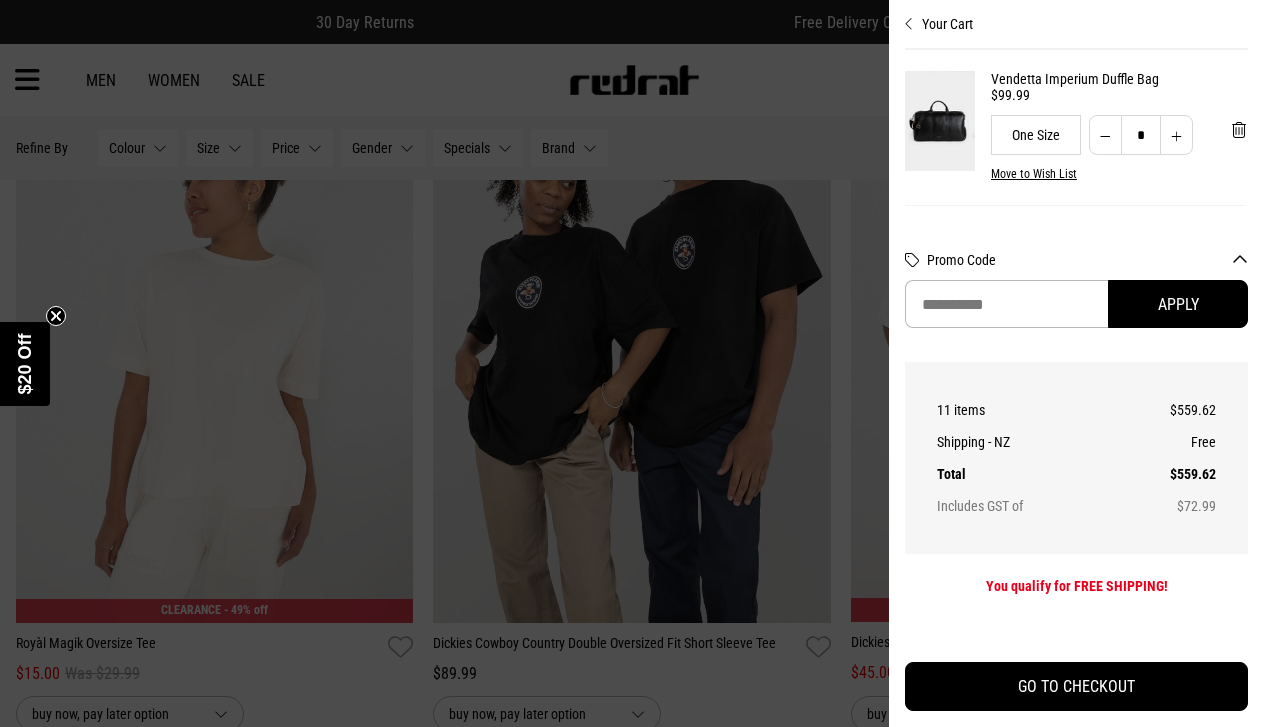 click at bounding box center [909, 24] 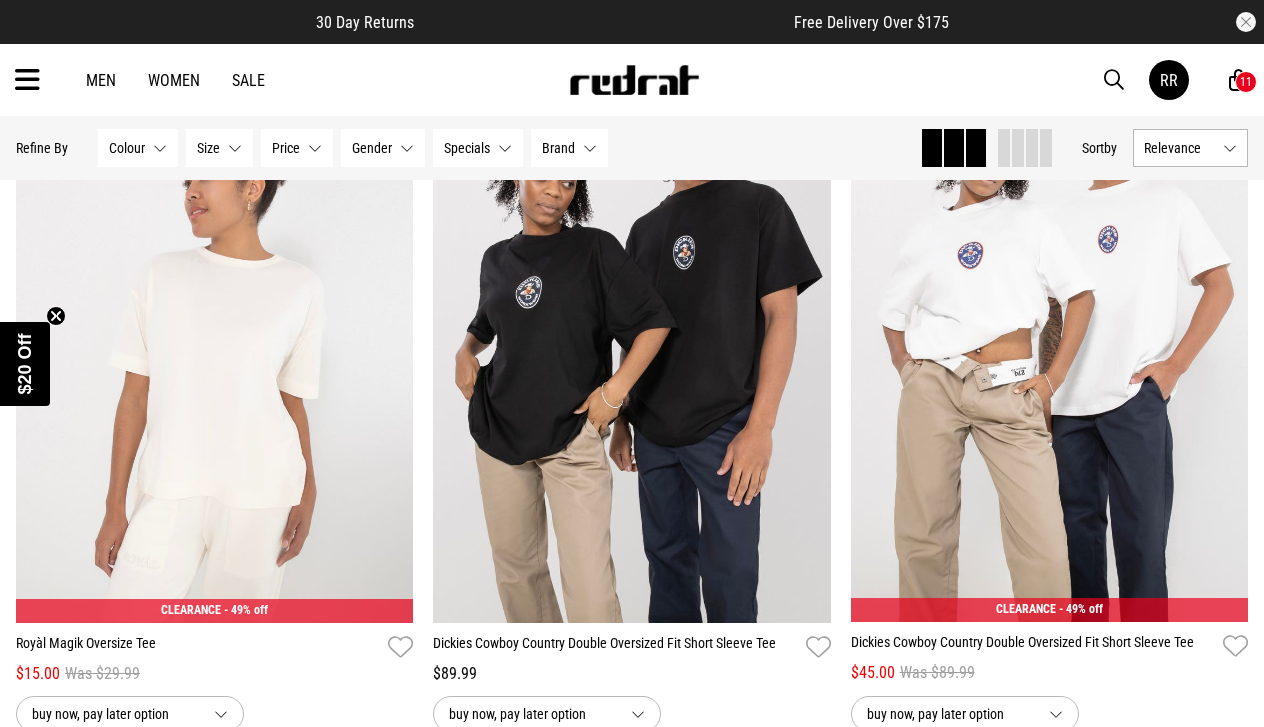 click at bounding box center (1238, 80) 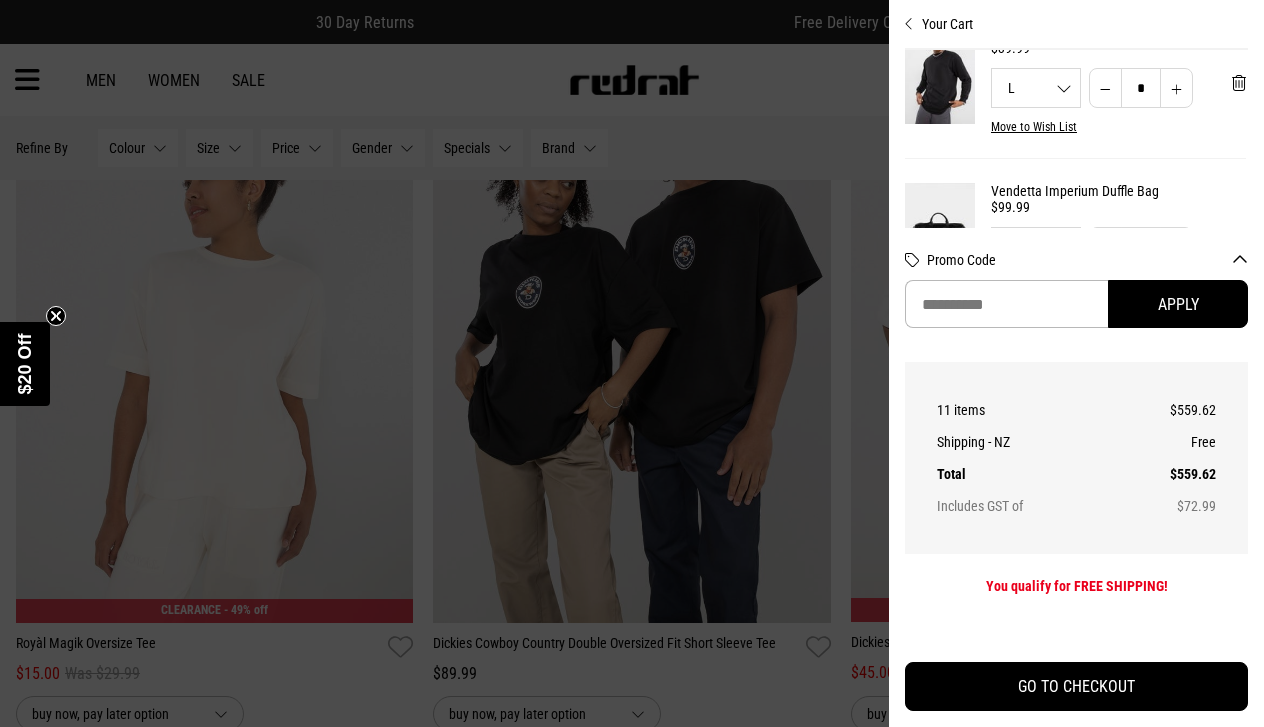 scroll, scrollTop: 866, scrollLeft: 2, axis: both 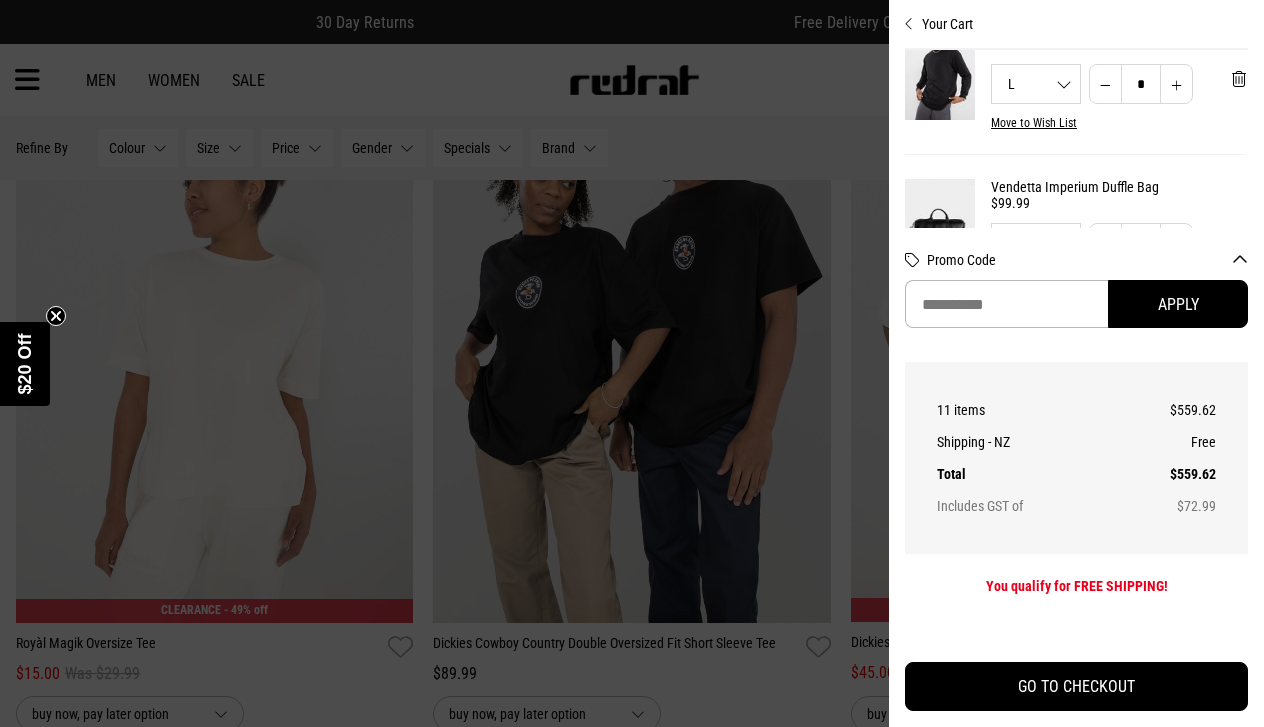 click at bounding box center [632, 363] 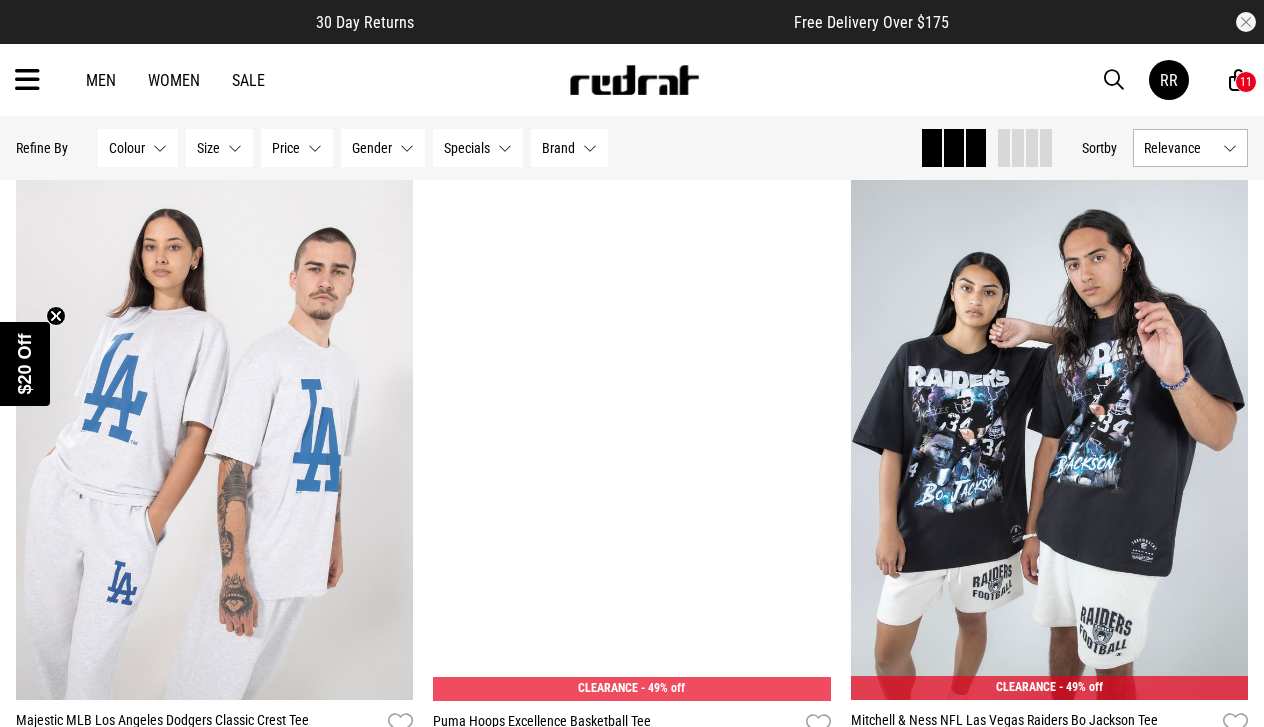 scroll, scrollTop: 20677, scrollLeft: 0, axis: vertical 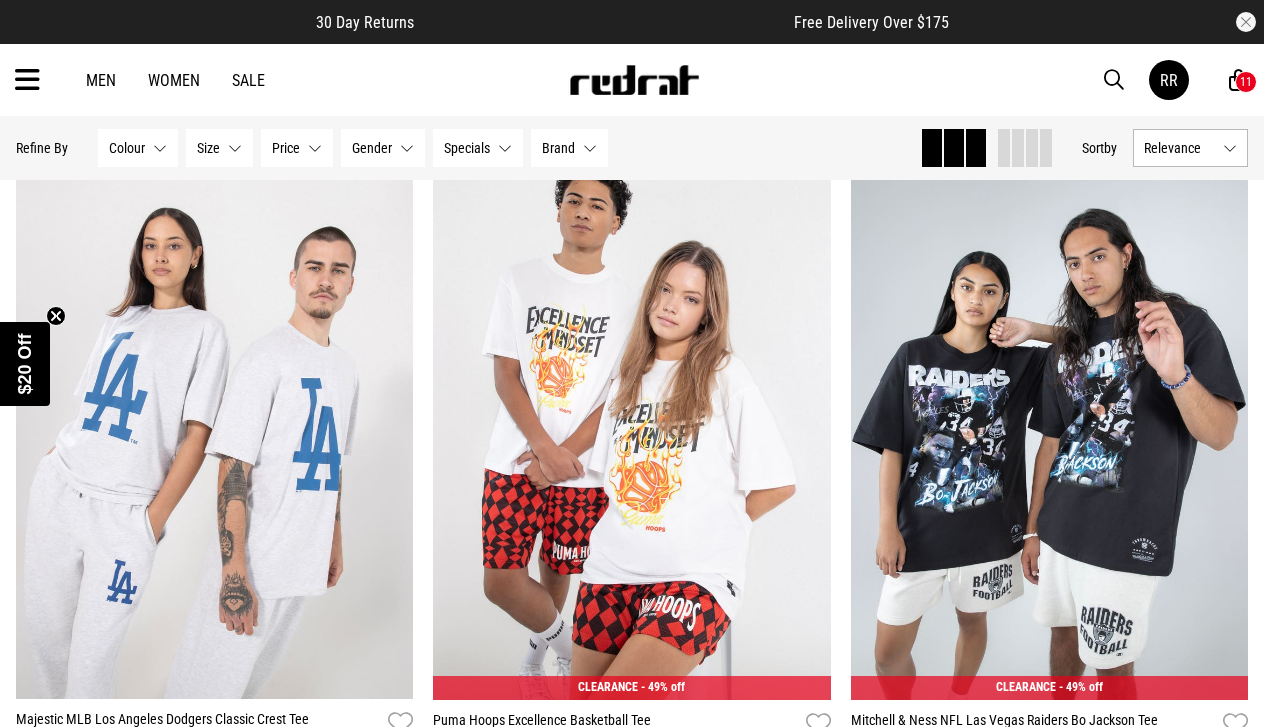 click on "11" at bounding box center [1246, 82] 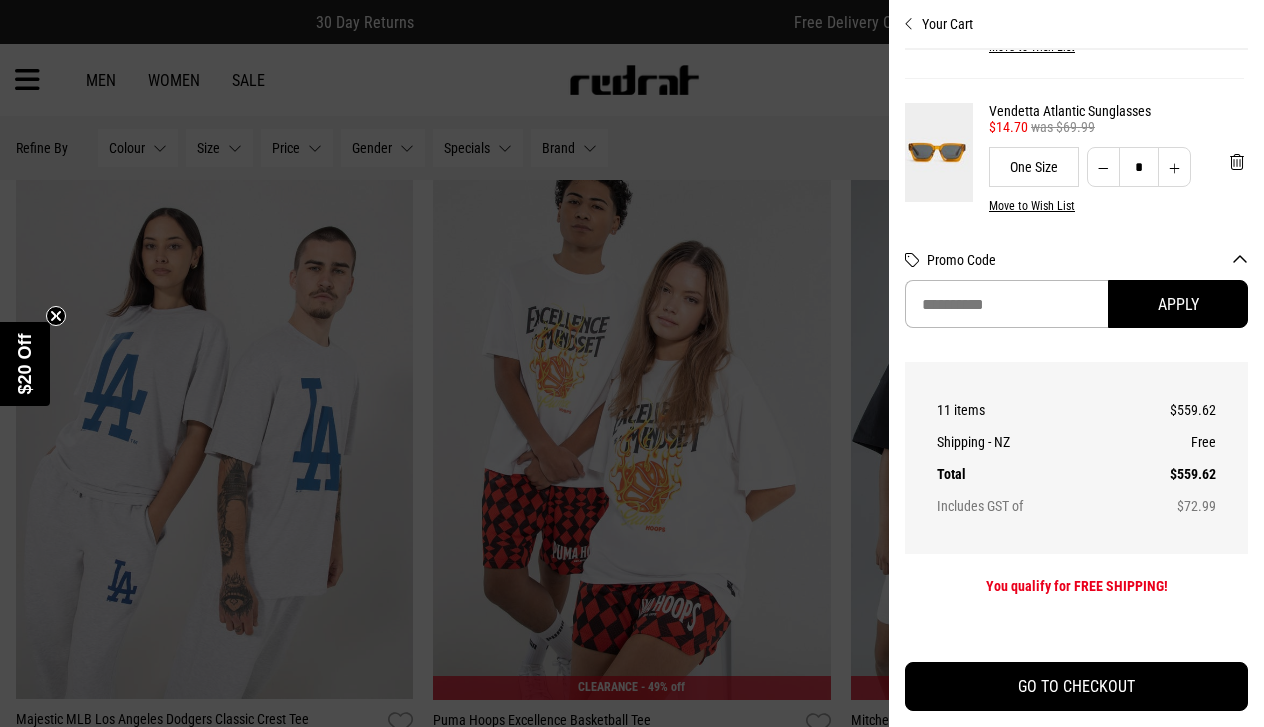 scroll, scrollTop: 130, scrollLeft: 6, axis: both 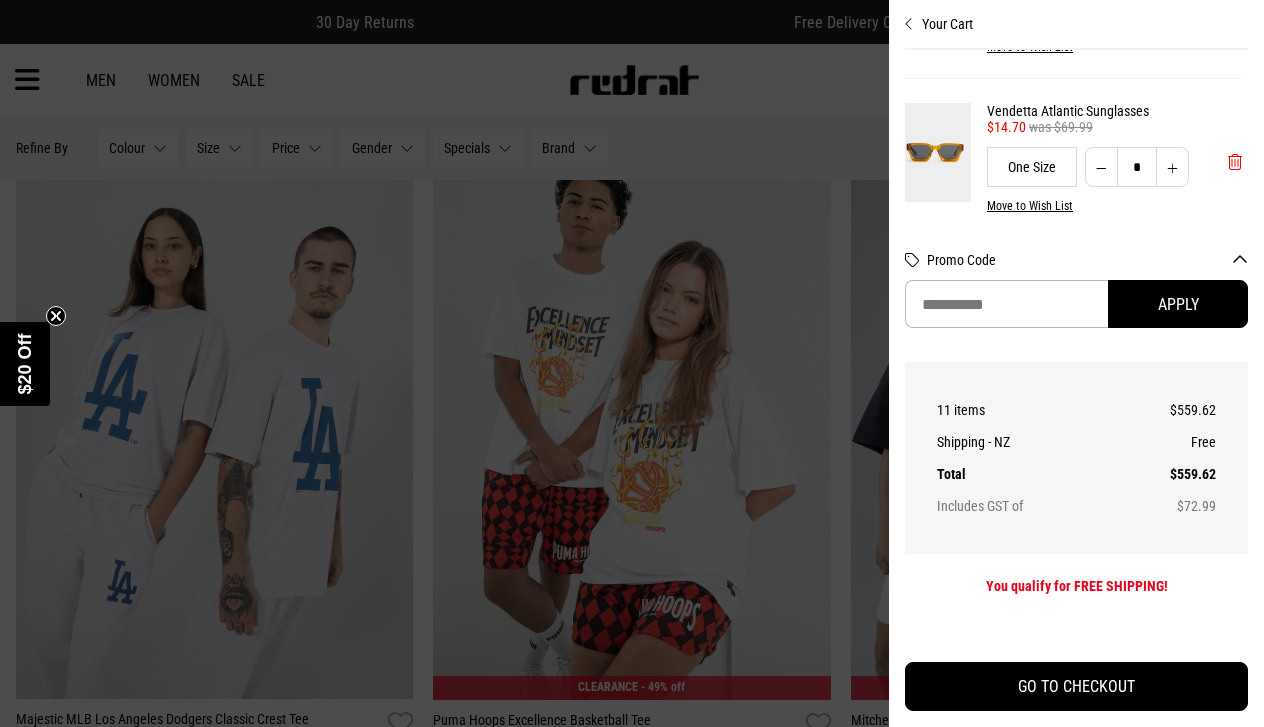 click at bounding box center [1235, 162] 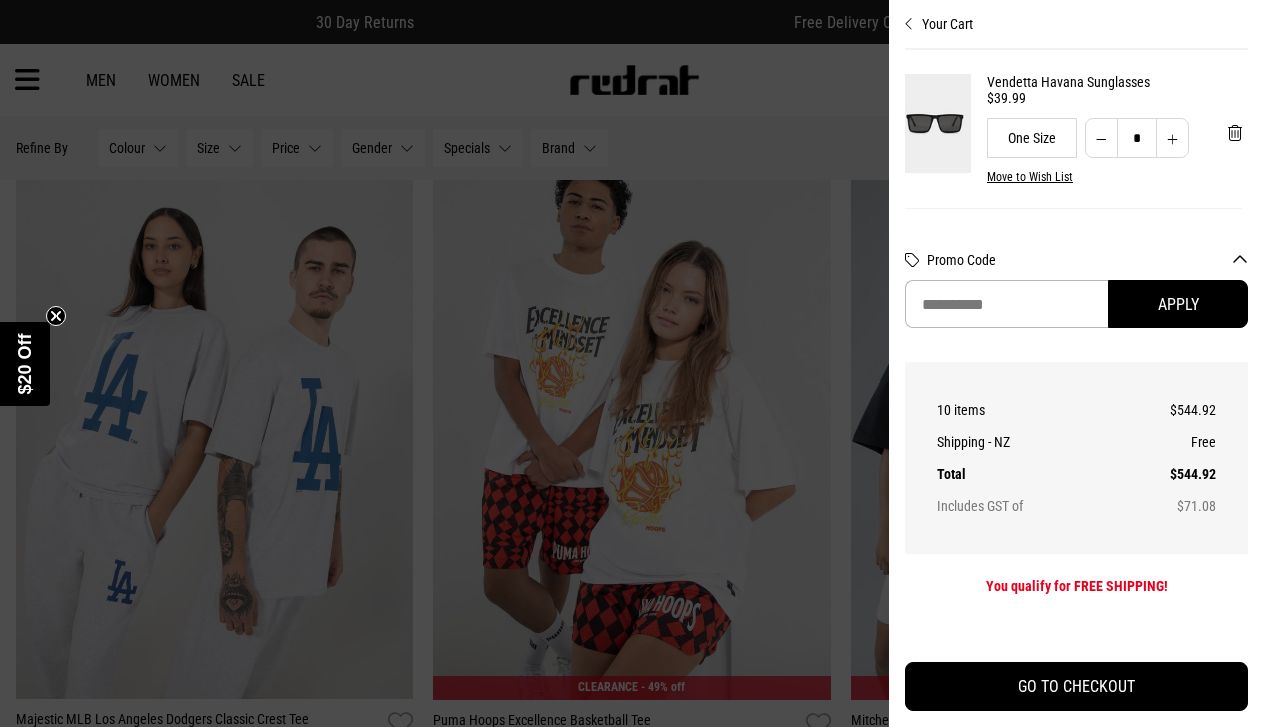 scroll, scrollTop: 0, scrollLeft: 6, axis: horizontal 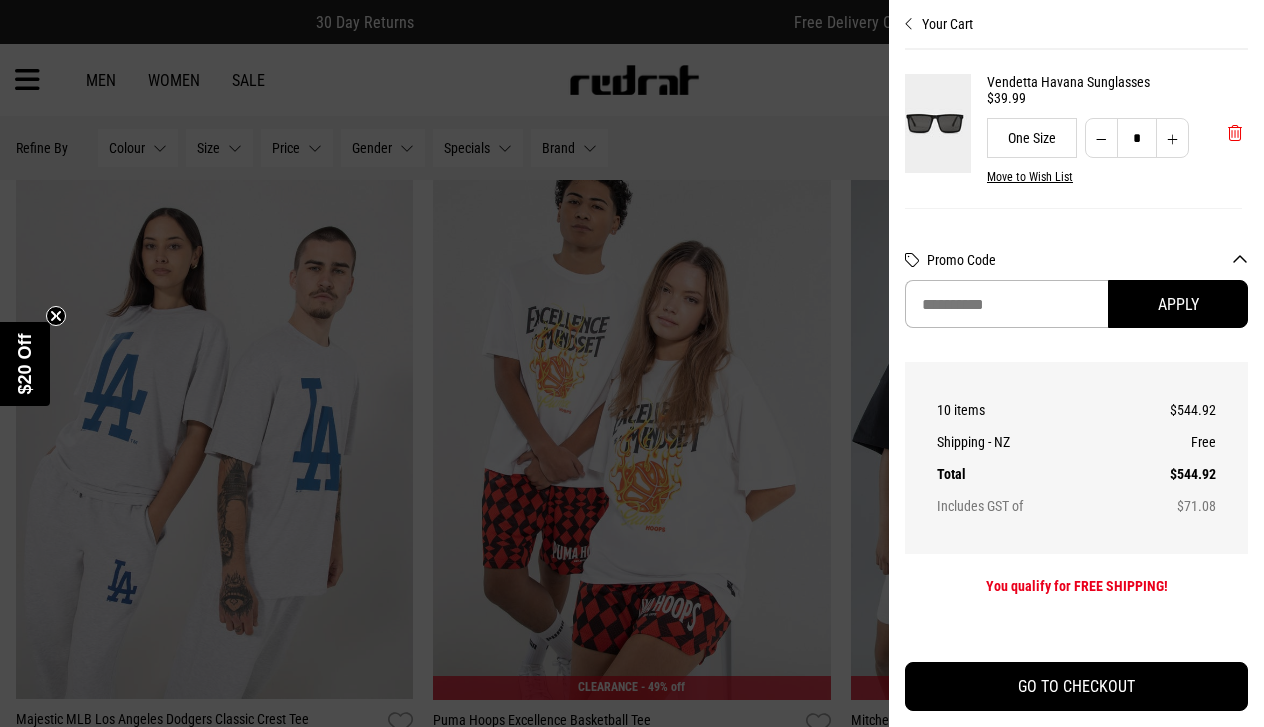 click at bounding box center [1235, 133] 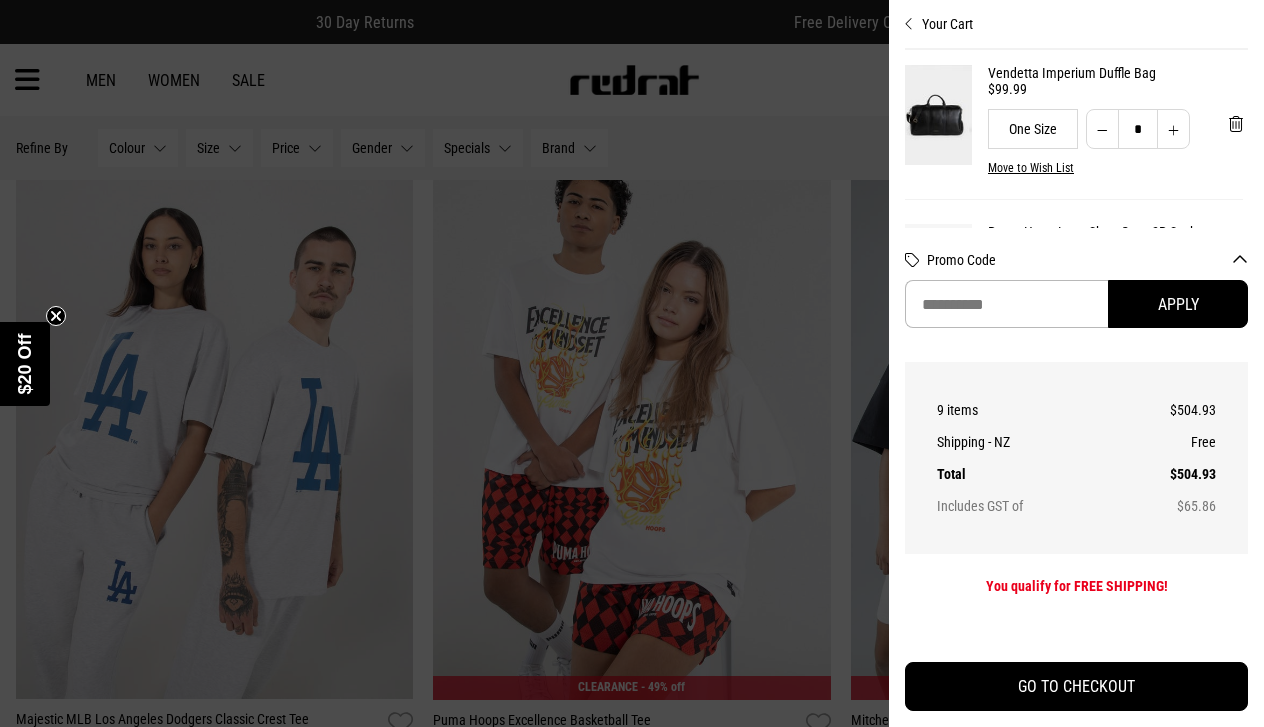 scroll, scrollTop: 646, scrollLeft: 4, axis: both 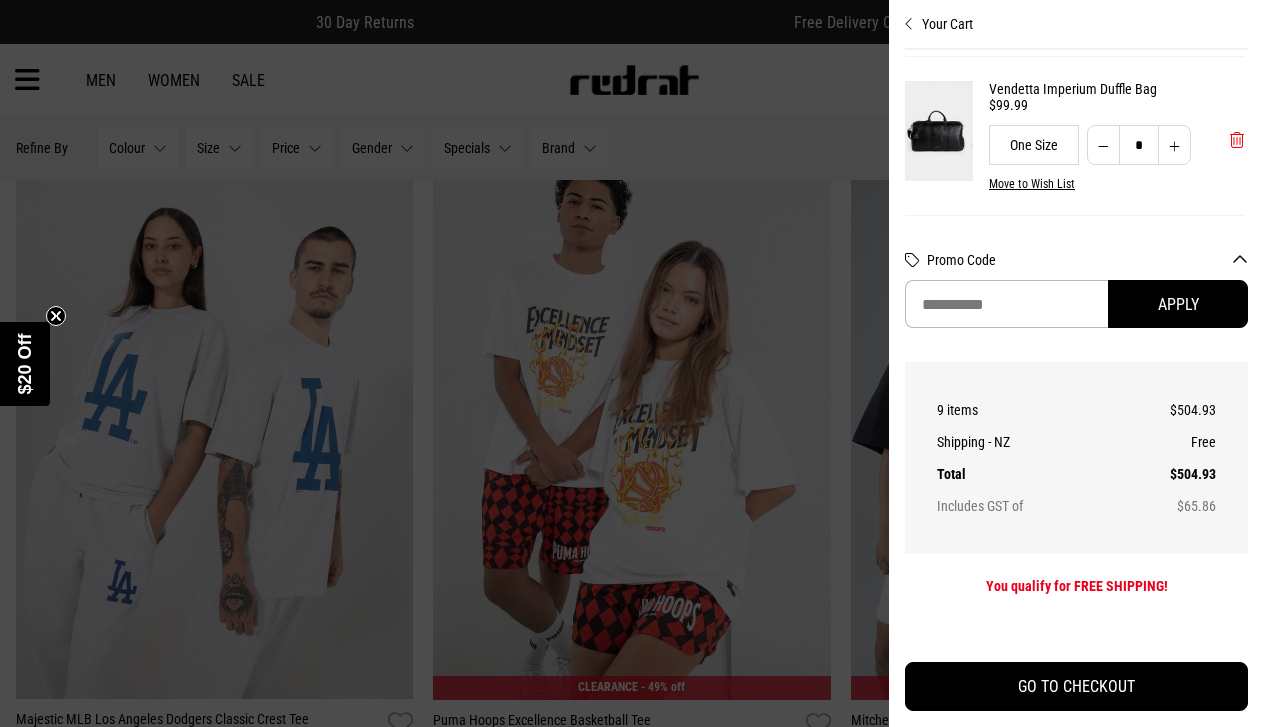 click at bounding box center [1237, 140] 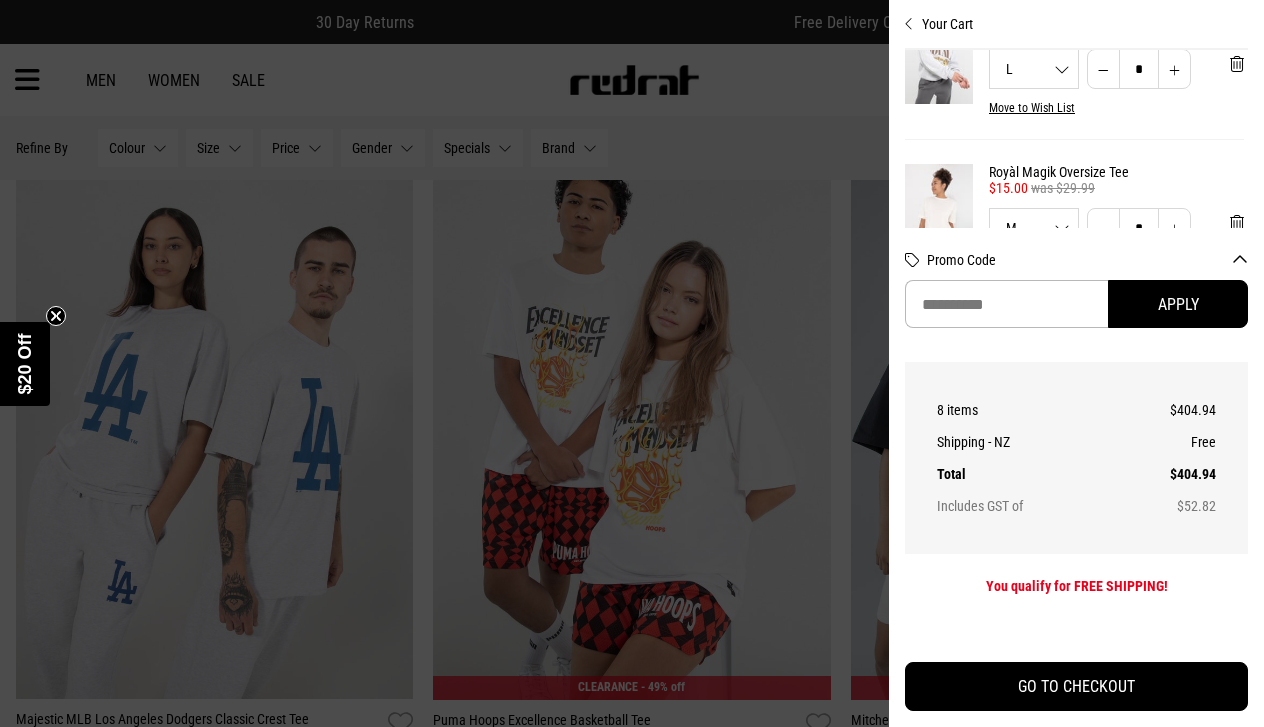 scroll, scrollTop: 59, scrollLeft: 4, axis: both 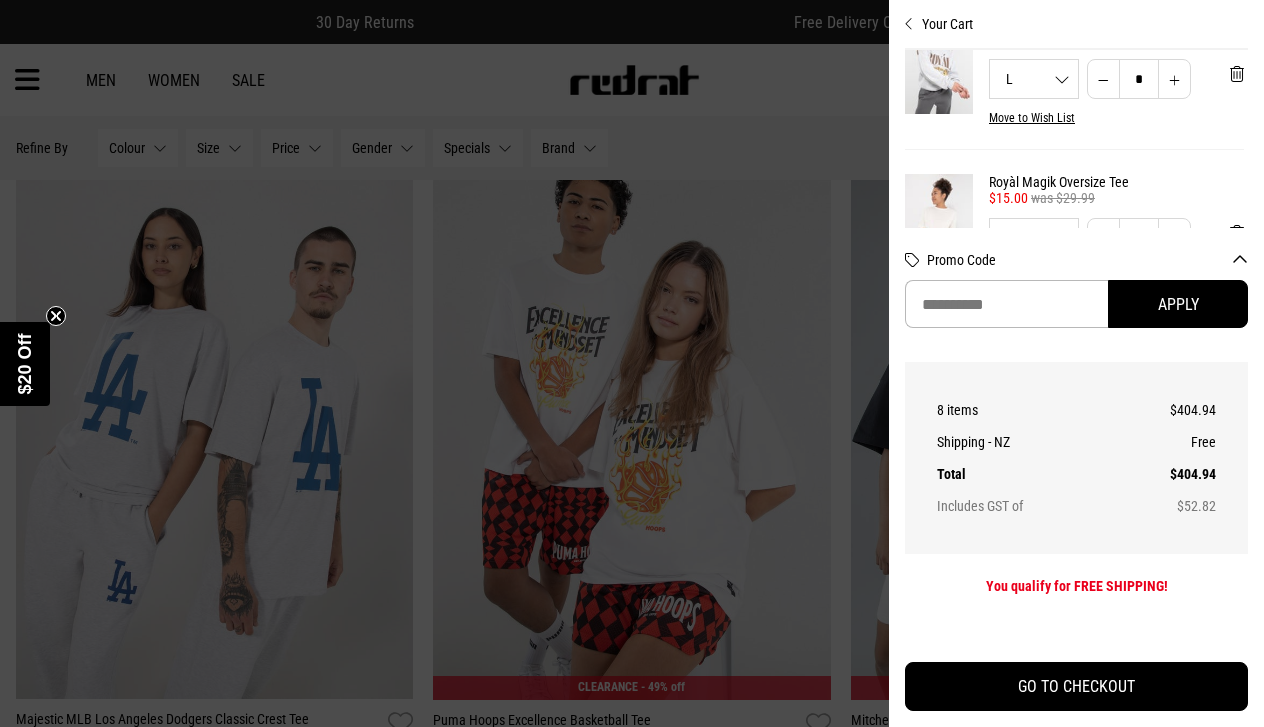 click at bounding box center [632, 363] 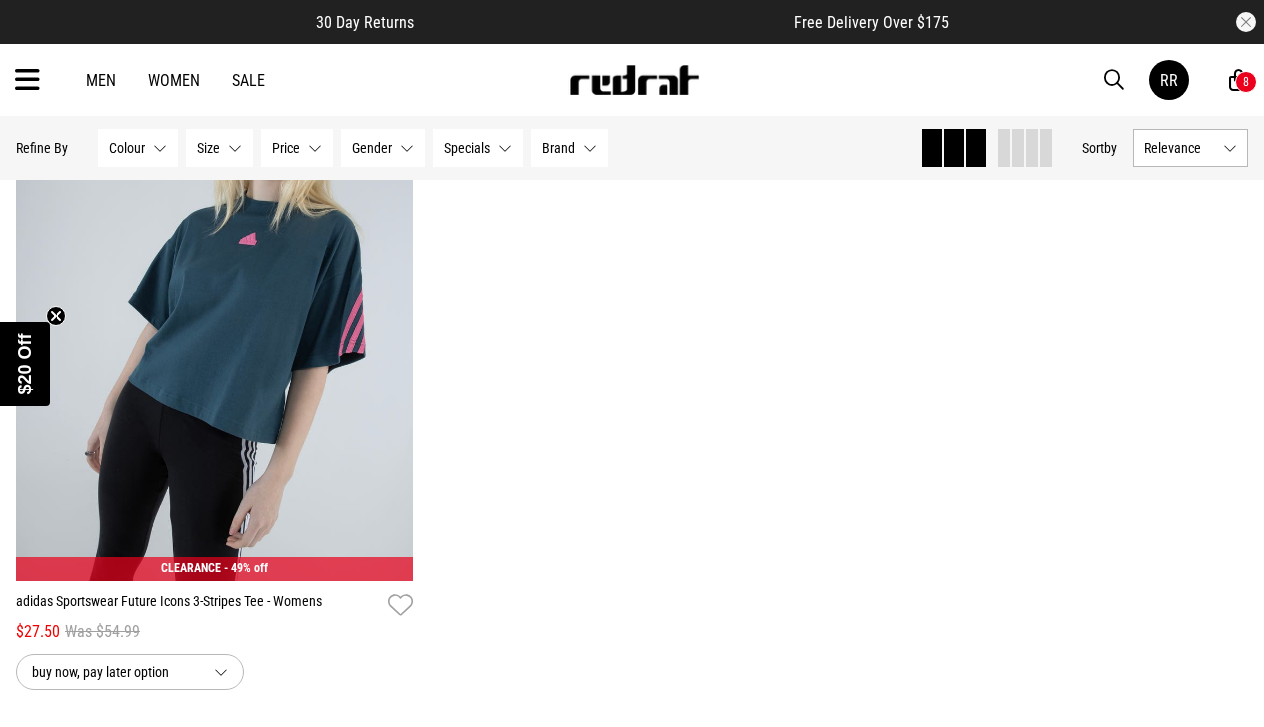 scroll, scrollTop: 21502, scrollLeft: 0, axis: vertical 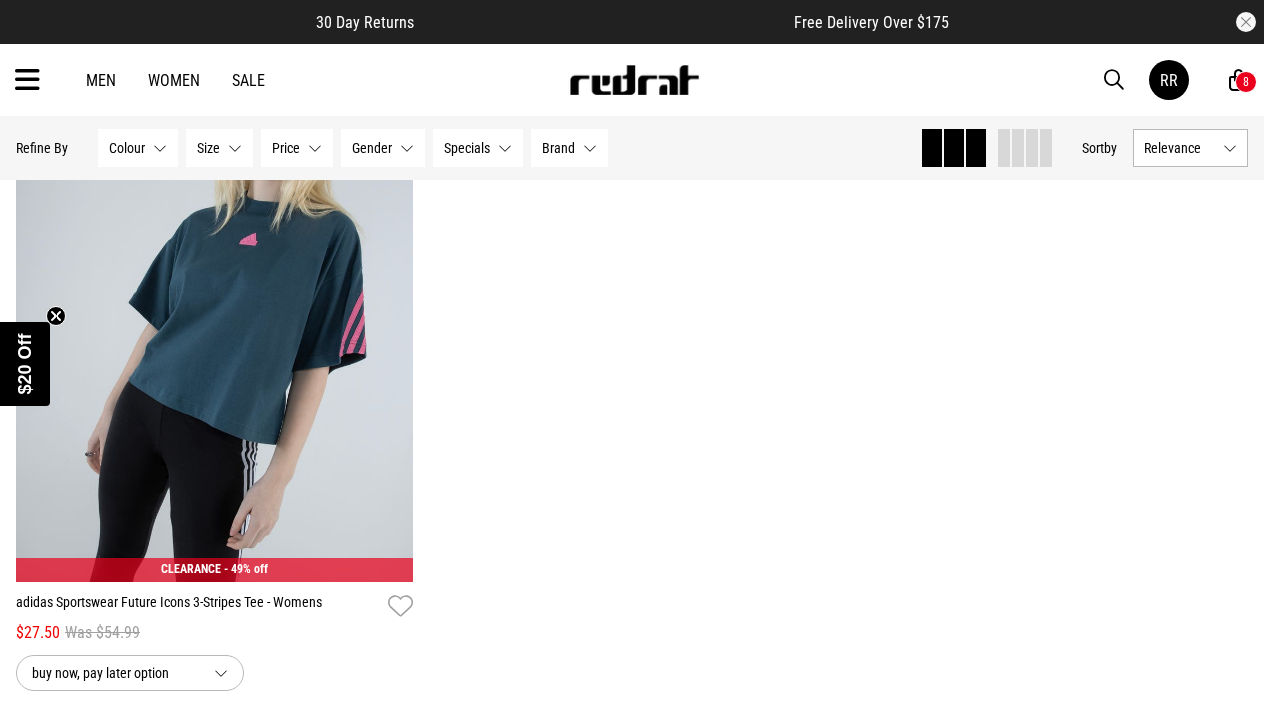 click at bounding box center (27, 80) 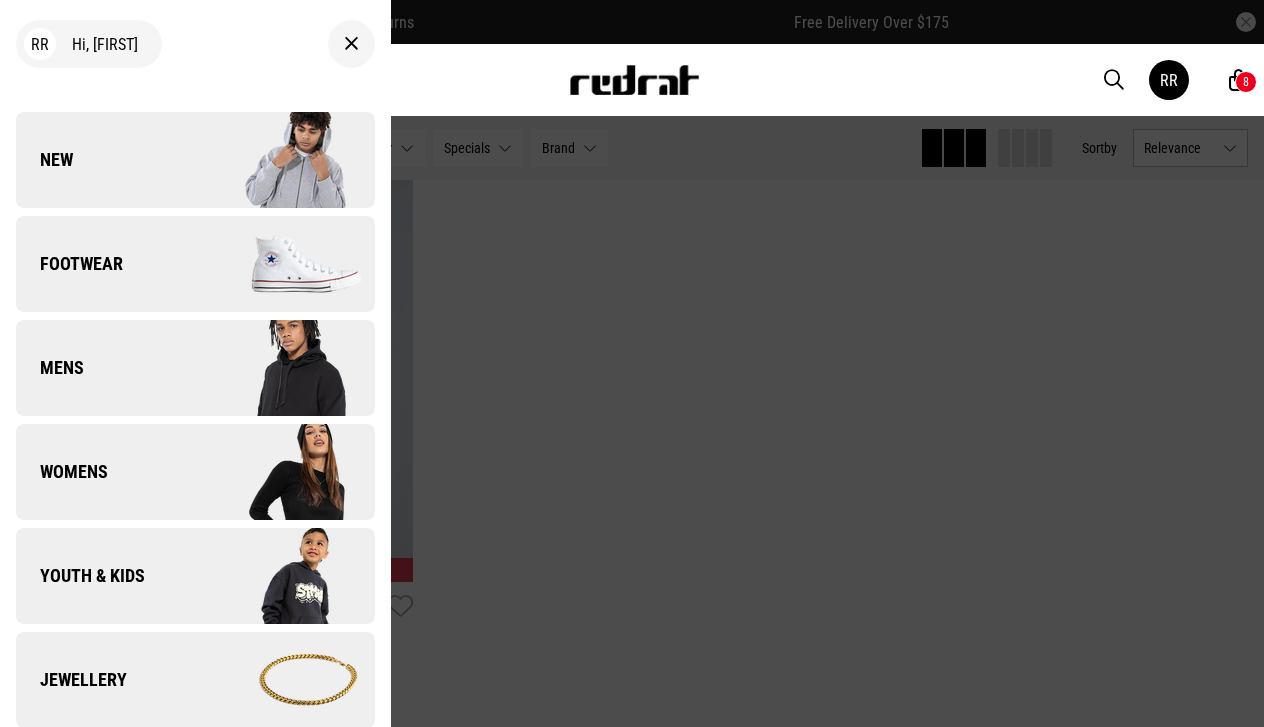 click on "Womens" at bounding box center [62, 472] 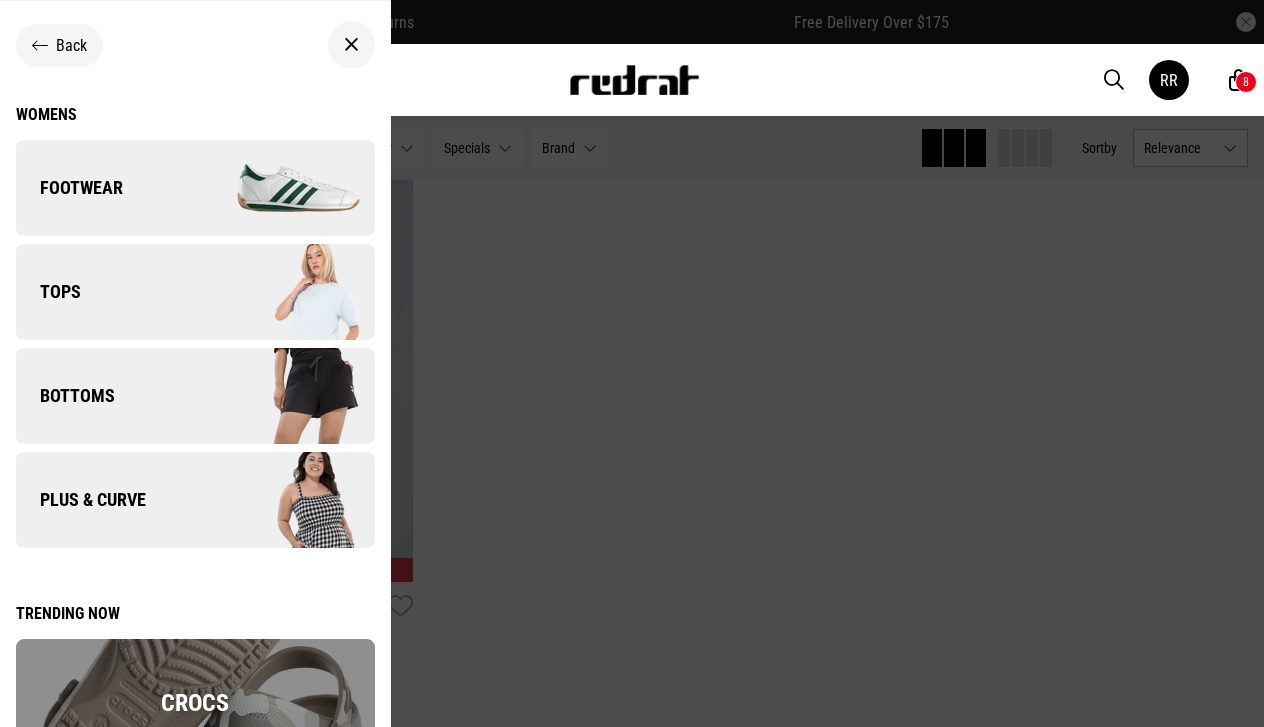 click on "Bottoms" at bounding box center [65, 396] 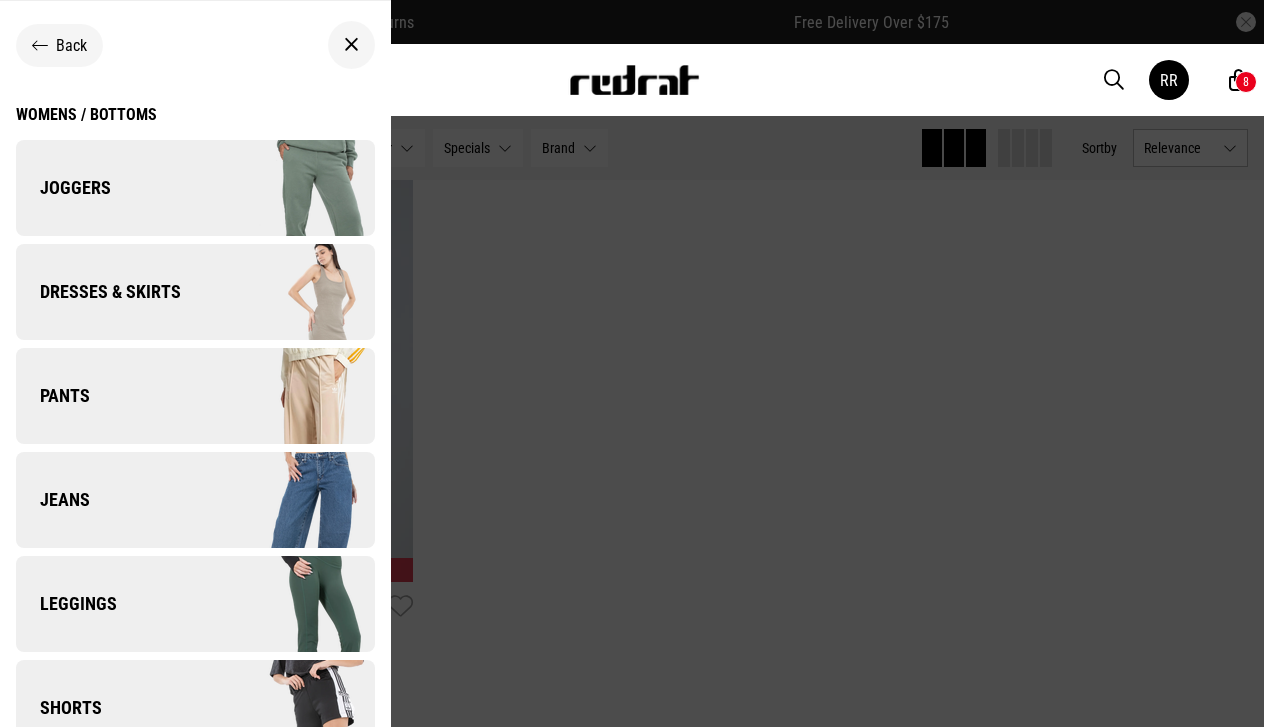 click on "Joggers" at bounding box center [63, 188] 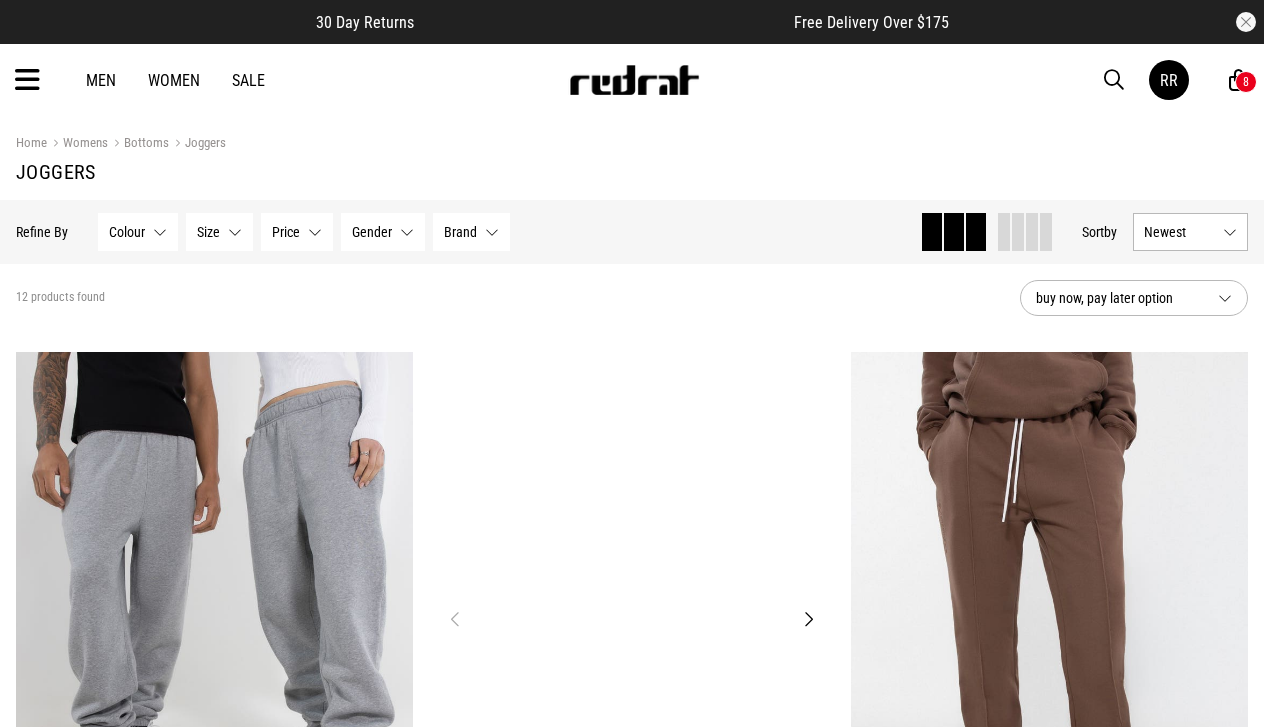 scroll, scrollTop: 0, scrollLeft: 0, axis: both 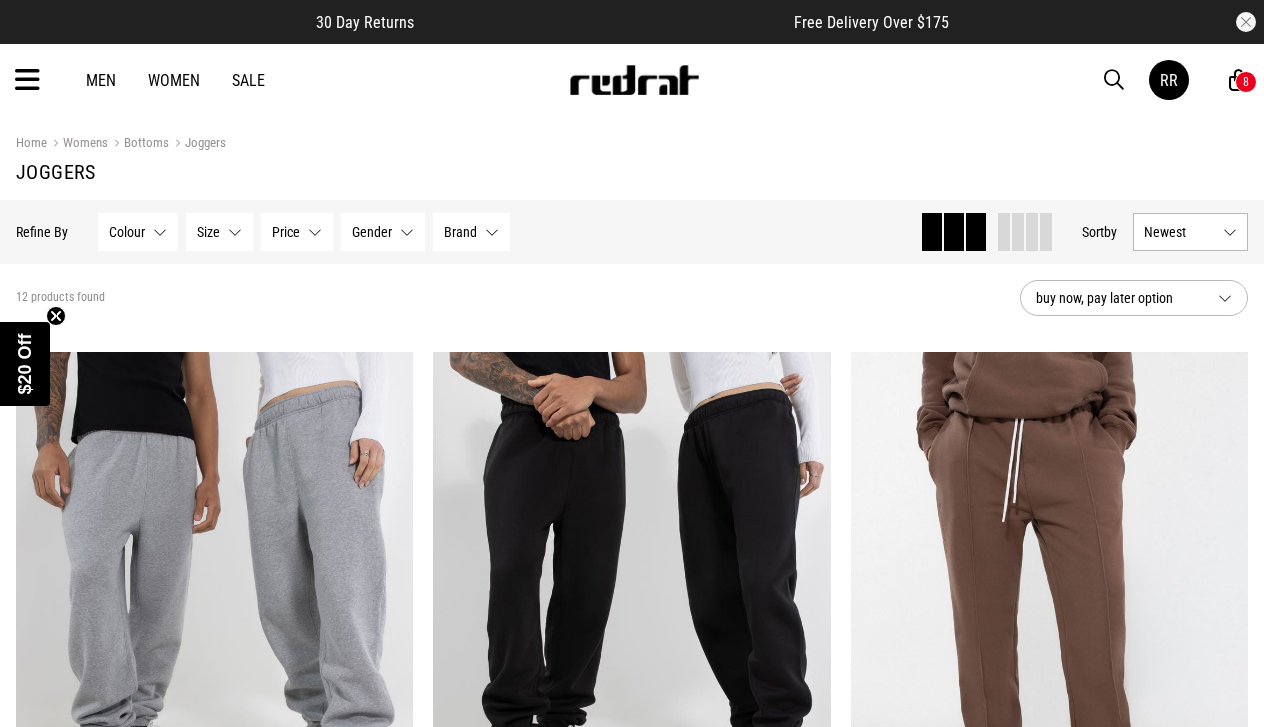 click at bounding box center [27, 80] 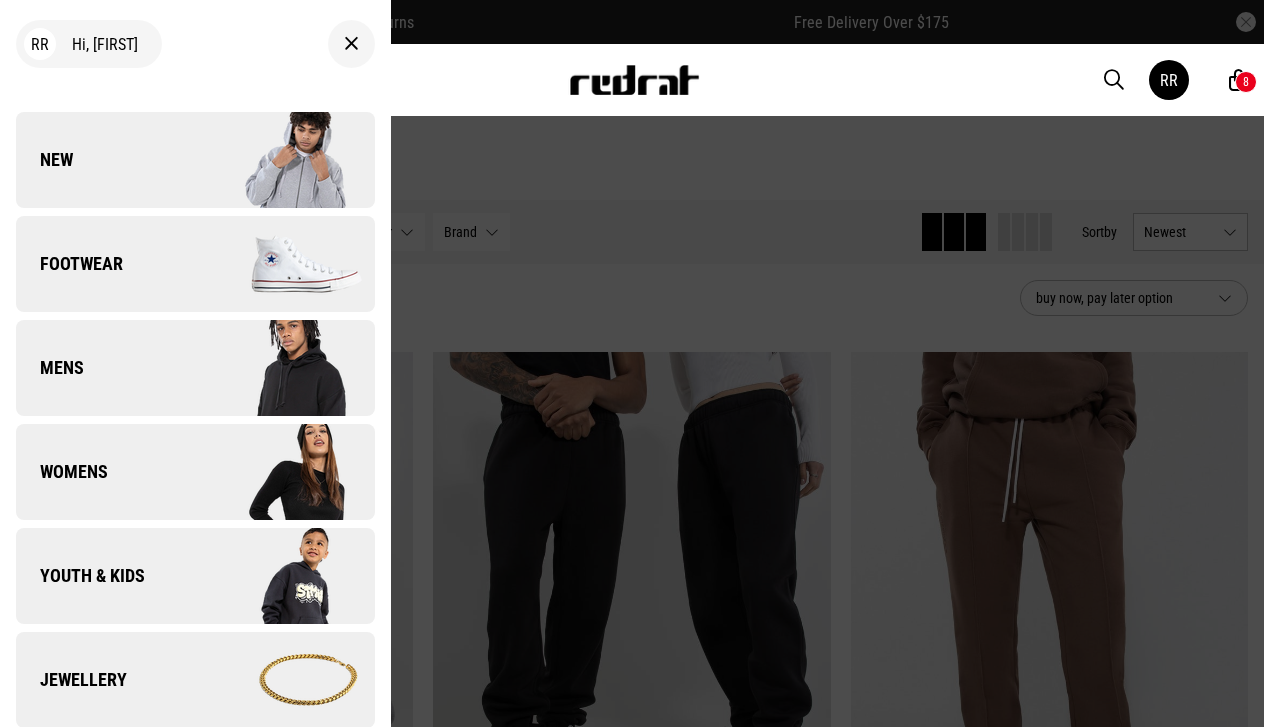 click on "Womens" at bounding box center [195, 472] 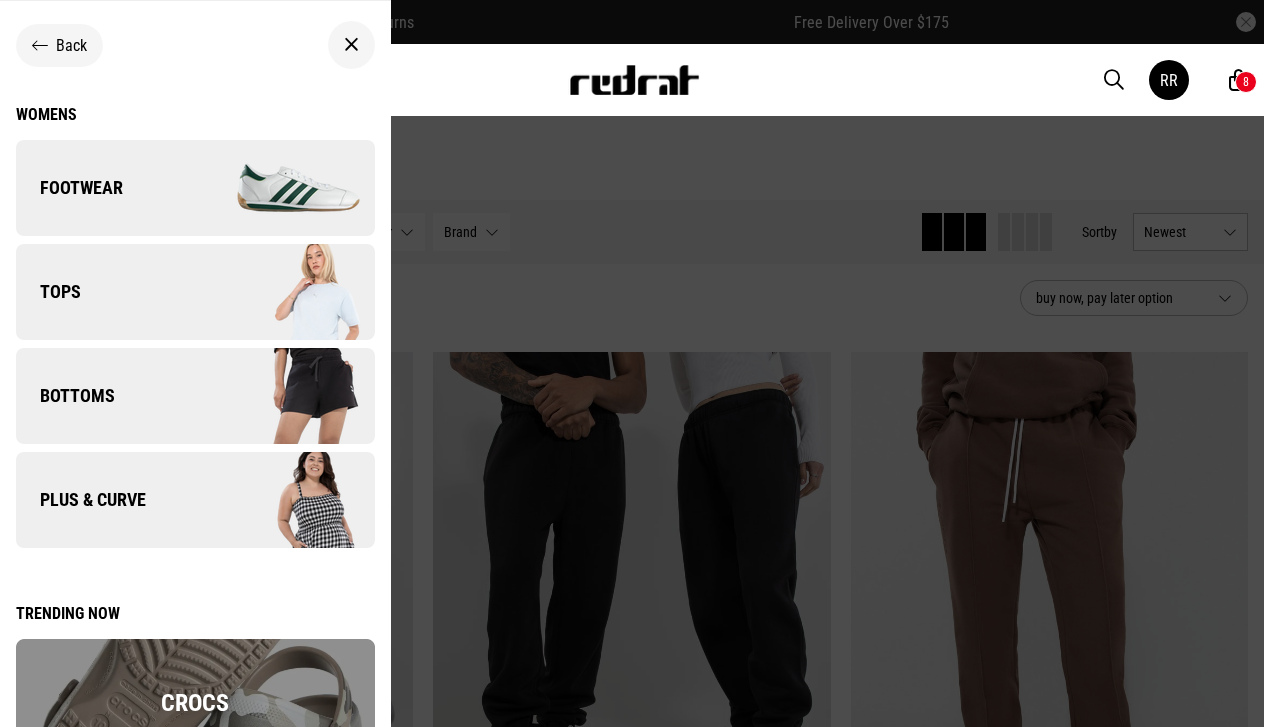 click on "Bottoms" at bounding box center (195, 396) 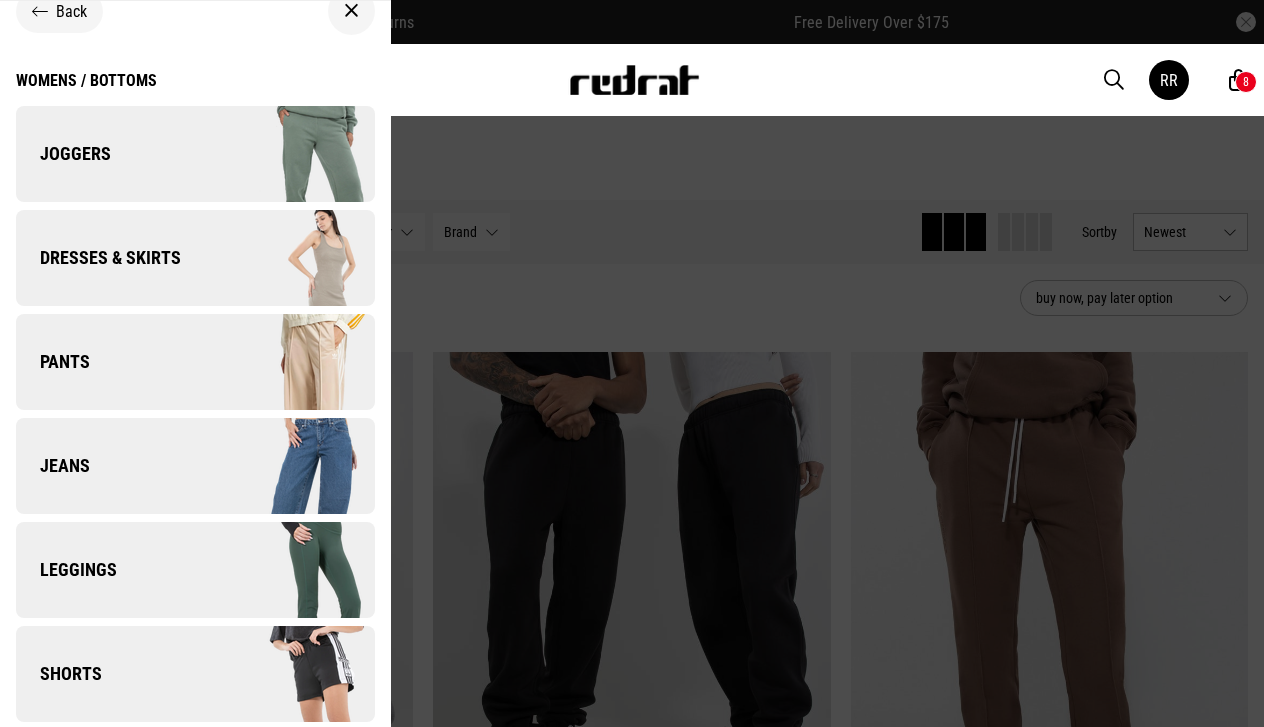 scroll, scrollTop: 29, scrollLeft: 0, axis: vertical 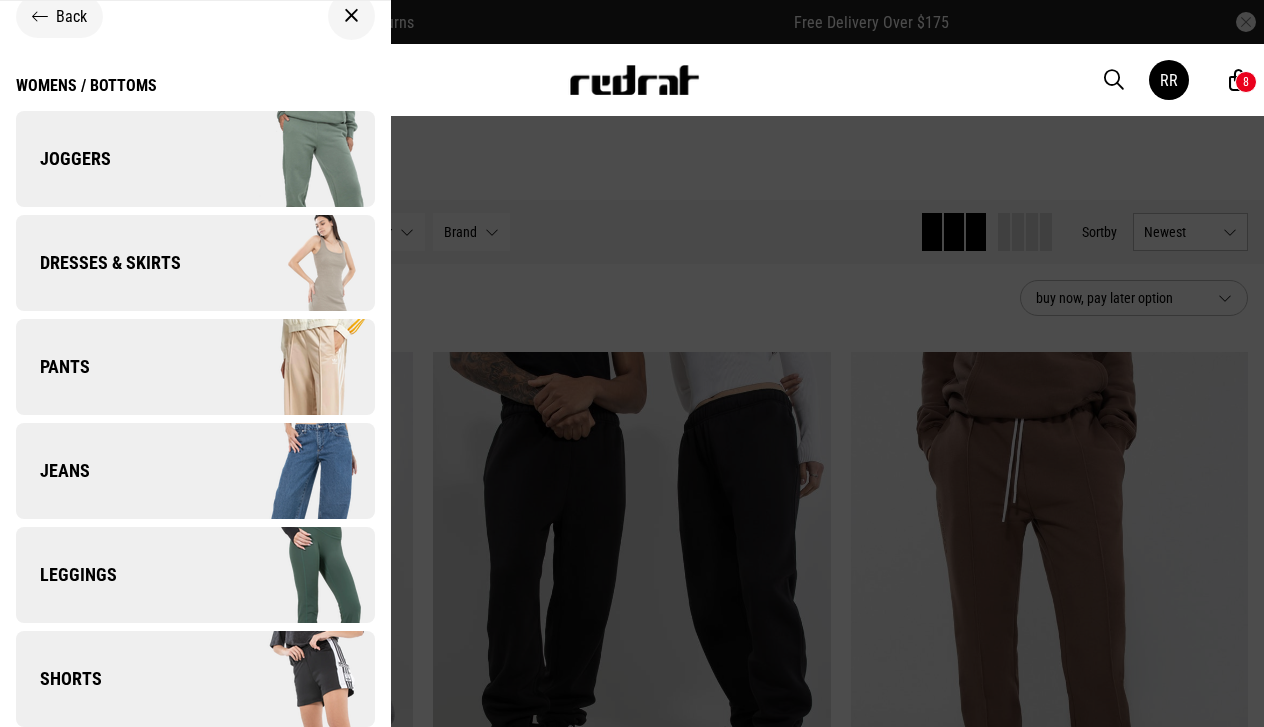 click on "Pants" at bounding box center [53, 367] 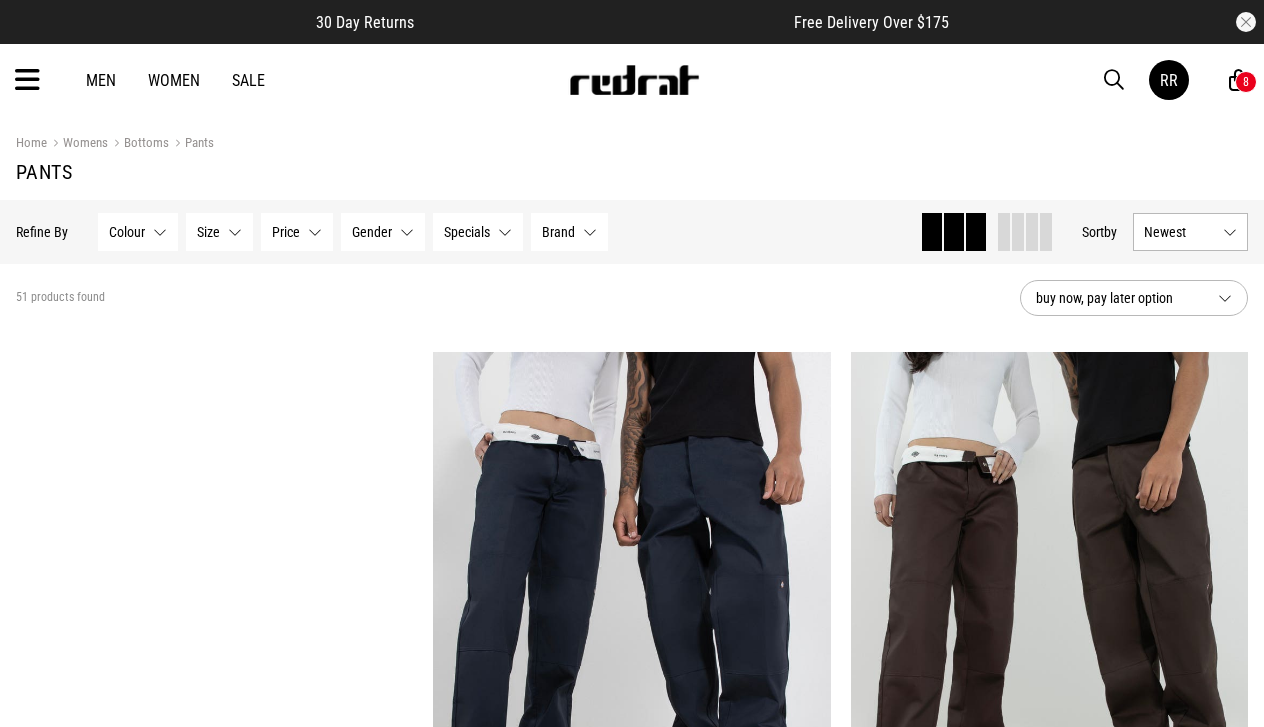 scroll, scrollTop: 0, scrollLeft: 0, axis: both 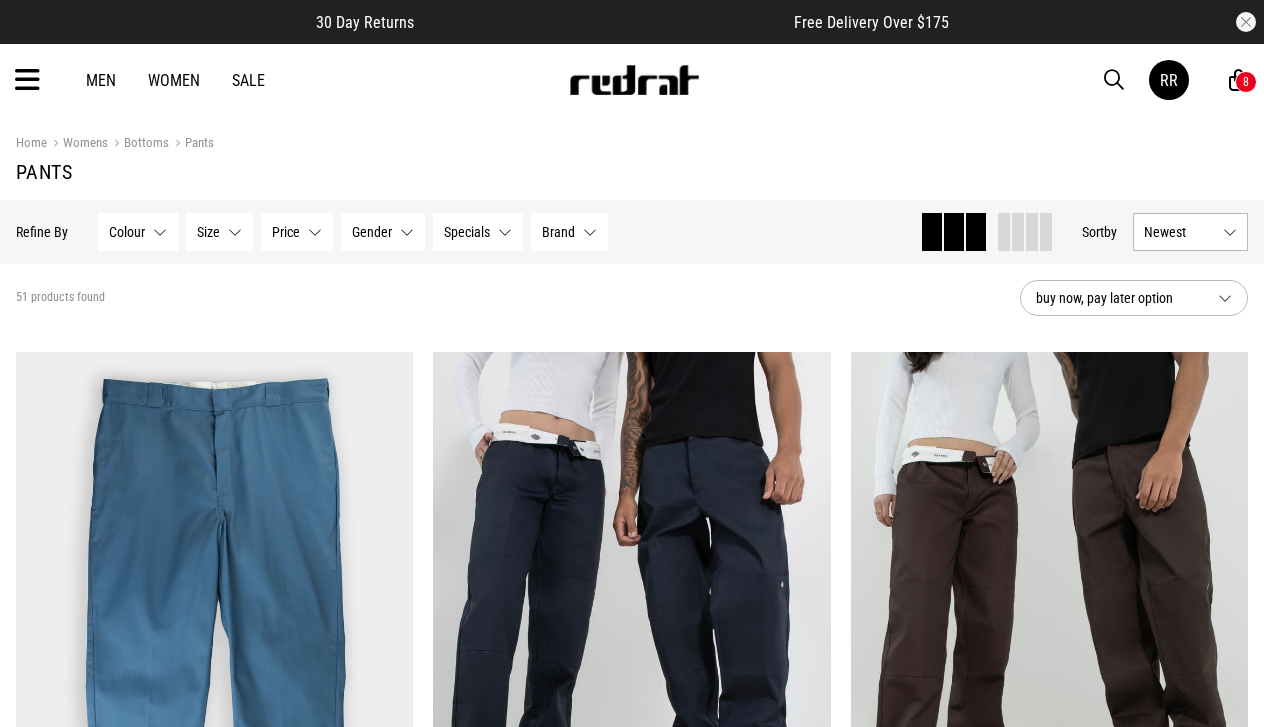 click on "Newest" at bounding box center [1179, 232] 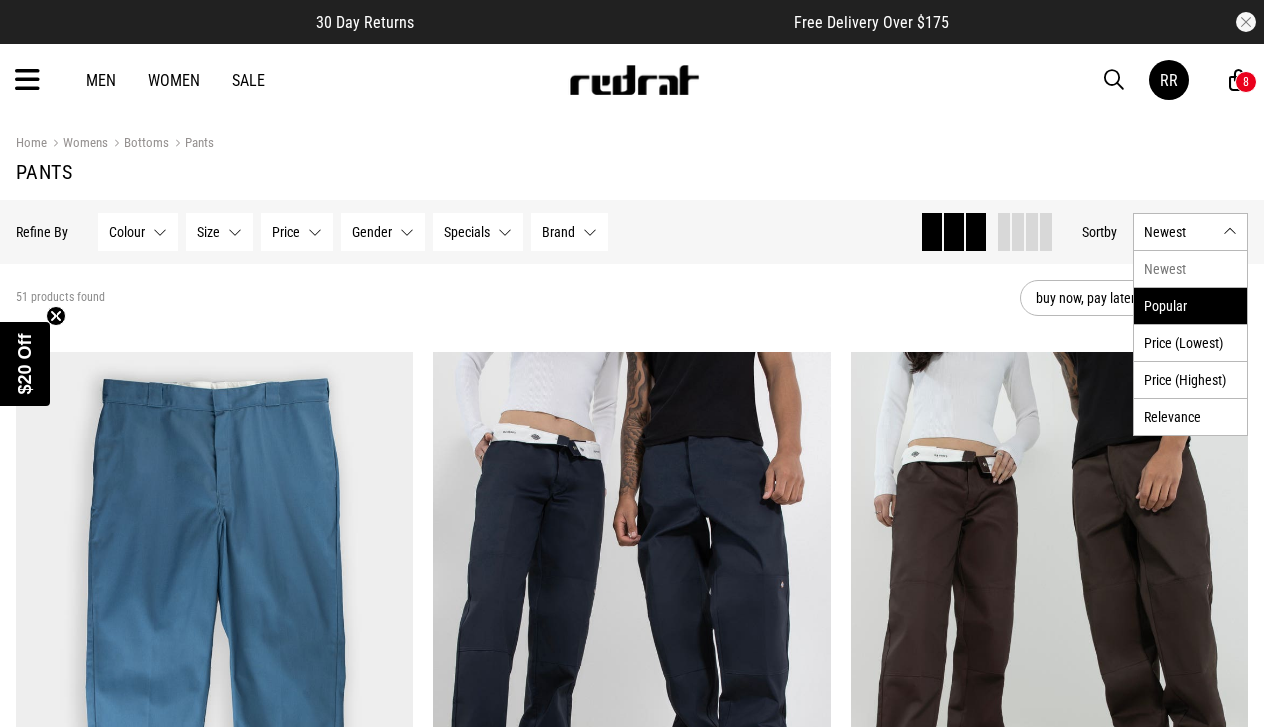 scroll, scrollTop: 0, scrollLeft: 0, axis: both 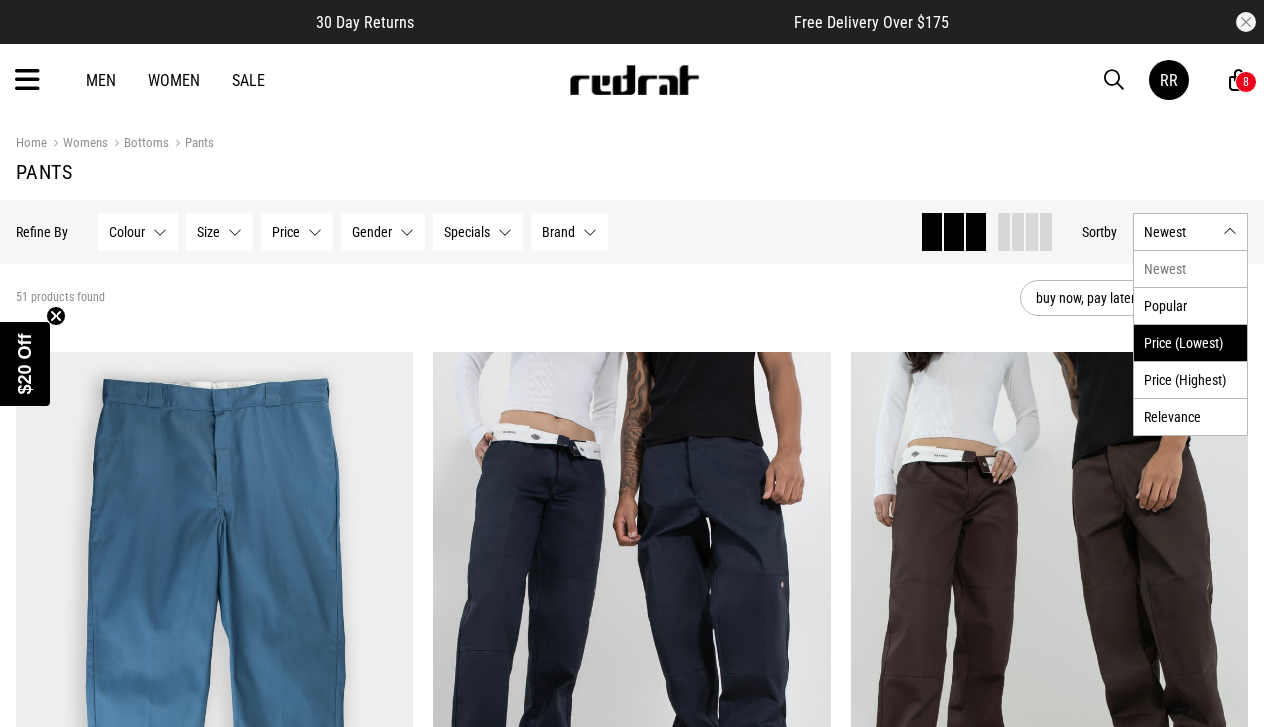click on "Price (Lowest)" at bounding box center [1190, 342] 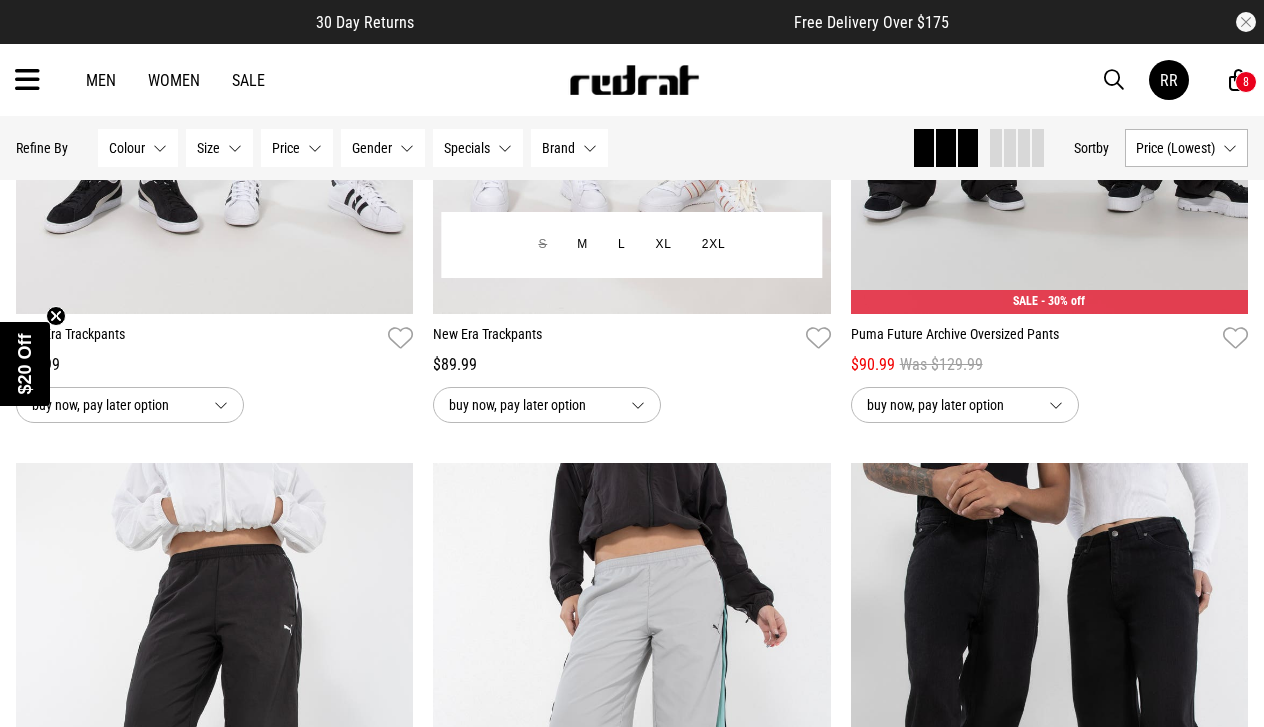 scroll, scrollTop: 4855, scrollLeft: 0, axis: vertical 